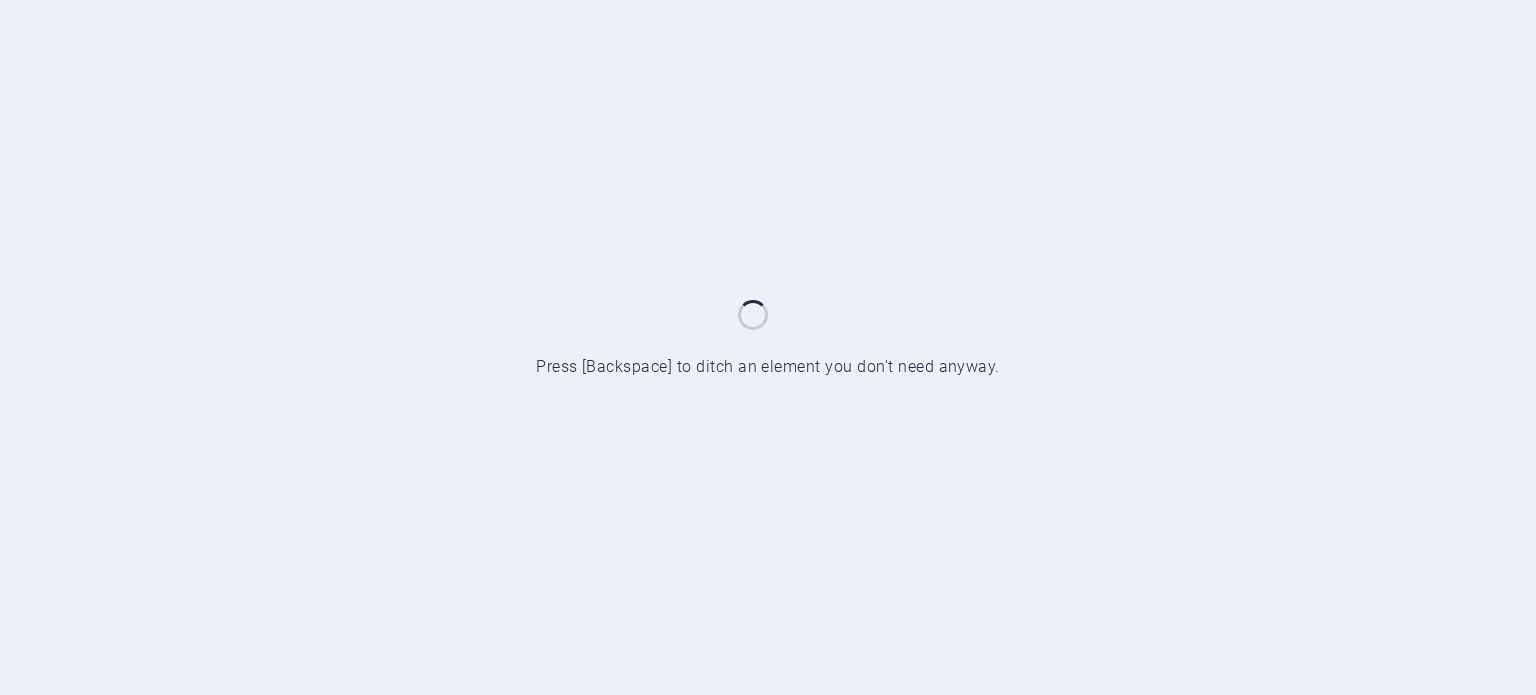 scroll, scrollTop: 0, scrollLeft: 0, axis: both 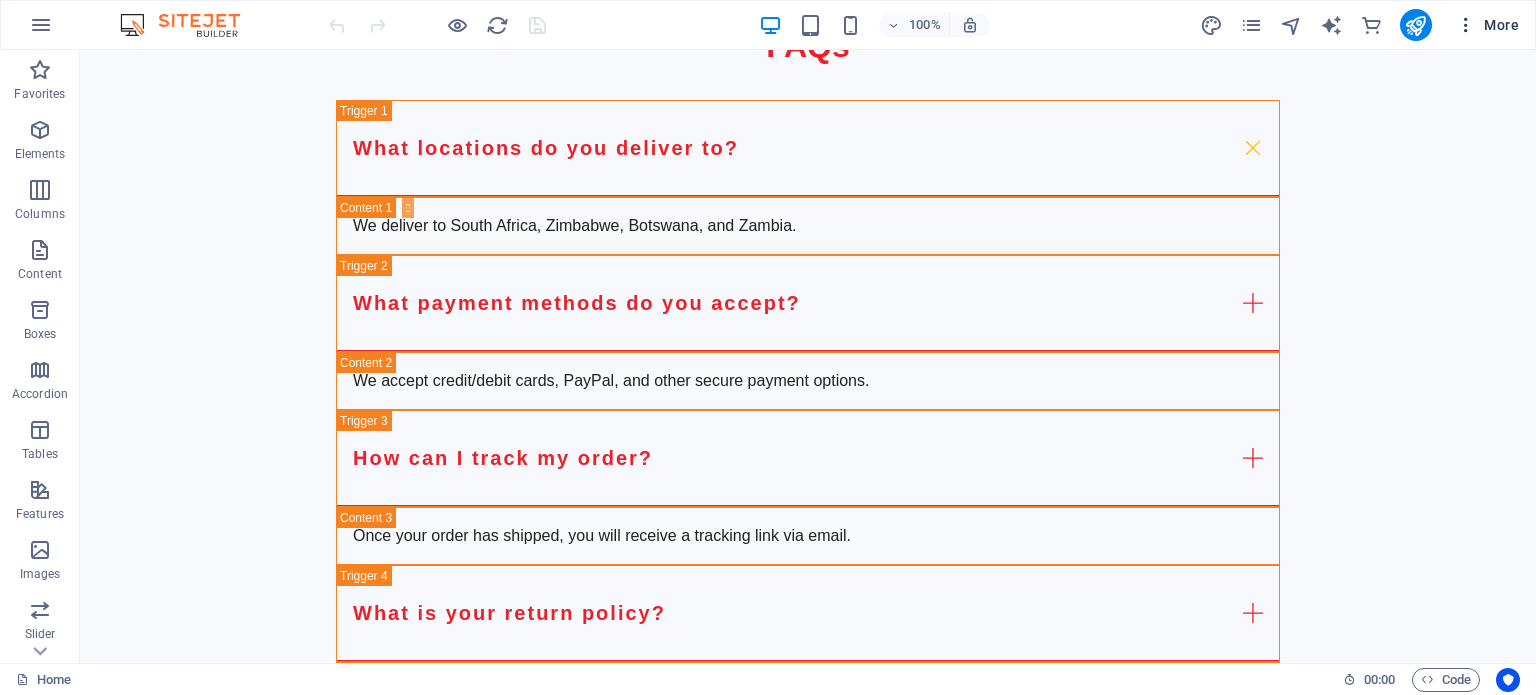 click at bounding box center [1466, 25] 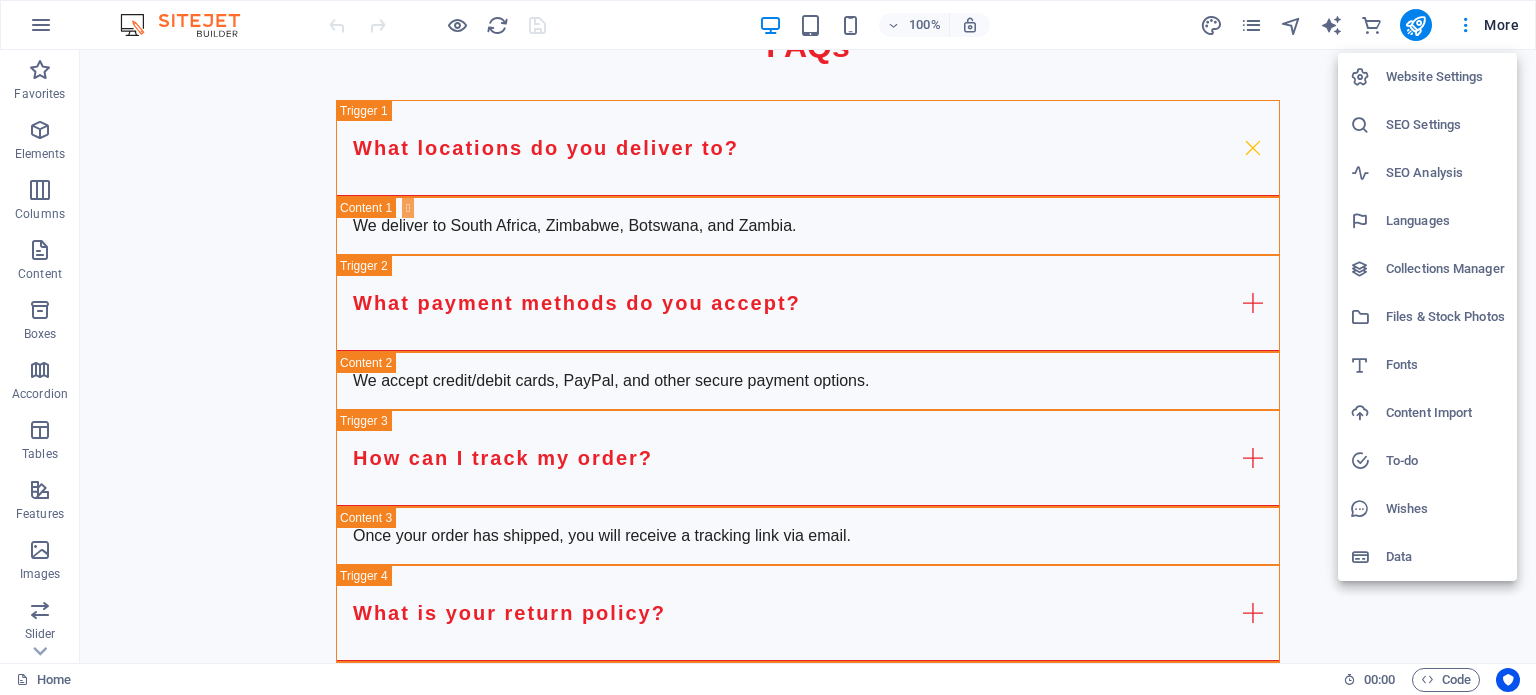 click on "Website Settings" at bounding box center [1445, 77] 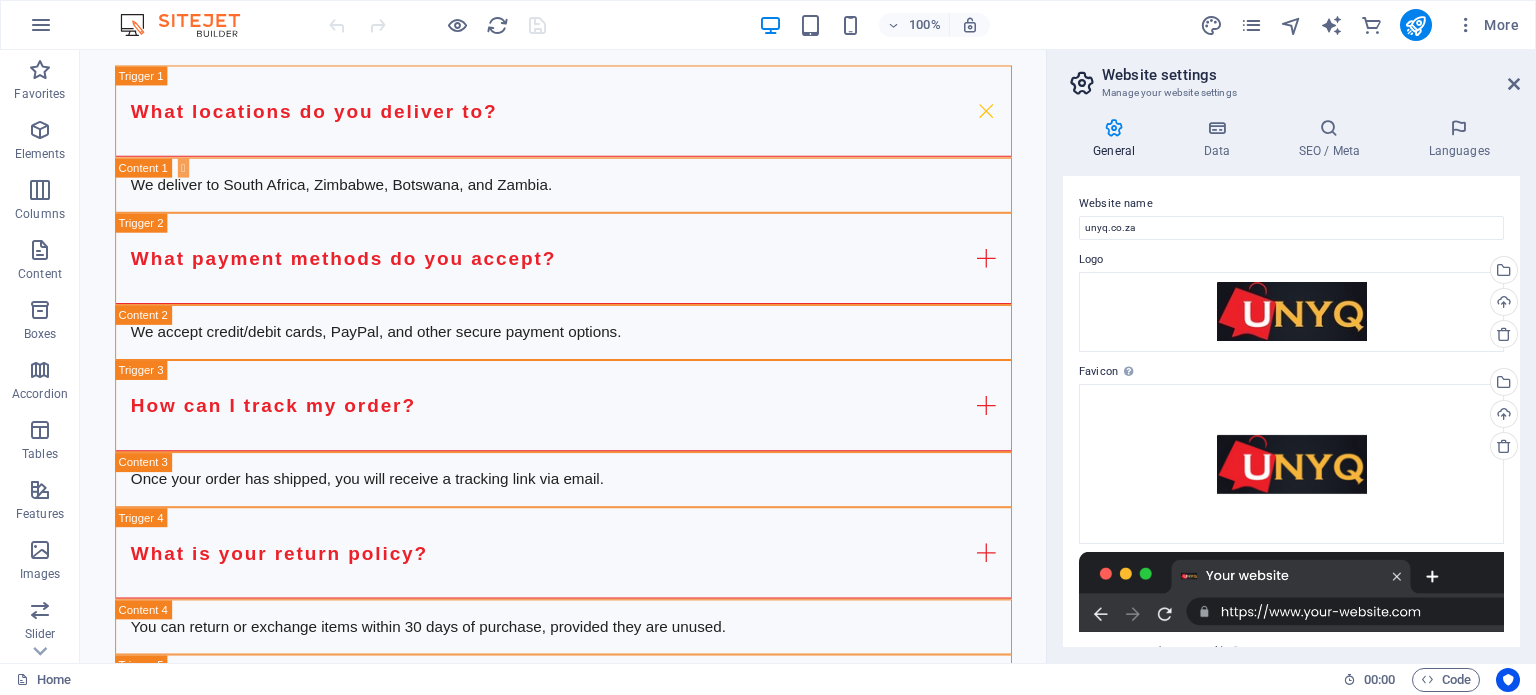 scroll, scrollTop: 5688, scrollLeft: 0, axis: vertical 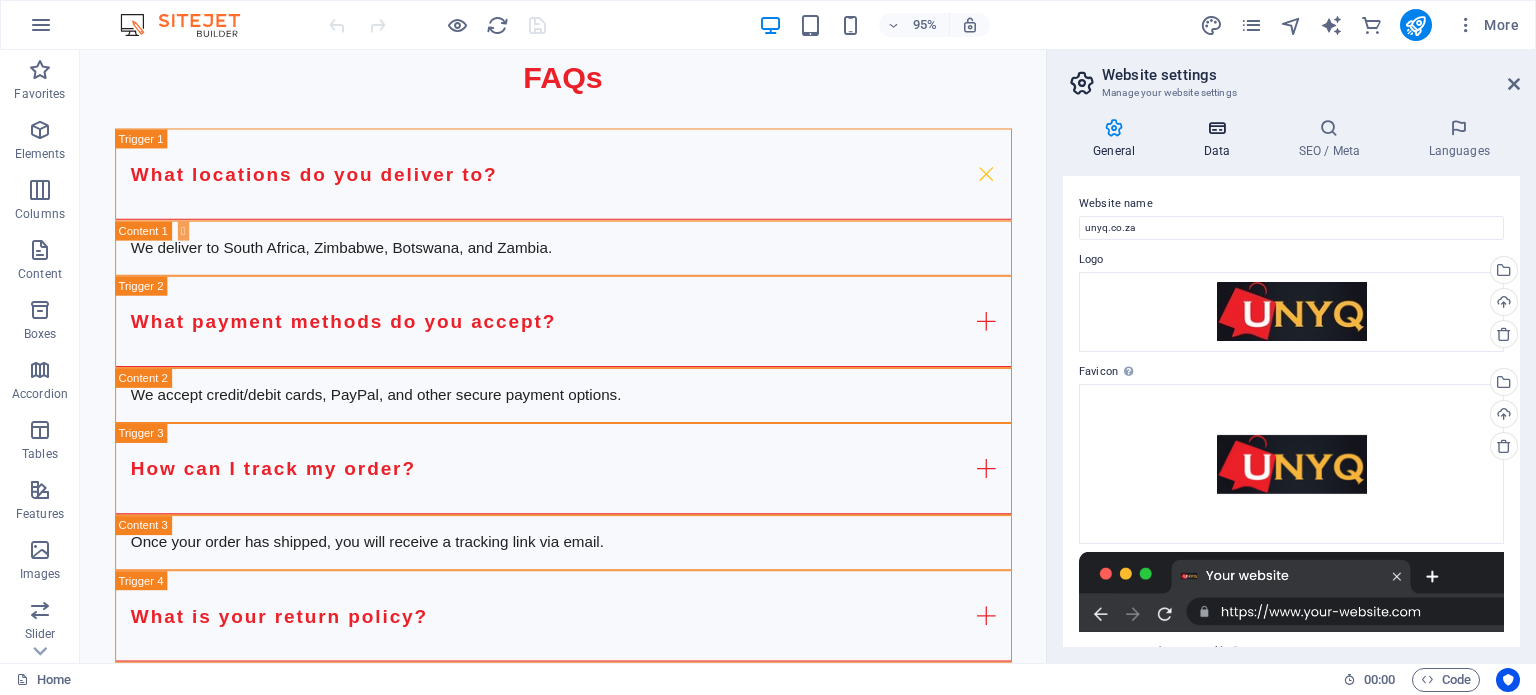 click on "Data" at bounding box center (1220, 139) 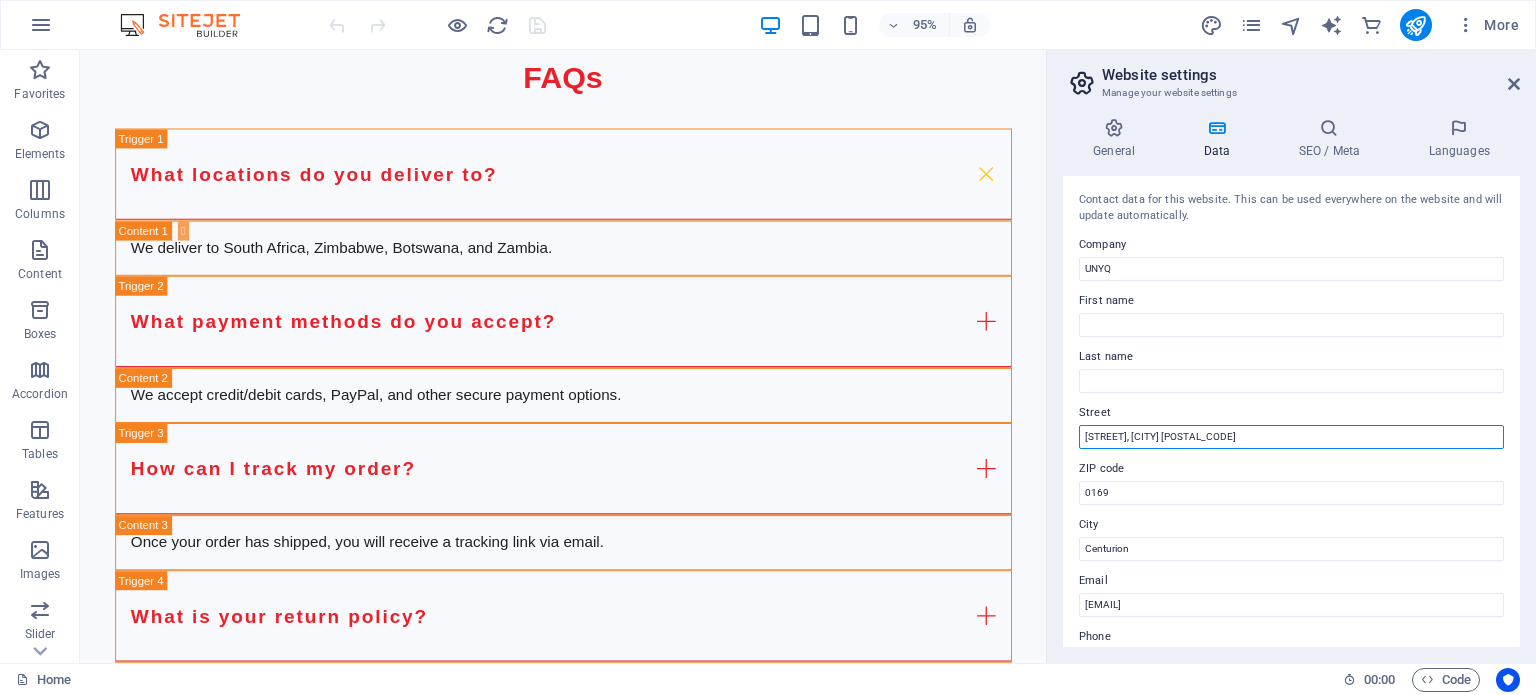 click on "[STREET], [CITY] [POSTAL_CODE]" at bounding box center (1291, 437) 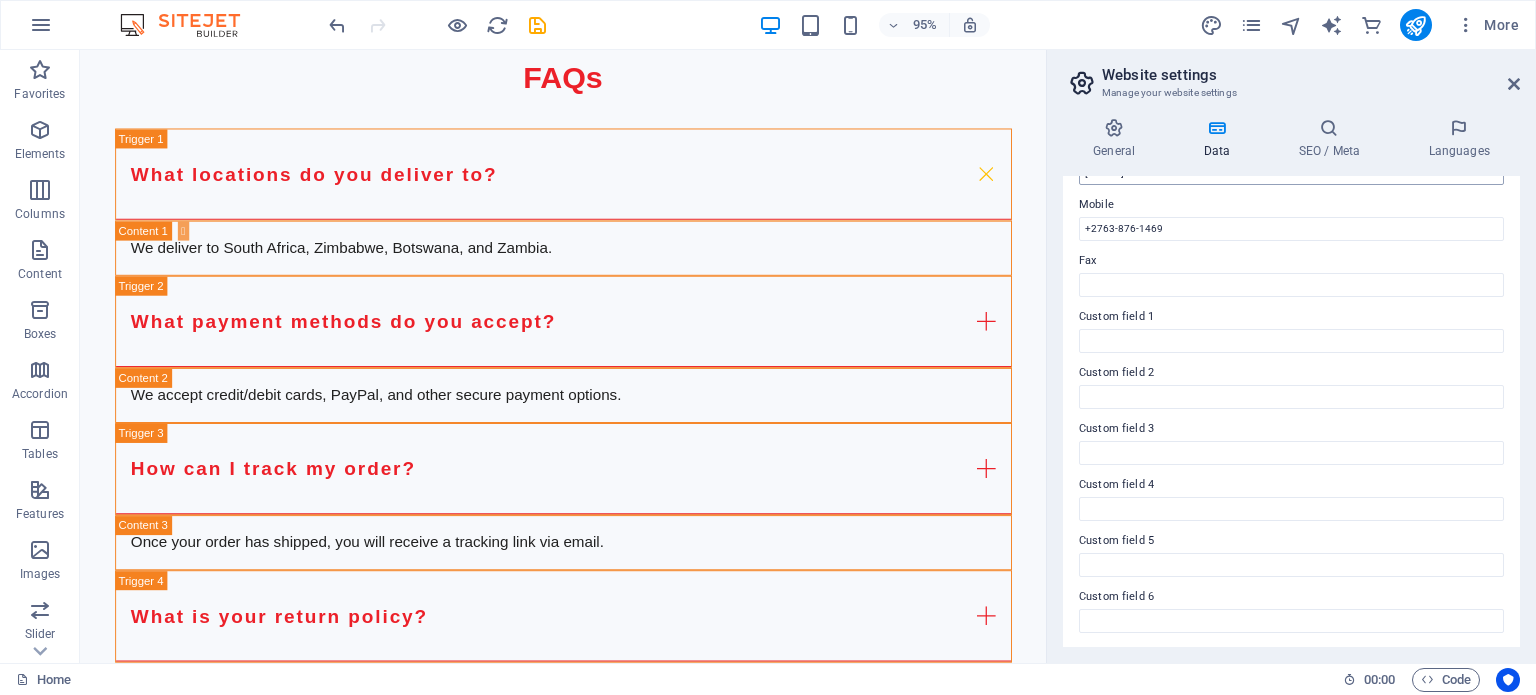 scroll, scrollTop: 389, scrollLeft: 0, axis: vertical 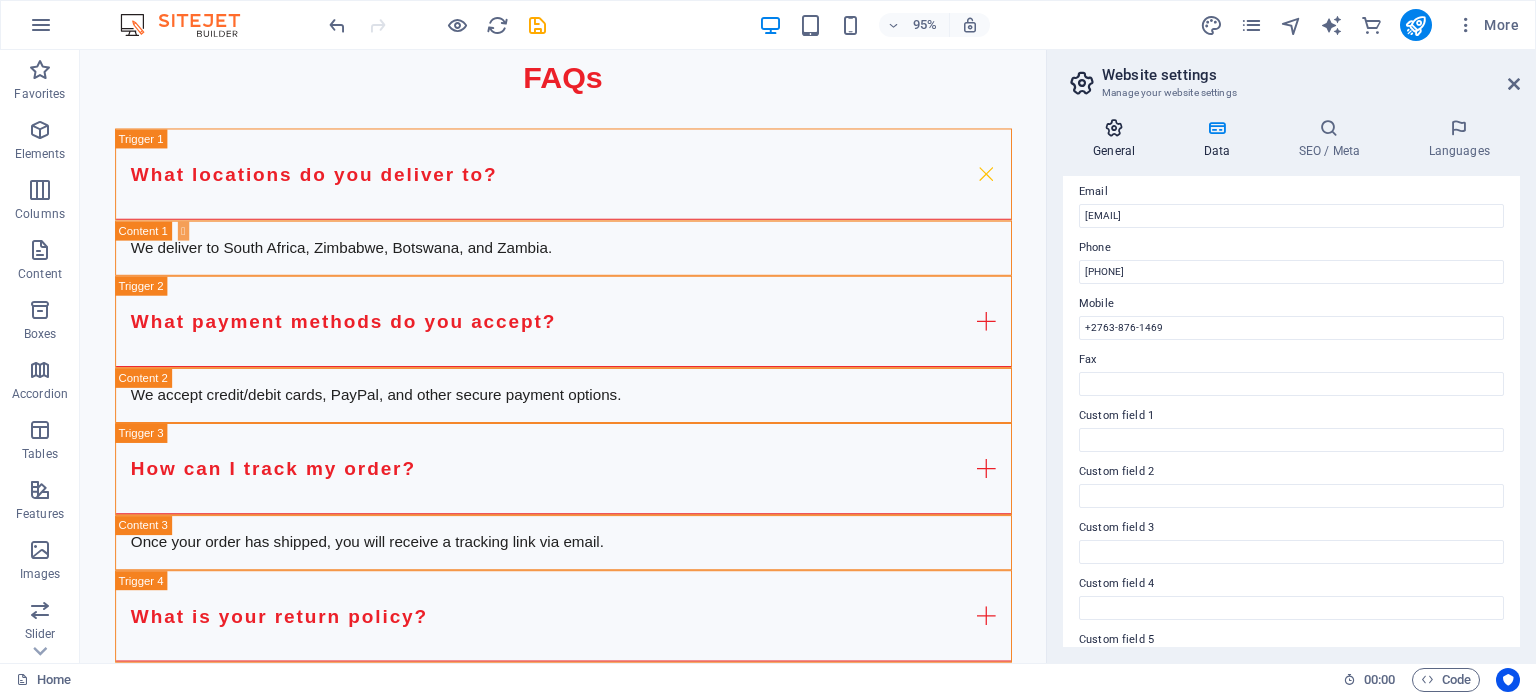 type on "HIghveld" 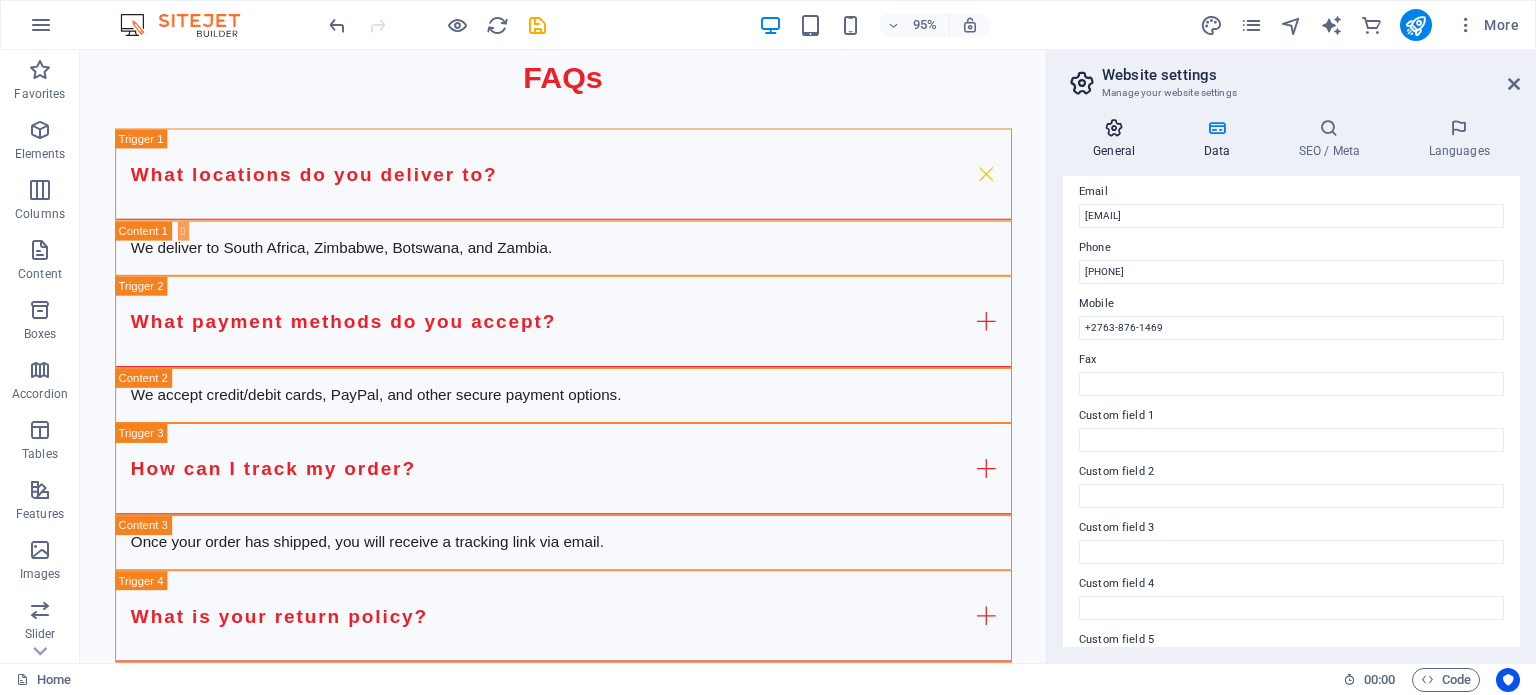 click on "General" at bounding box center [1118, 139] 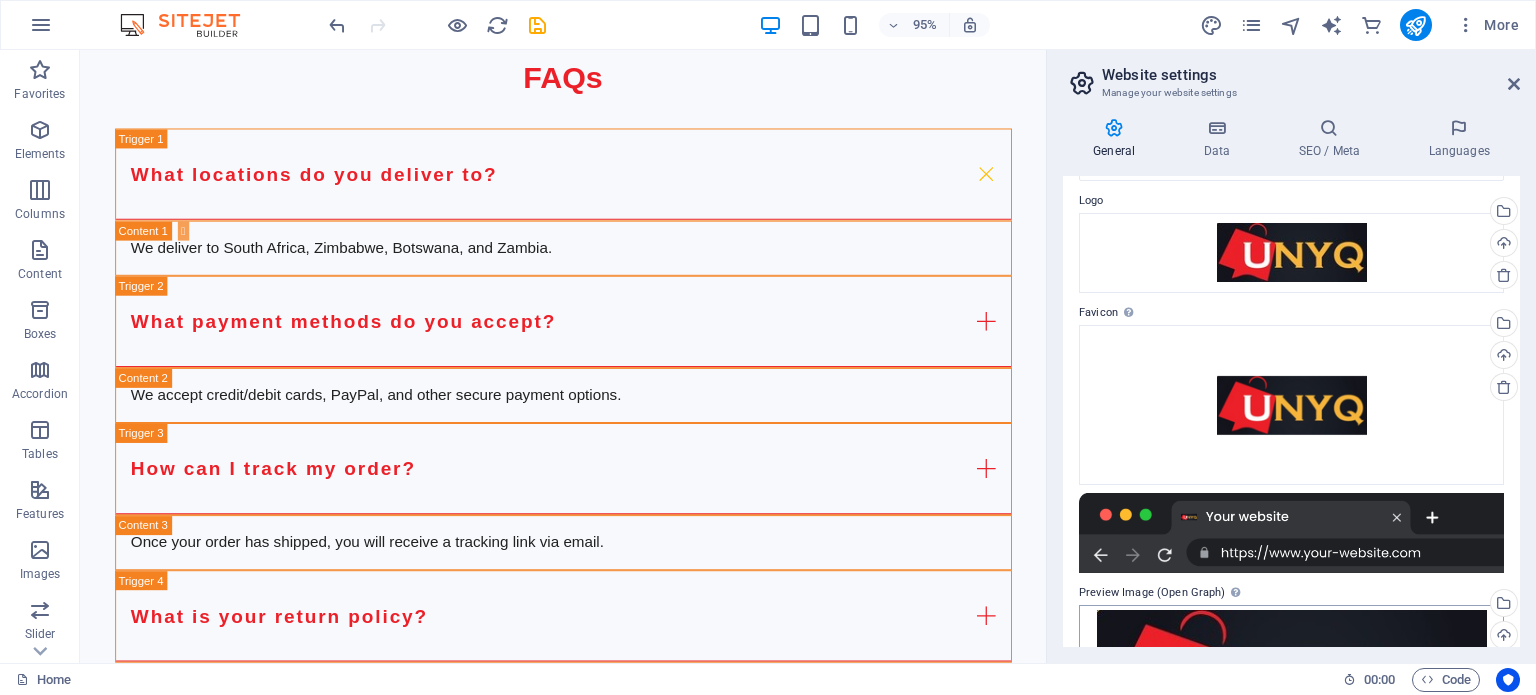 scroll, scrollTop: 0, scrollLeft: 0, axis: both 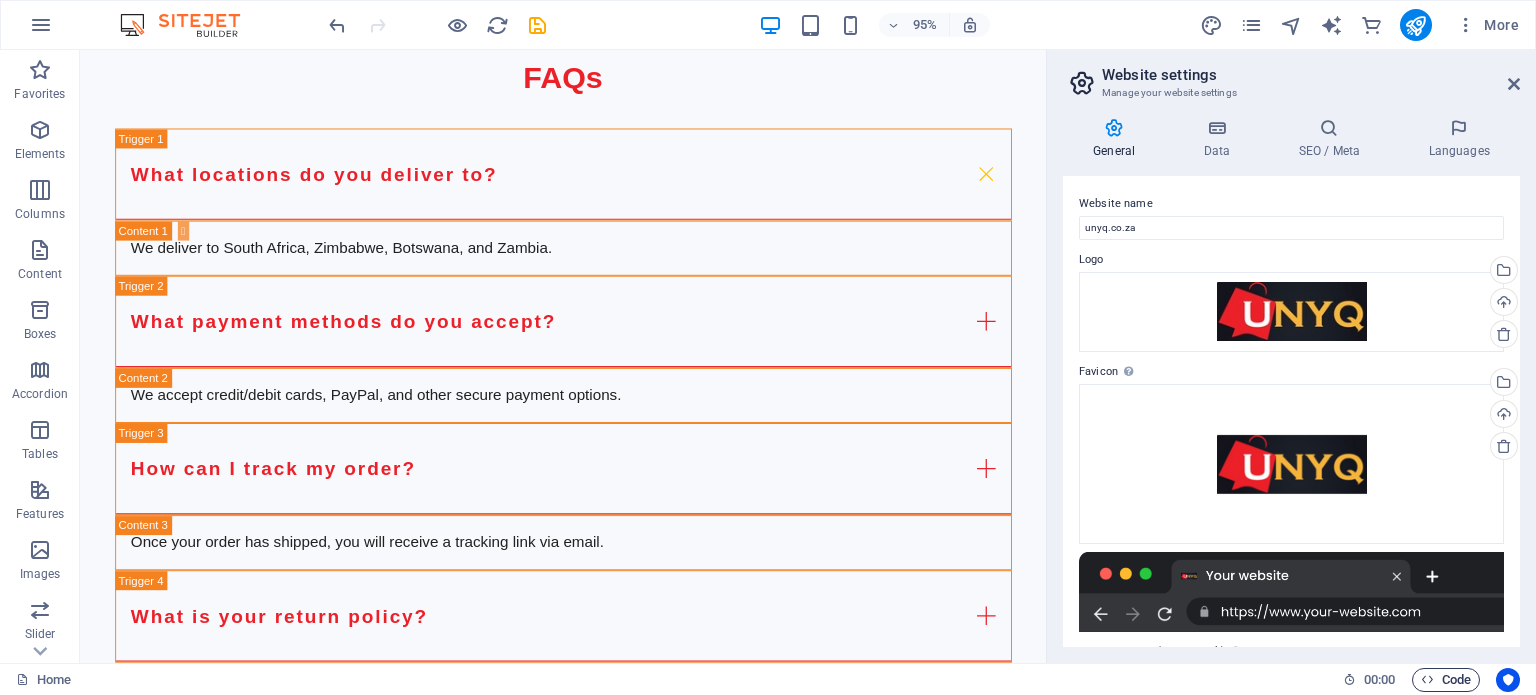 click on "Code" at bounding box center (1446, 680) 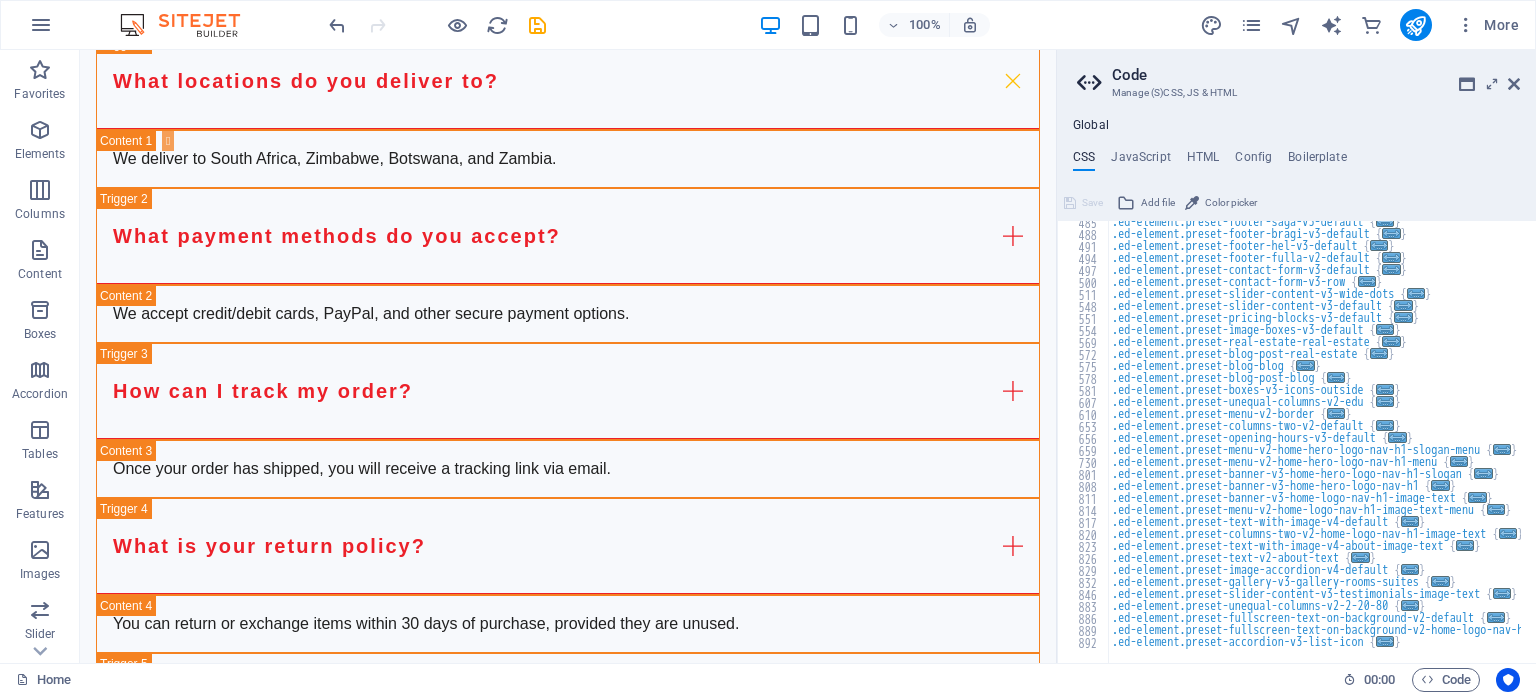scroll, scrollTop: 508, scrollLeft: 0, axis: vertical 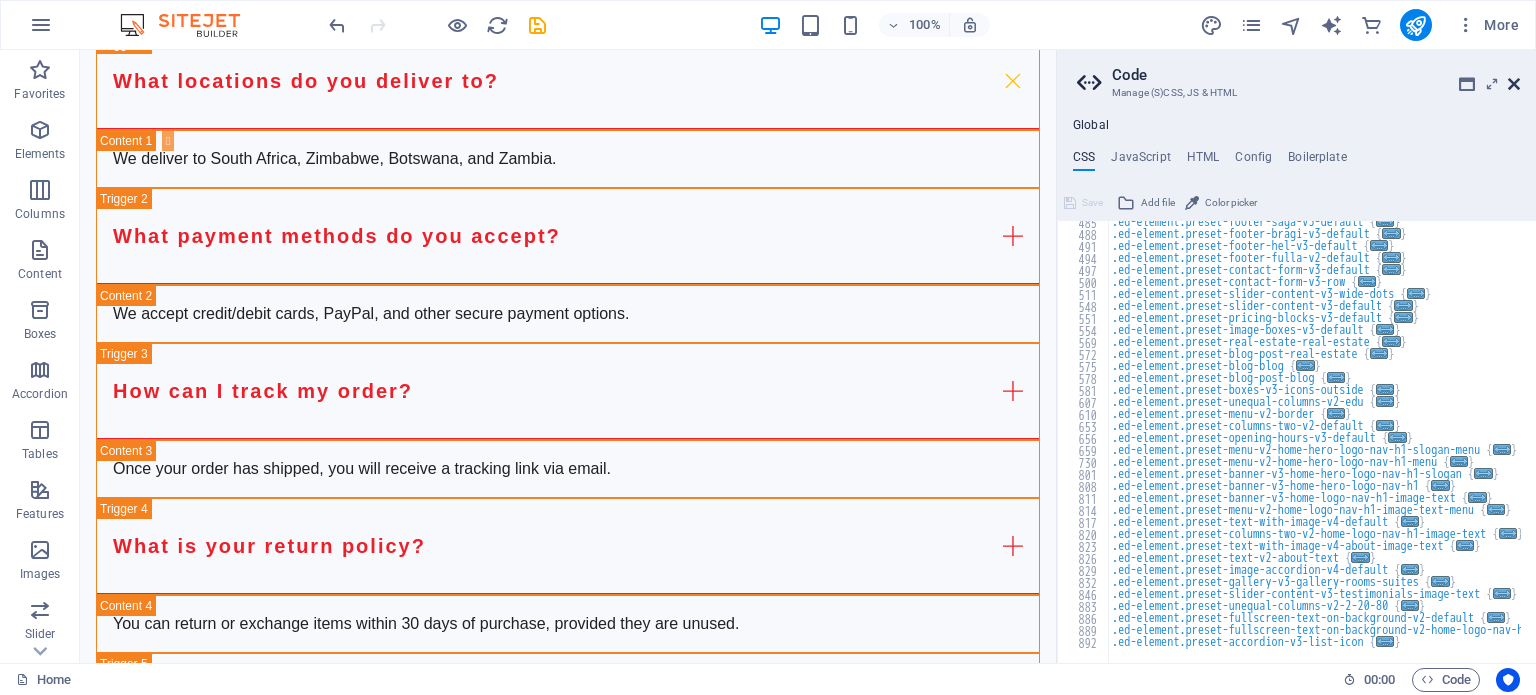 drag, startPoint x: 1518, startPoint y: 81, endPoint x: 1424, endPoint y: 38, distance: 103.36827 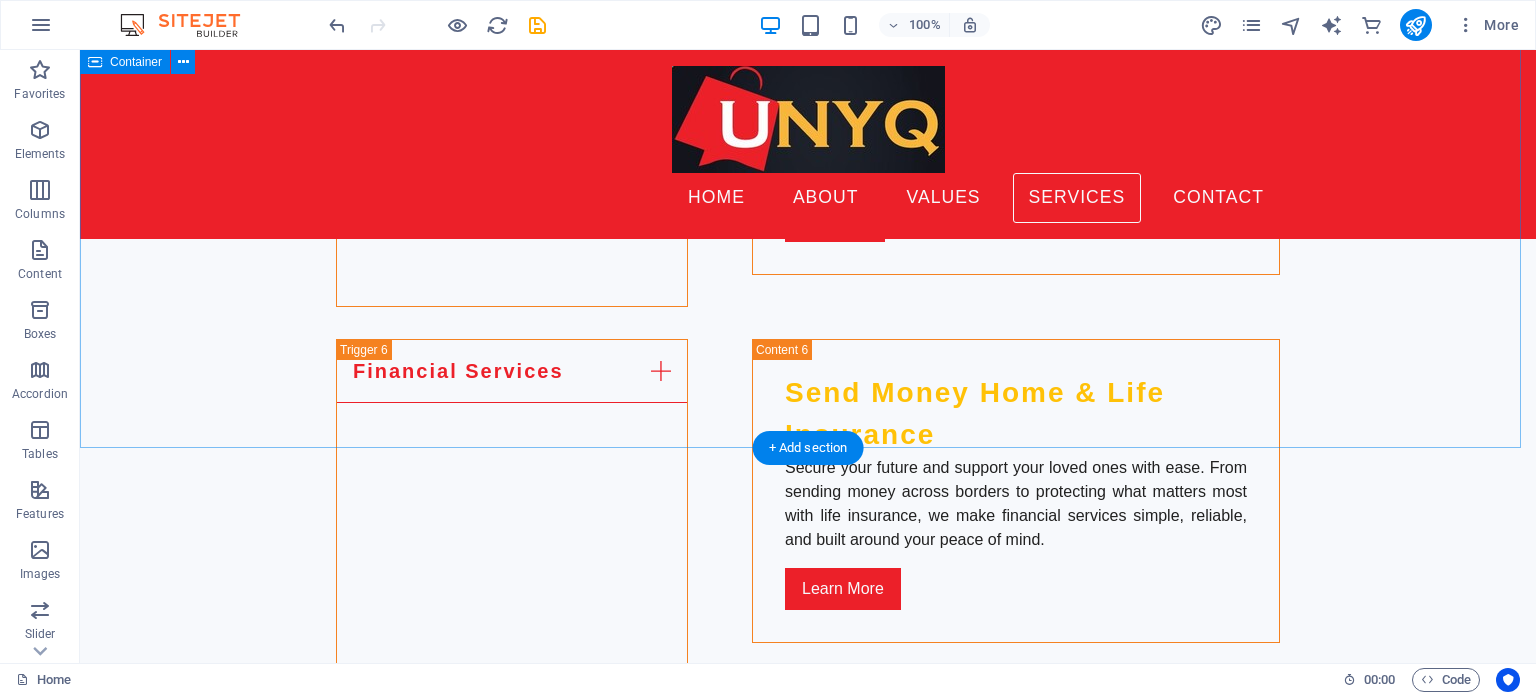 scroll, scrollTop: 4654, scrollLeft: 0, axis: vertical 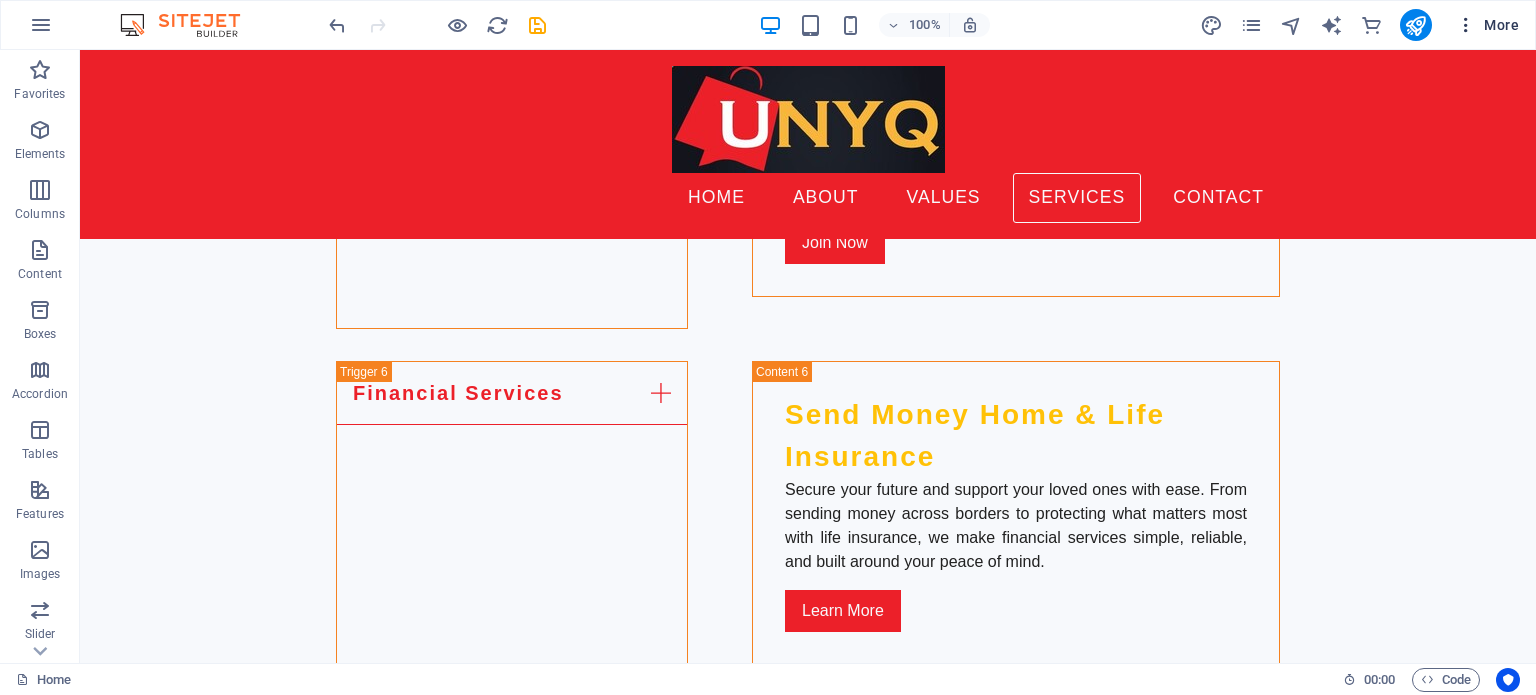 click at bounding box center (1466, 25) 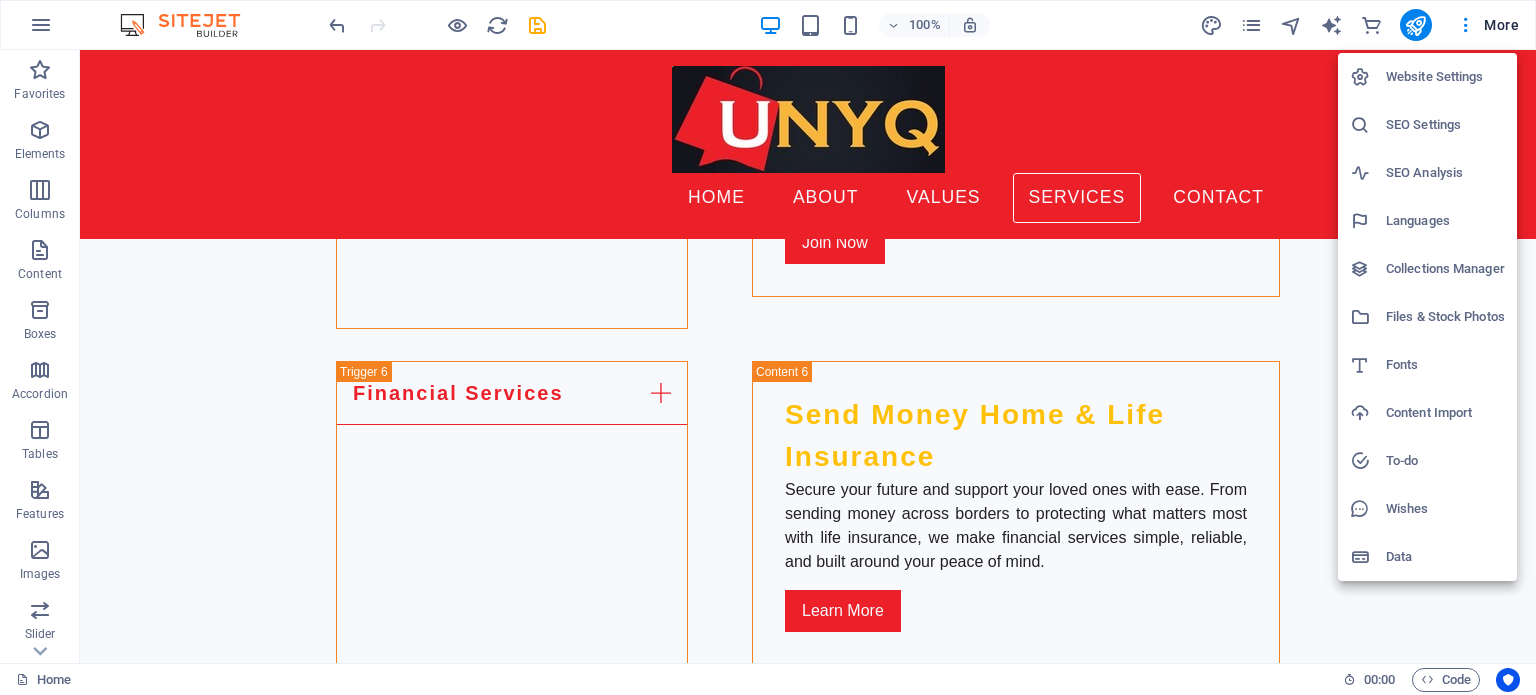 click on "Website Settings" at bounding box center [1445, 77] 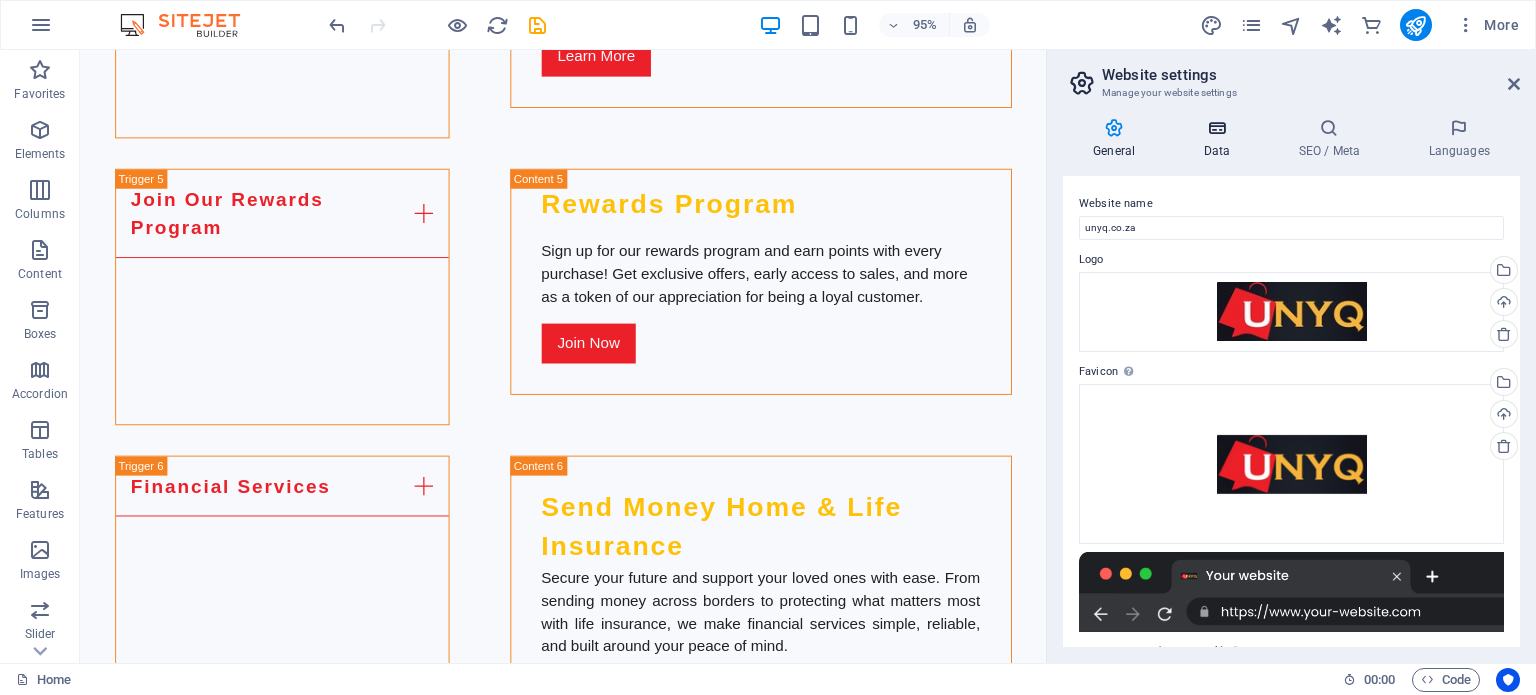 click on "Data" at bounding box center (1220, 139) 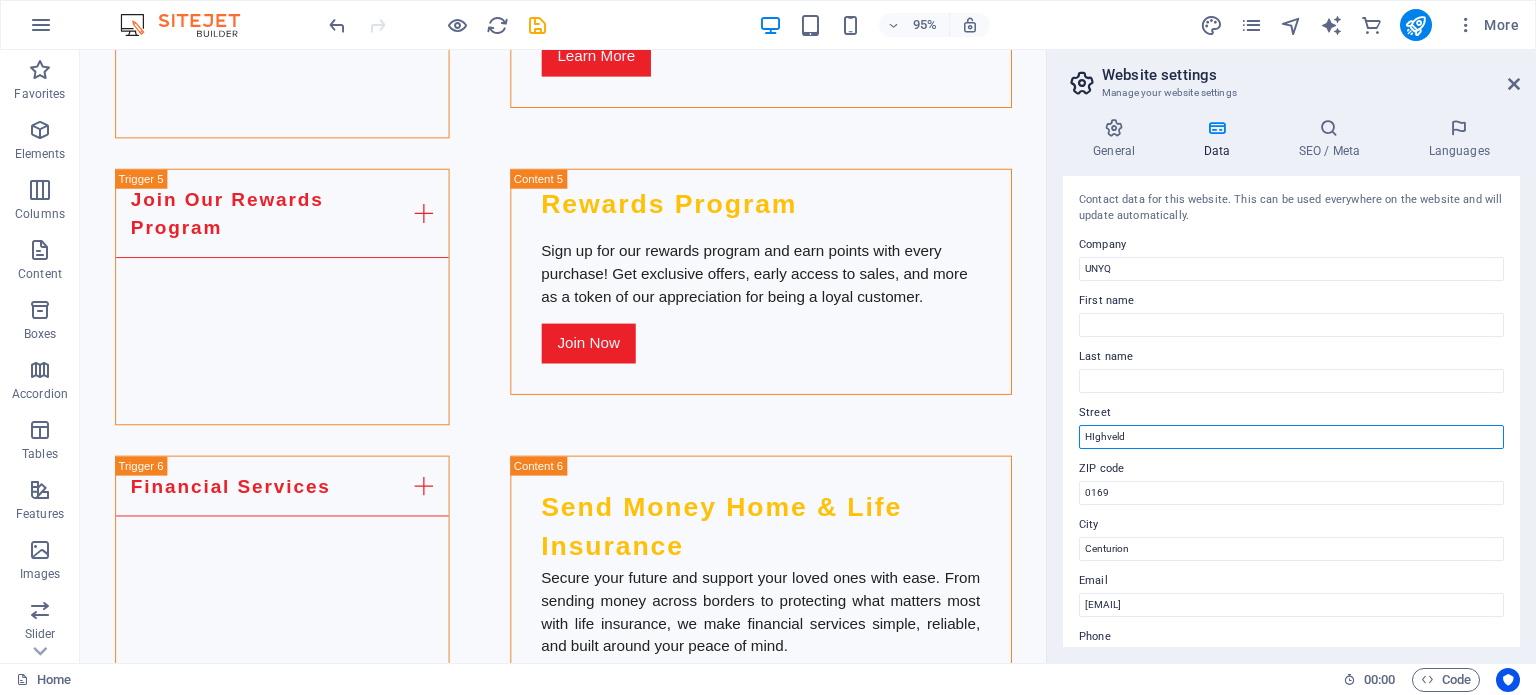 click on "HIghveld" at bounding box center [1291, 437] 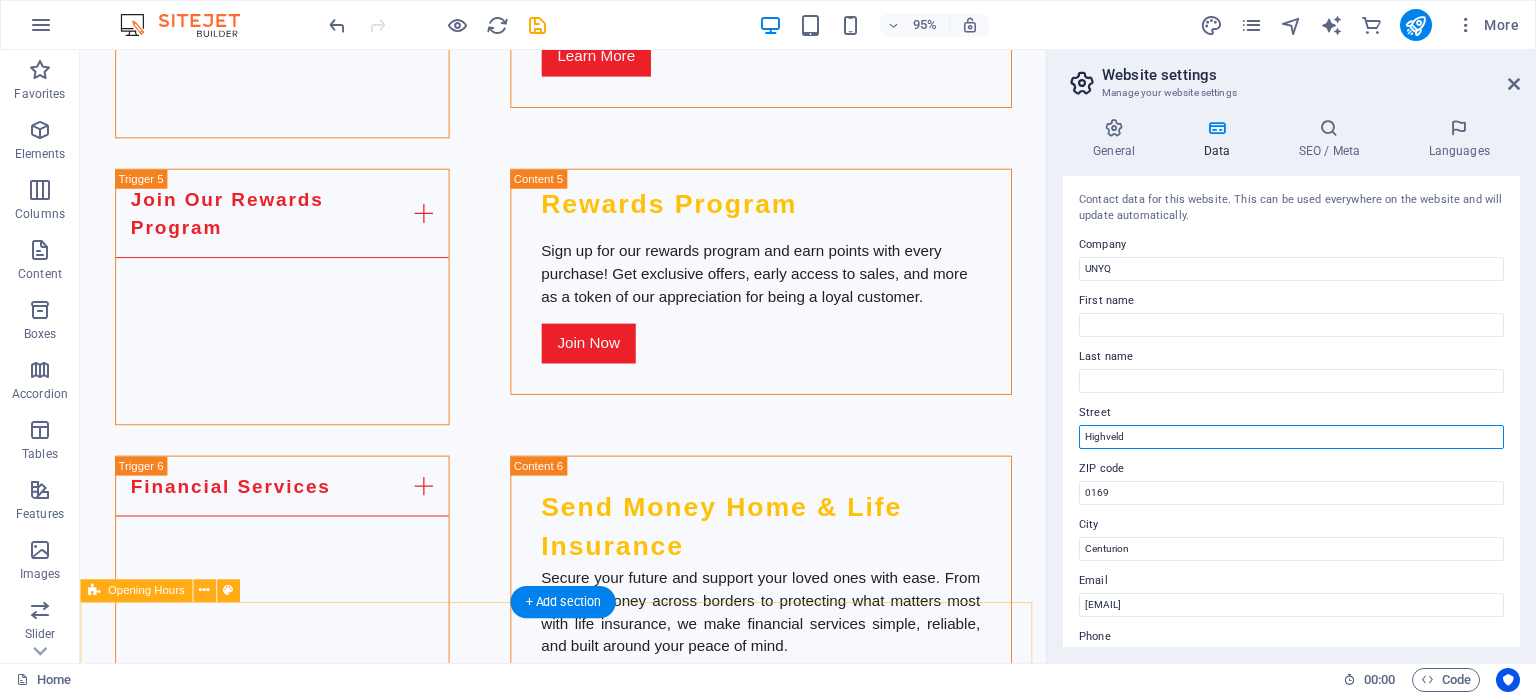type on "Highveld" 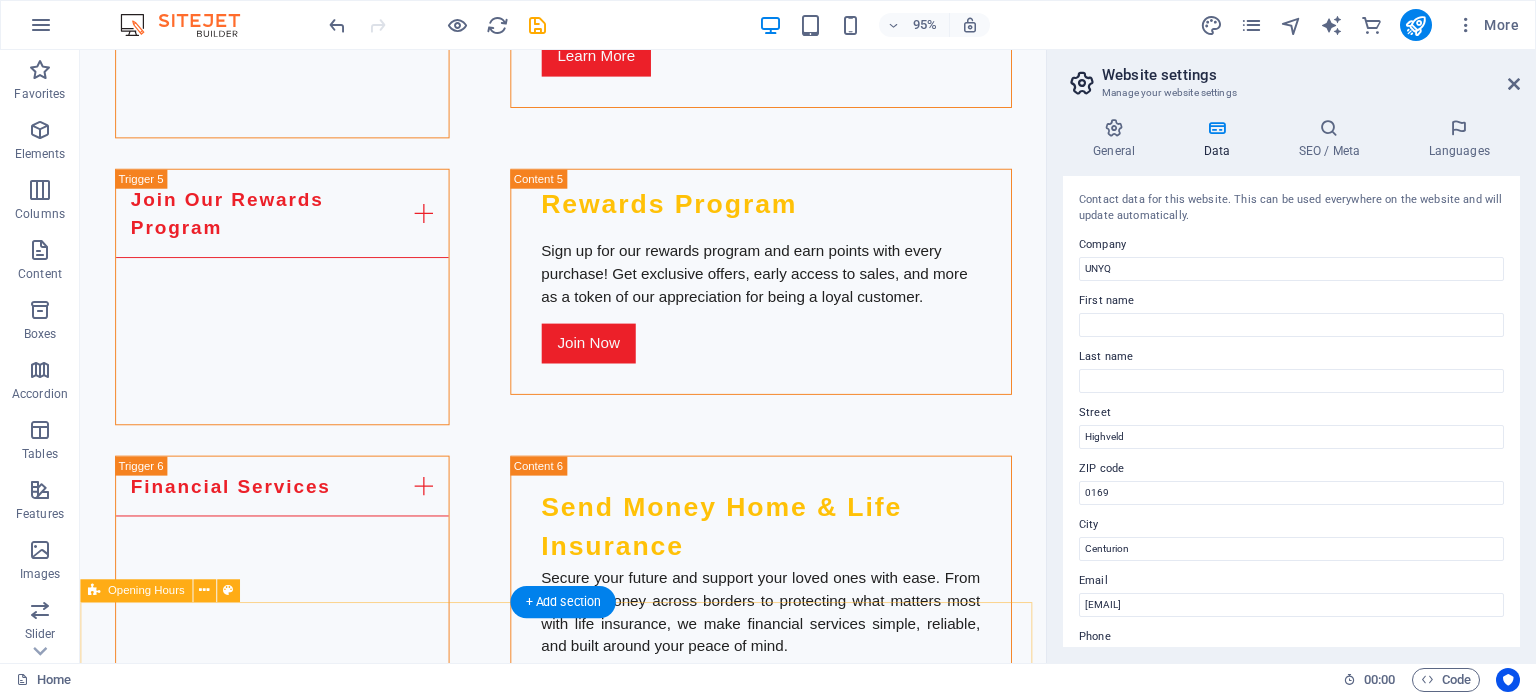 click on "[DAY] [TIME] - [TIME] [DAY] [TIME] - [TIME] [DAY] [TIME] - [TIME] [DAY] [TIME] - [TIME] [DAY] [TIME] - [TIME] [DAY] [TIME] - [TIME] [DAY] Closed" at bounding box center [588, 2530] 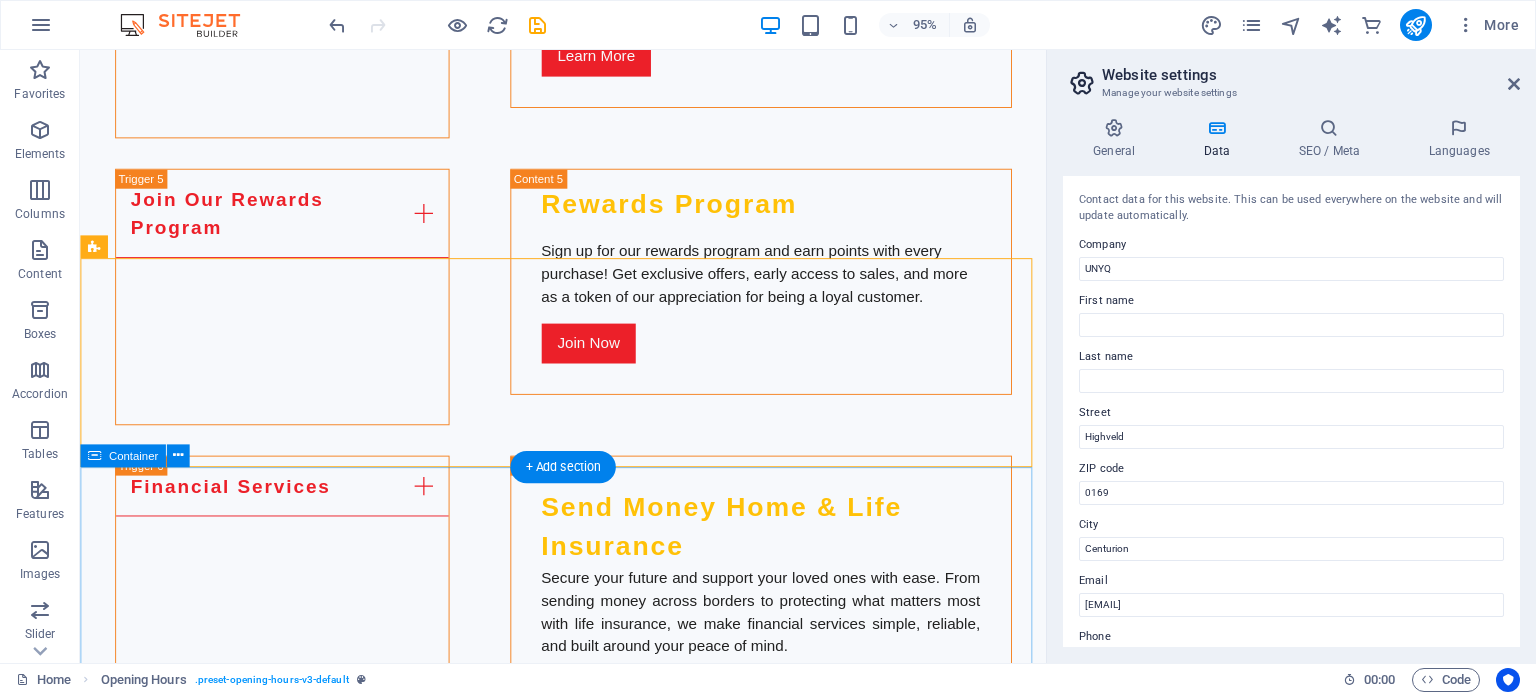 scroll, scrollTop: 5320, scrollLeft: 0, axis: vertical 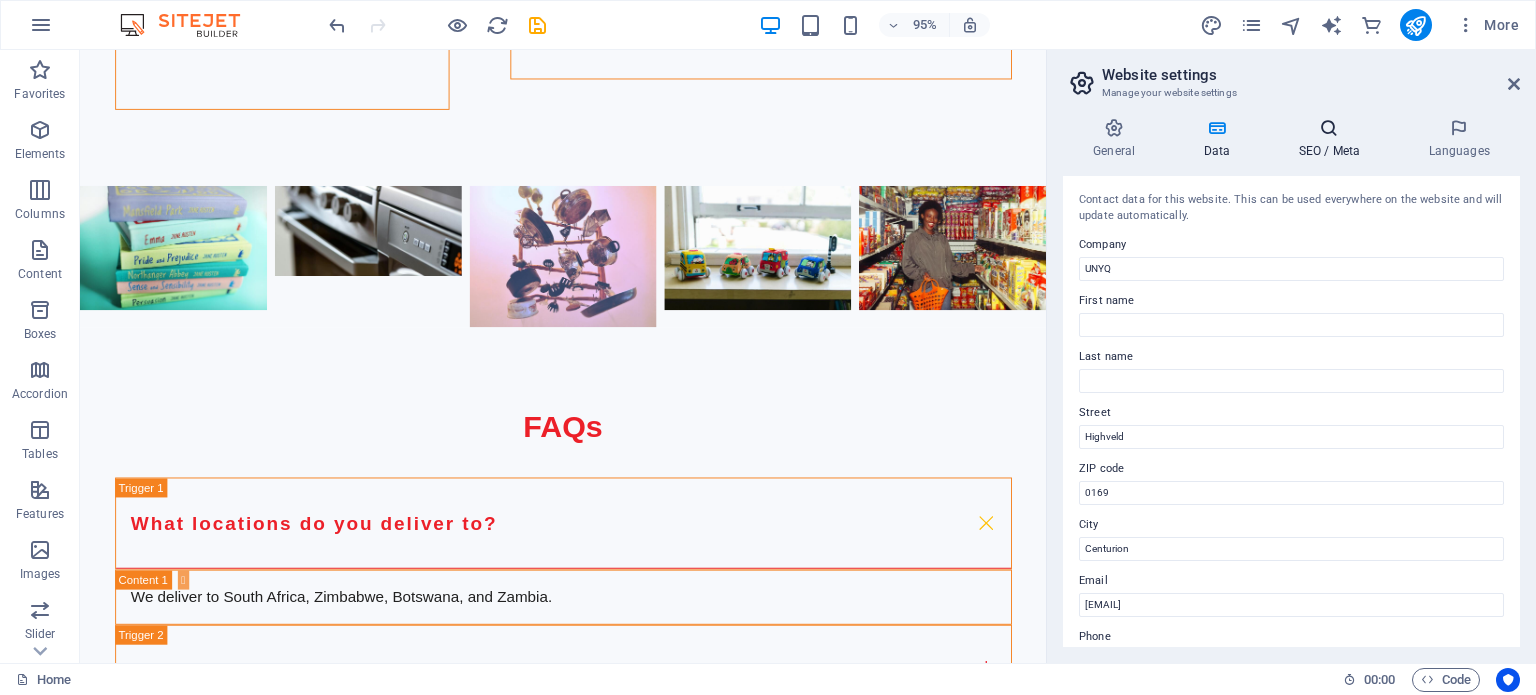 click on "SEO / Meta" at bounding box center [1333, 139] 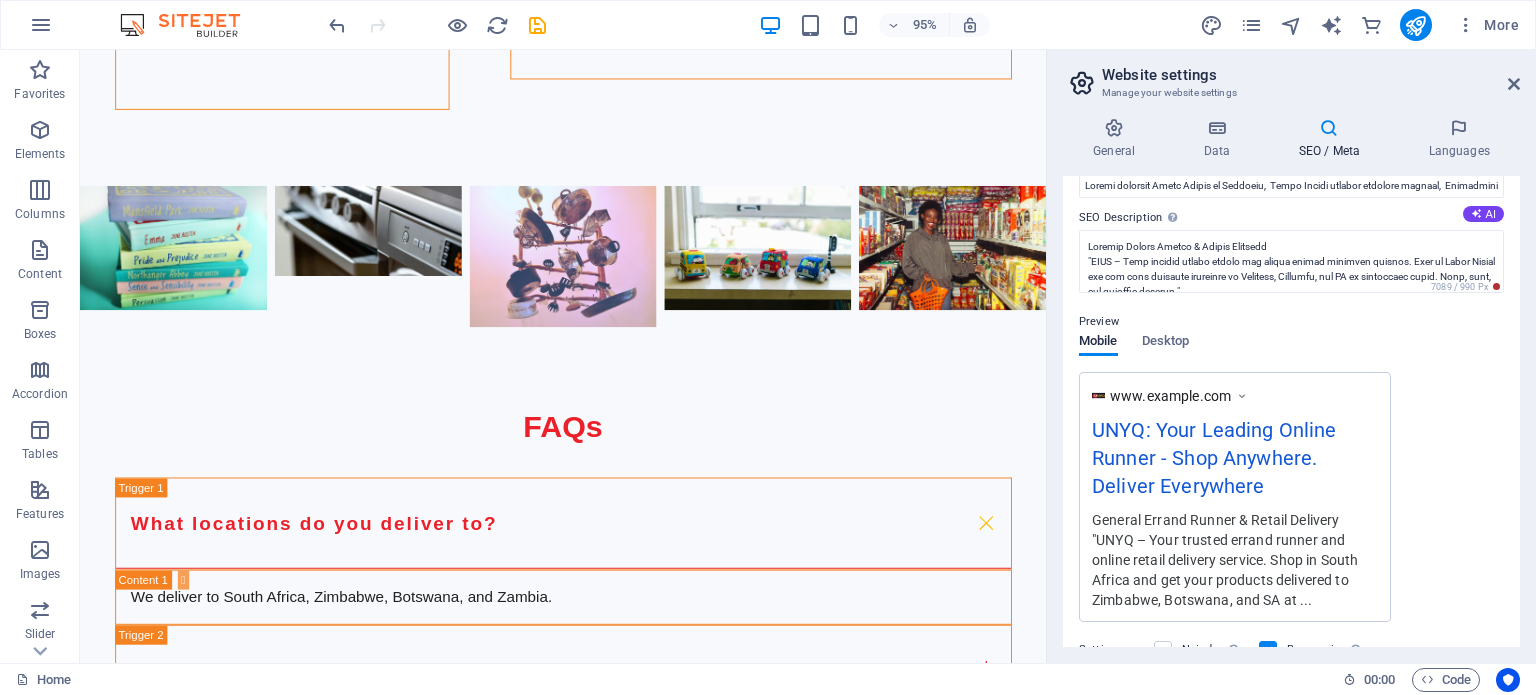 scroll, scrollTop: 399, scrollLeft: 0, axis: vertical 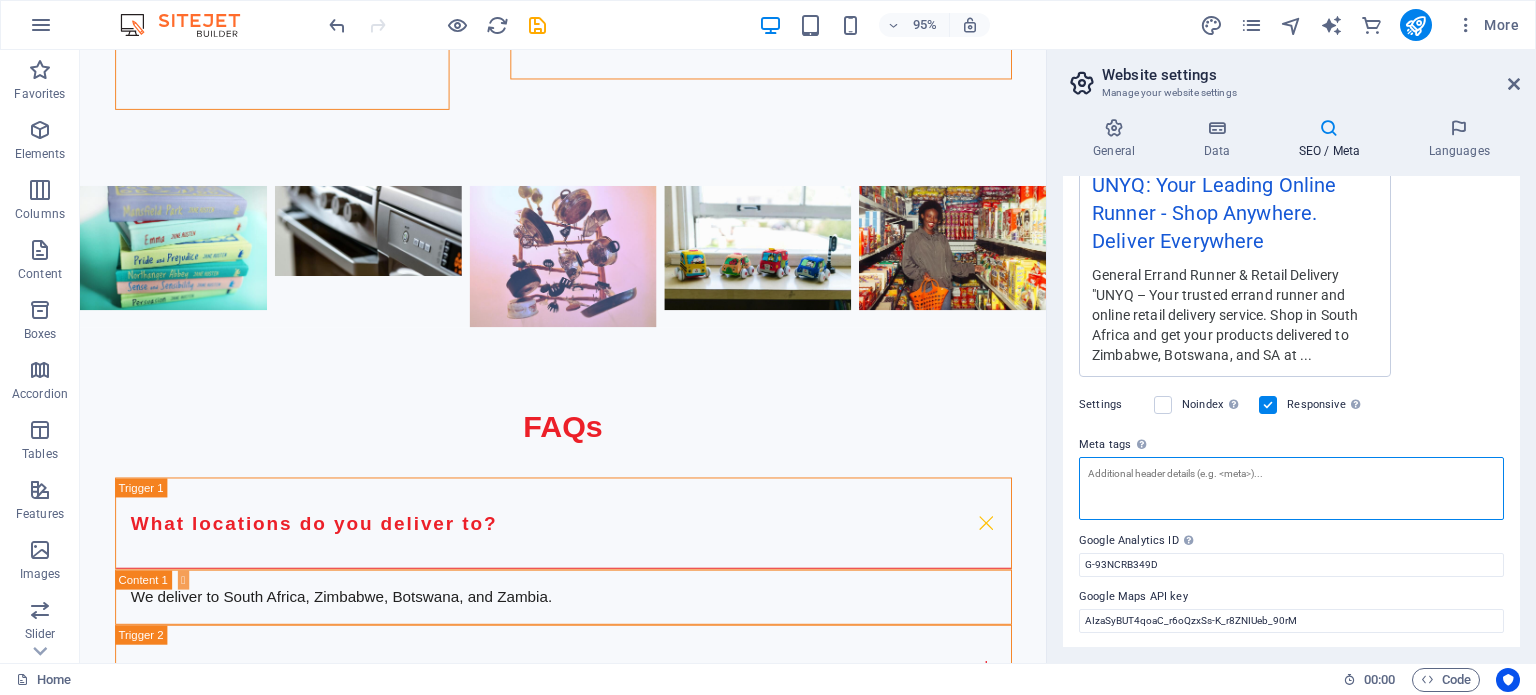 click on "Meta tags Enter HTML code here that will be placed inside the  tags of your website. Please note that your website may not function if you include code with errors." at bounding box center (1291, 488) 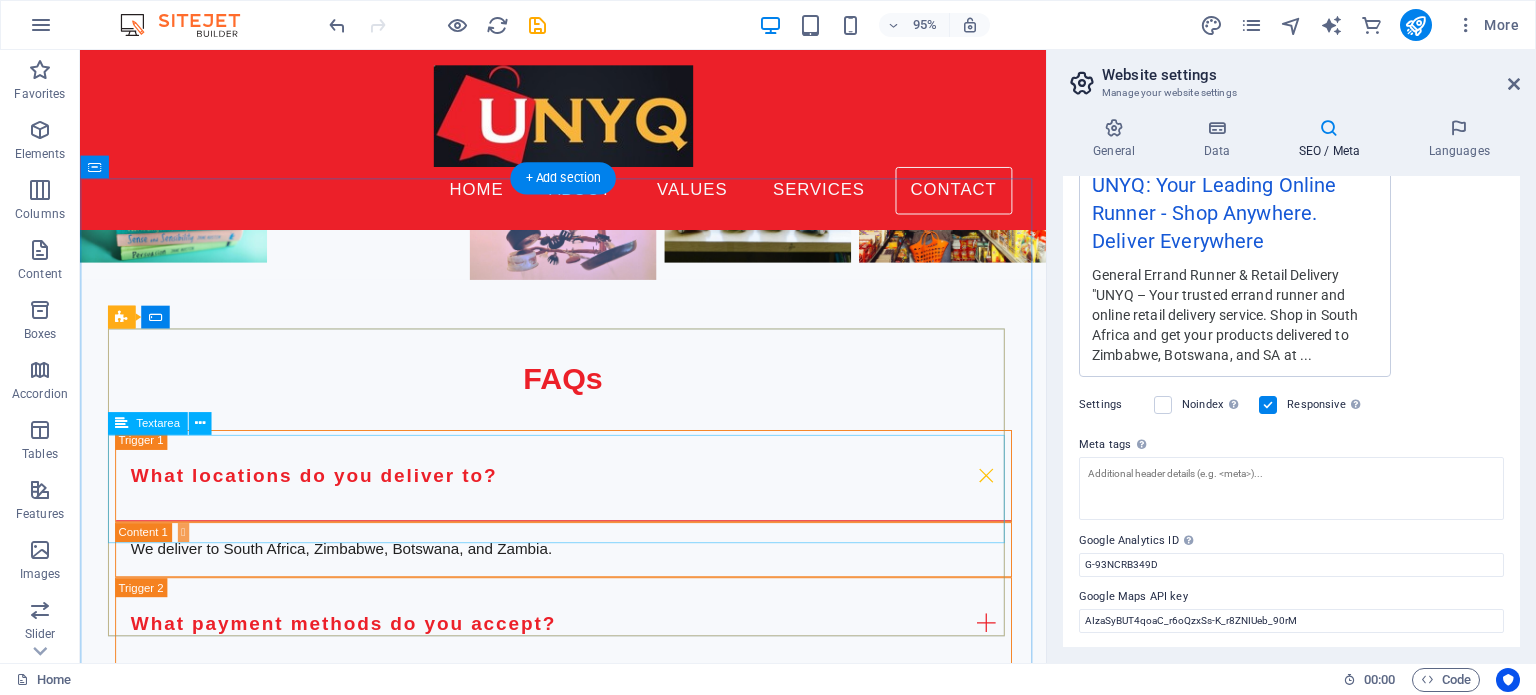 scroll, scrollTop: 5220, scrollLeft: 0, axis: vertical 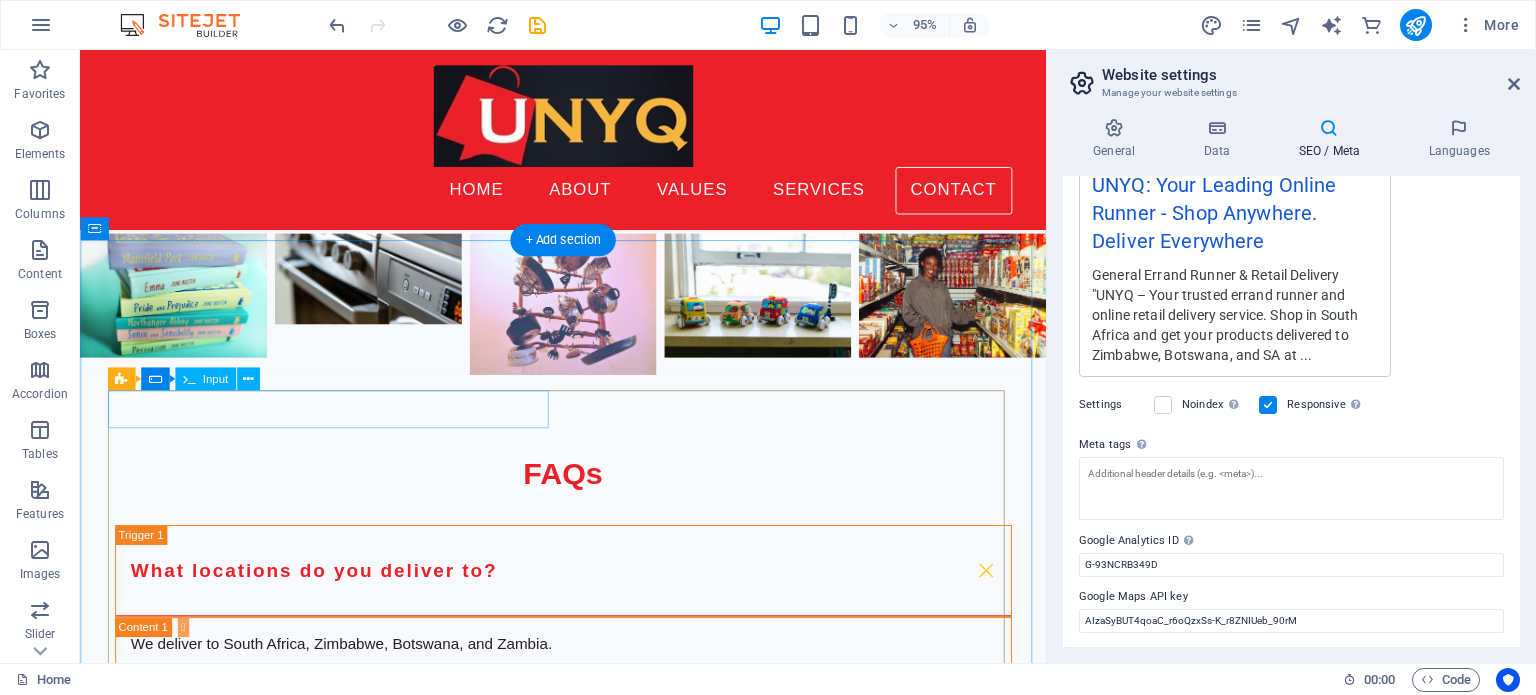 click at bounding box center (349, 2379) 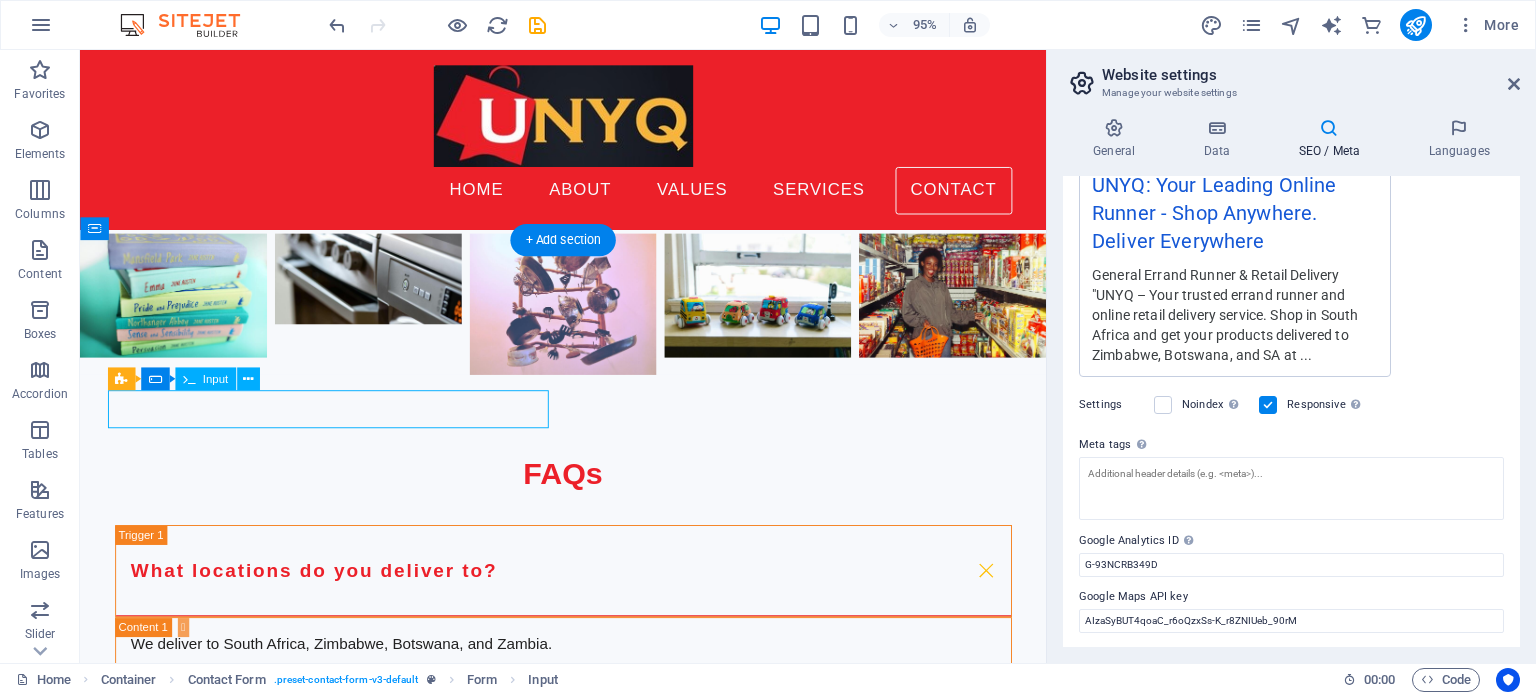click at bounding box center [349, 2379] 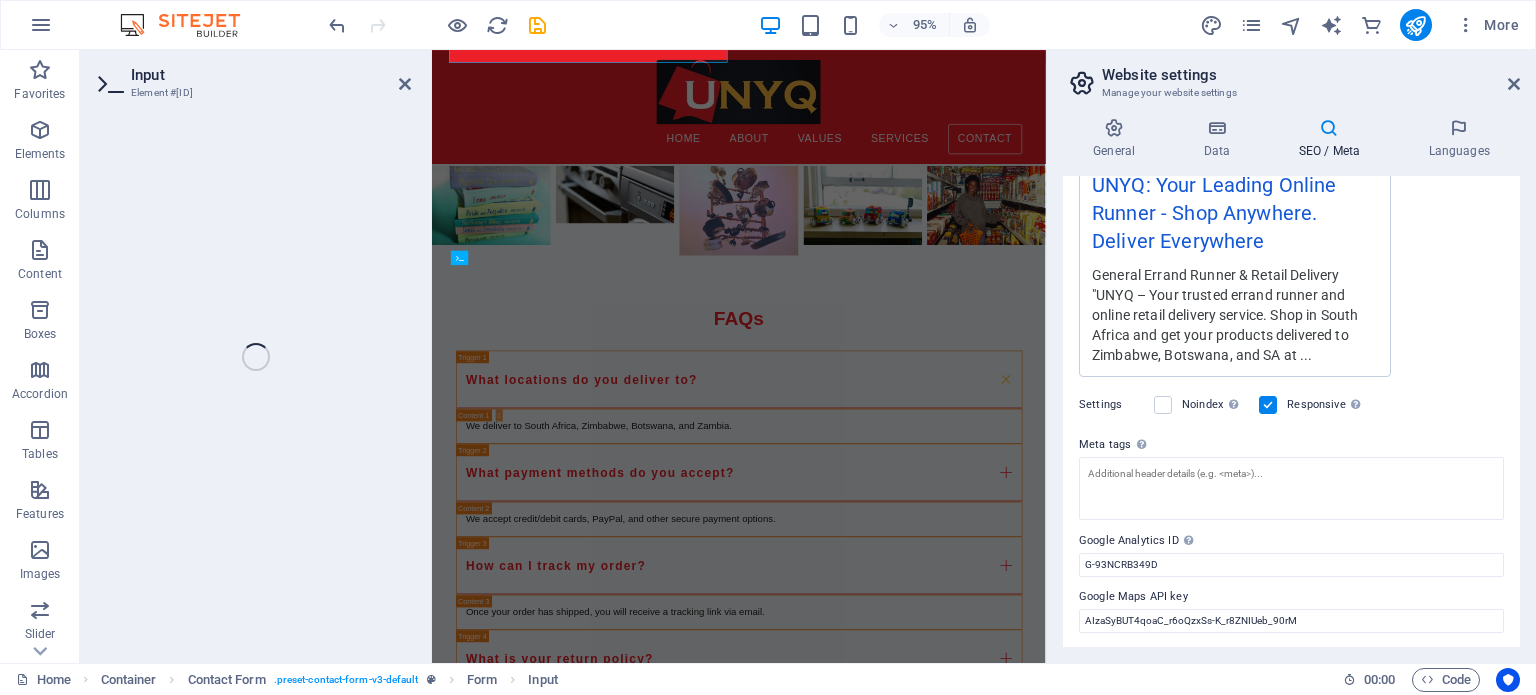 scroll, scrollTop: 5597, scrollLeft: 0, axis: vertical 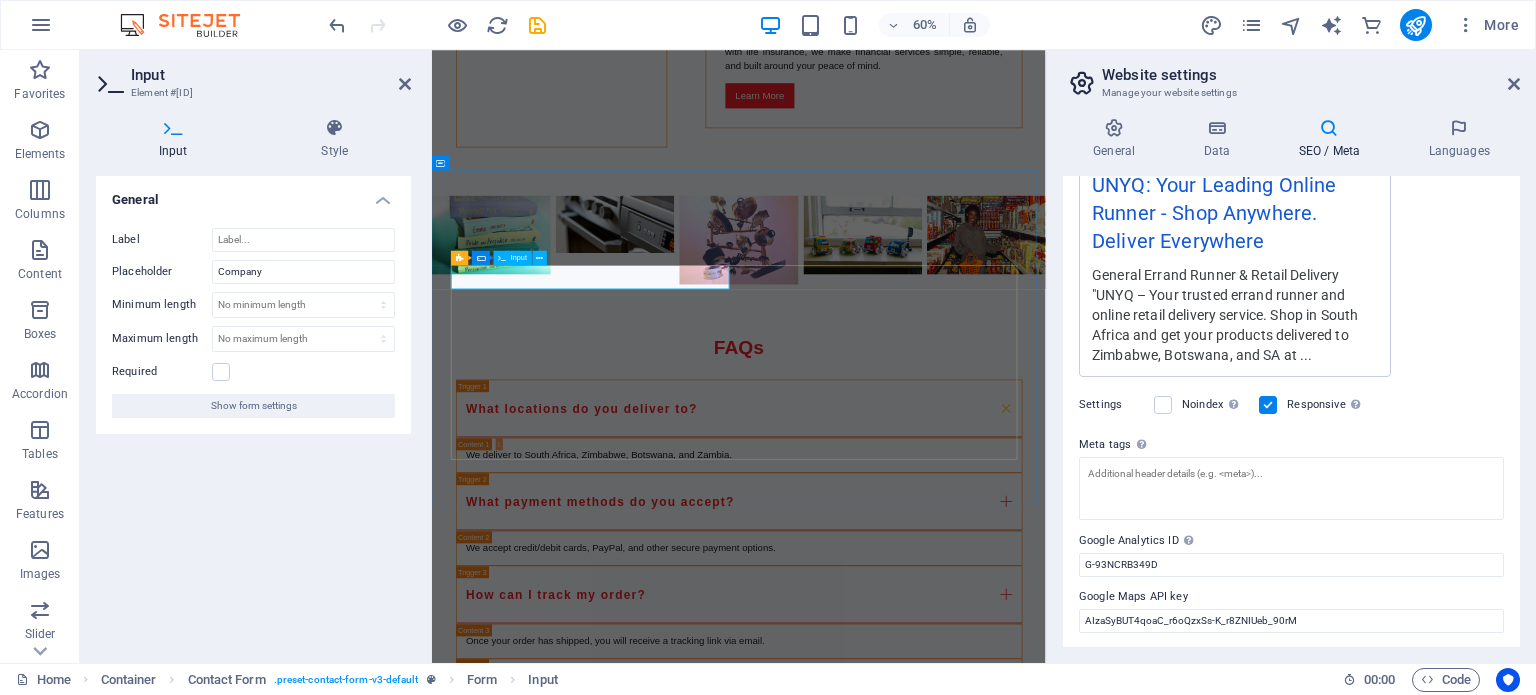 click at bounding box center (589, 2428) 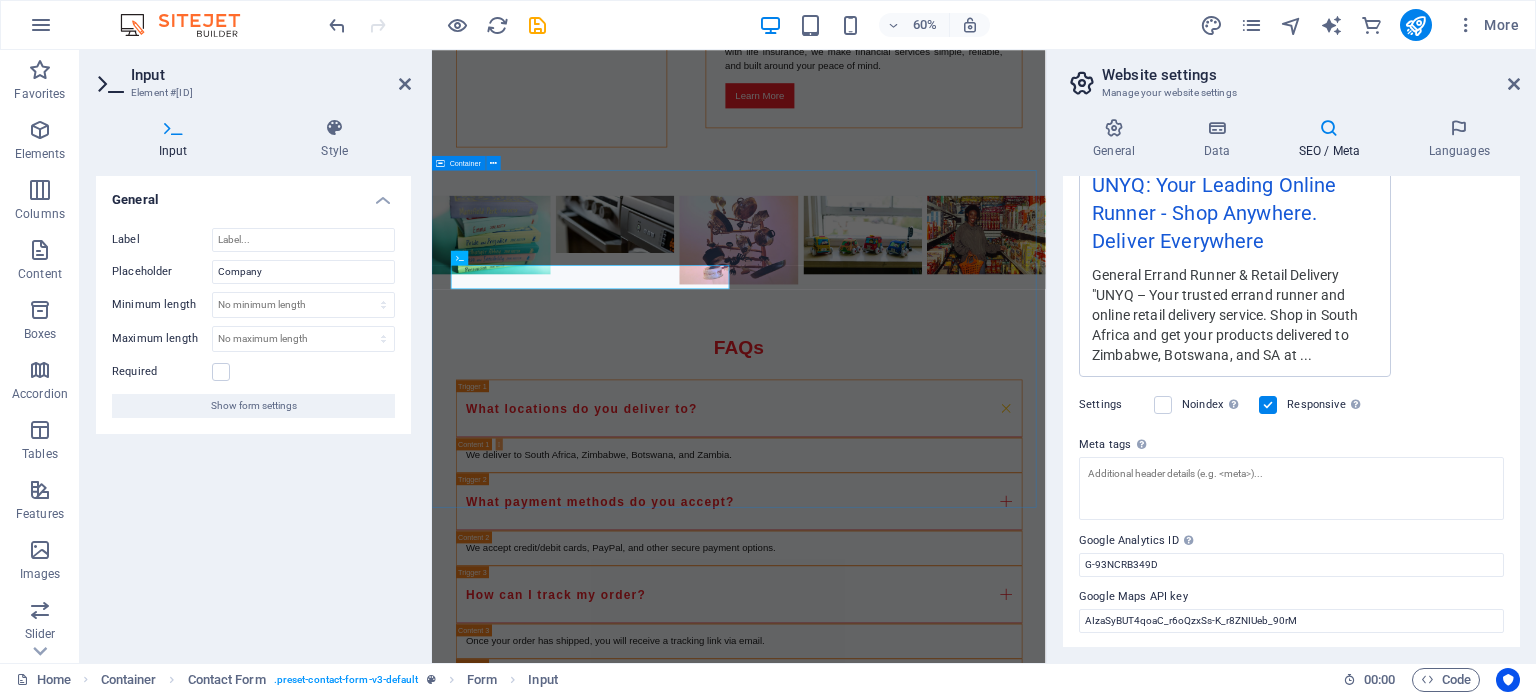 drag, startPoint x: 557, startPoint y: 427, endPoint x: 439, endPoint y: 426, distance: 118.004234 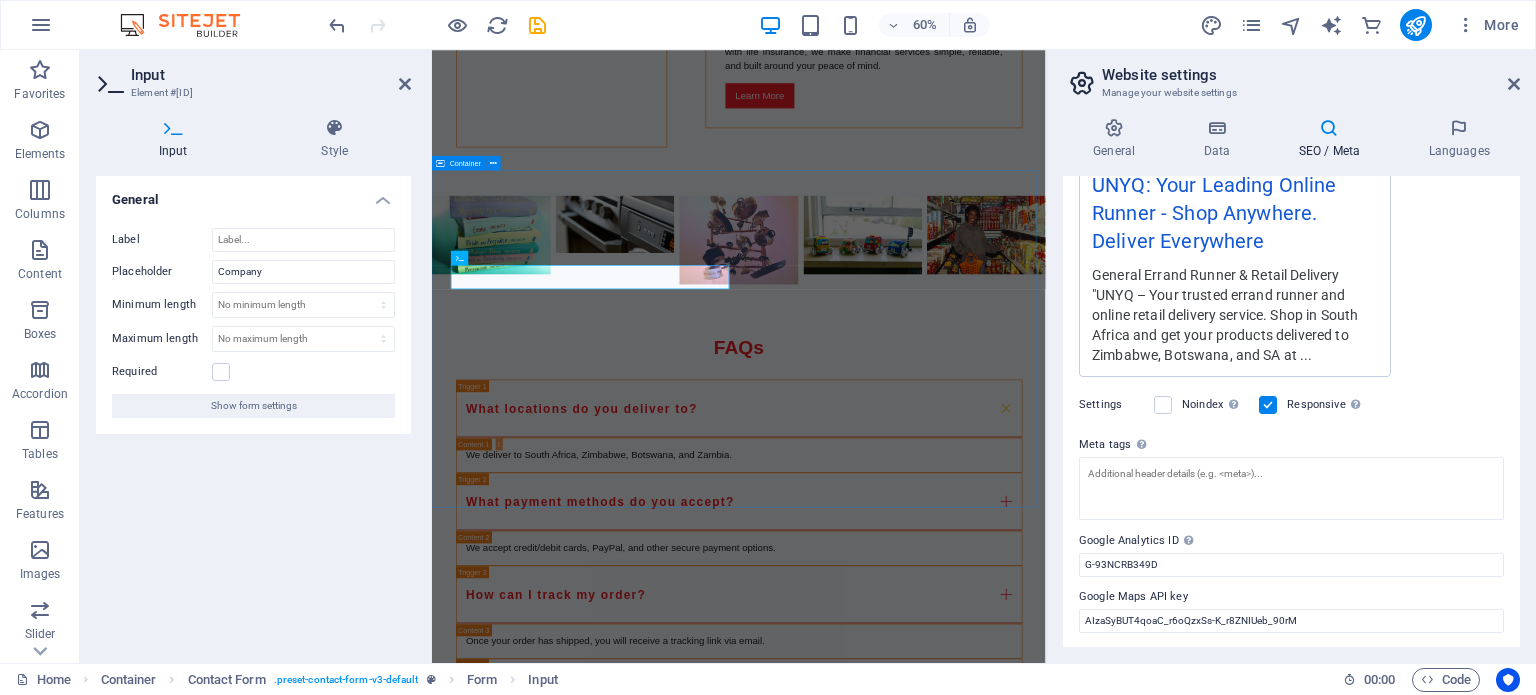 click on "Get in Touch with Us   I have read and understand the privacy policy. Unreadable? Load new Submit Inquiry" at bounding box center [943, 2535] 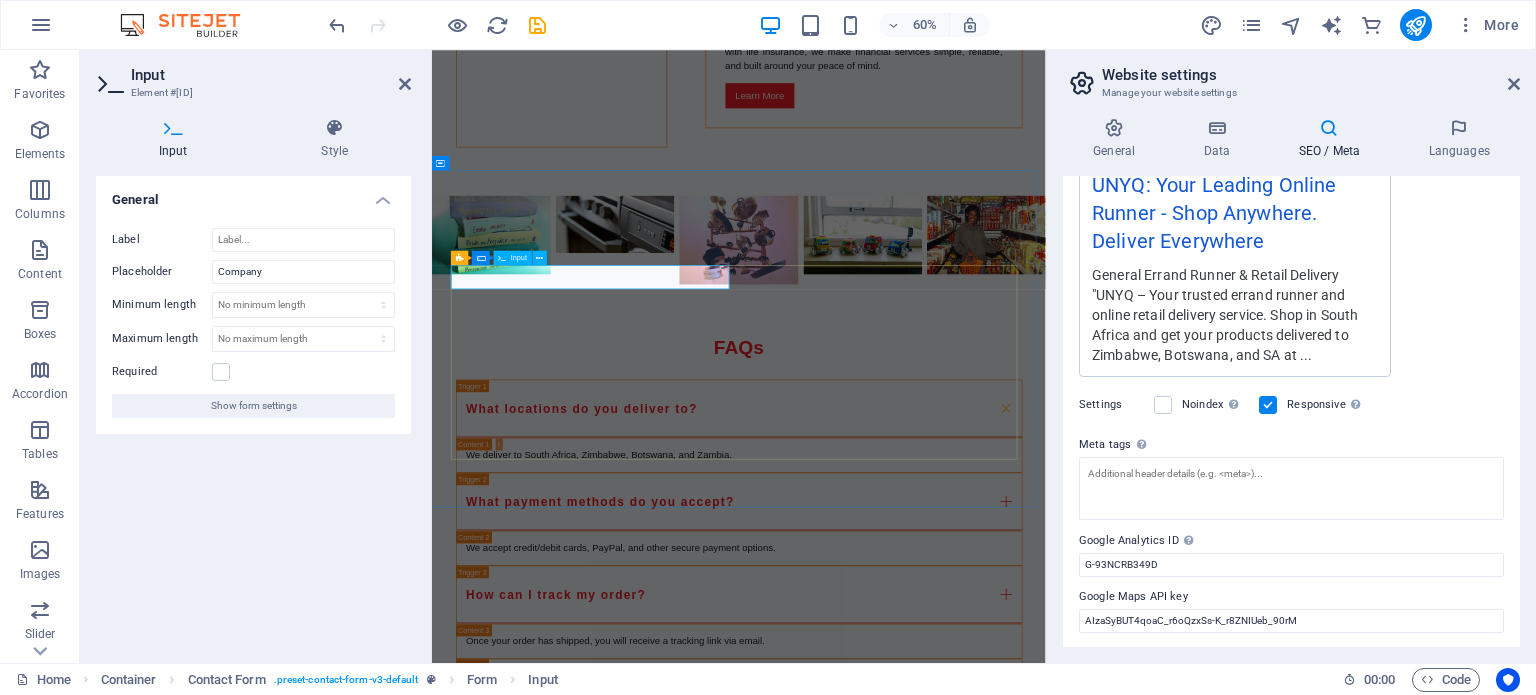 click at bounding box center (589, 2428) 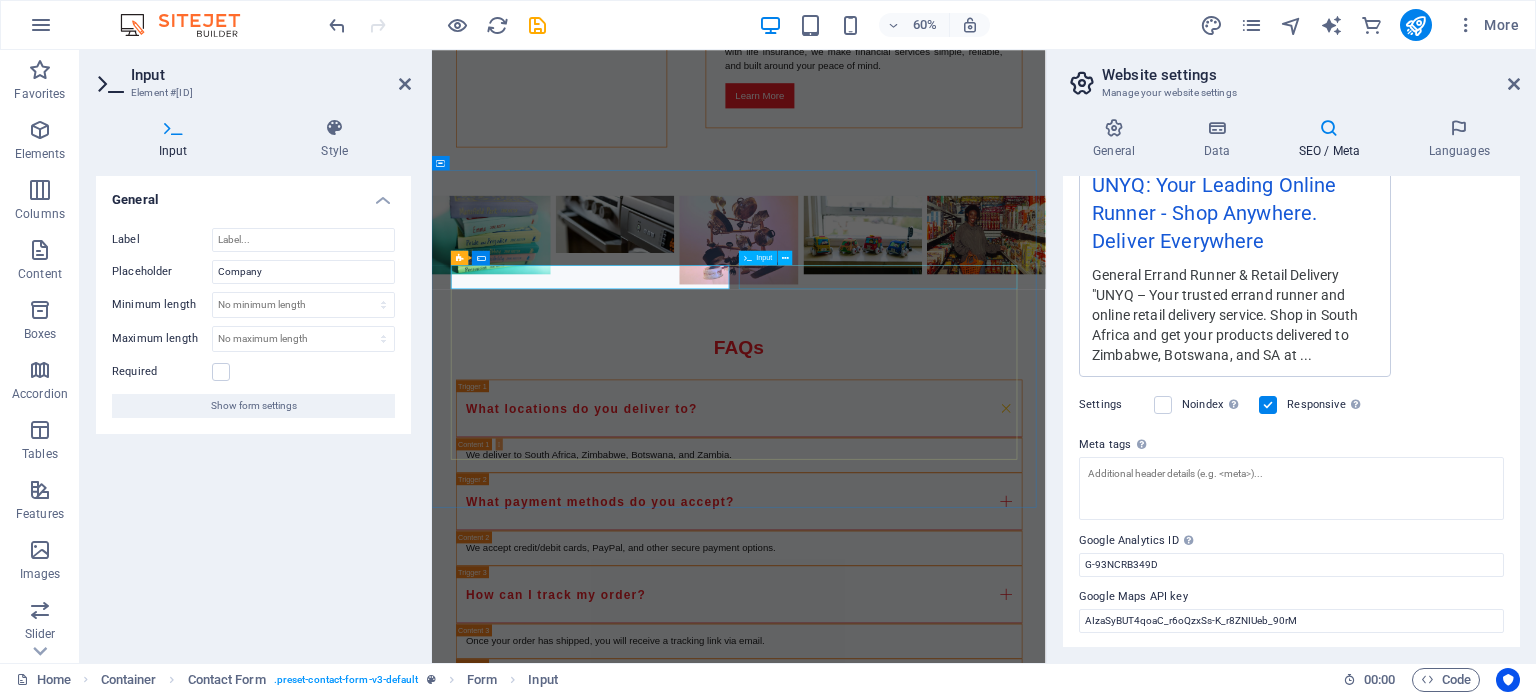 click at bounding box center (1184, 2428) 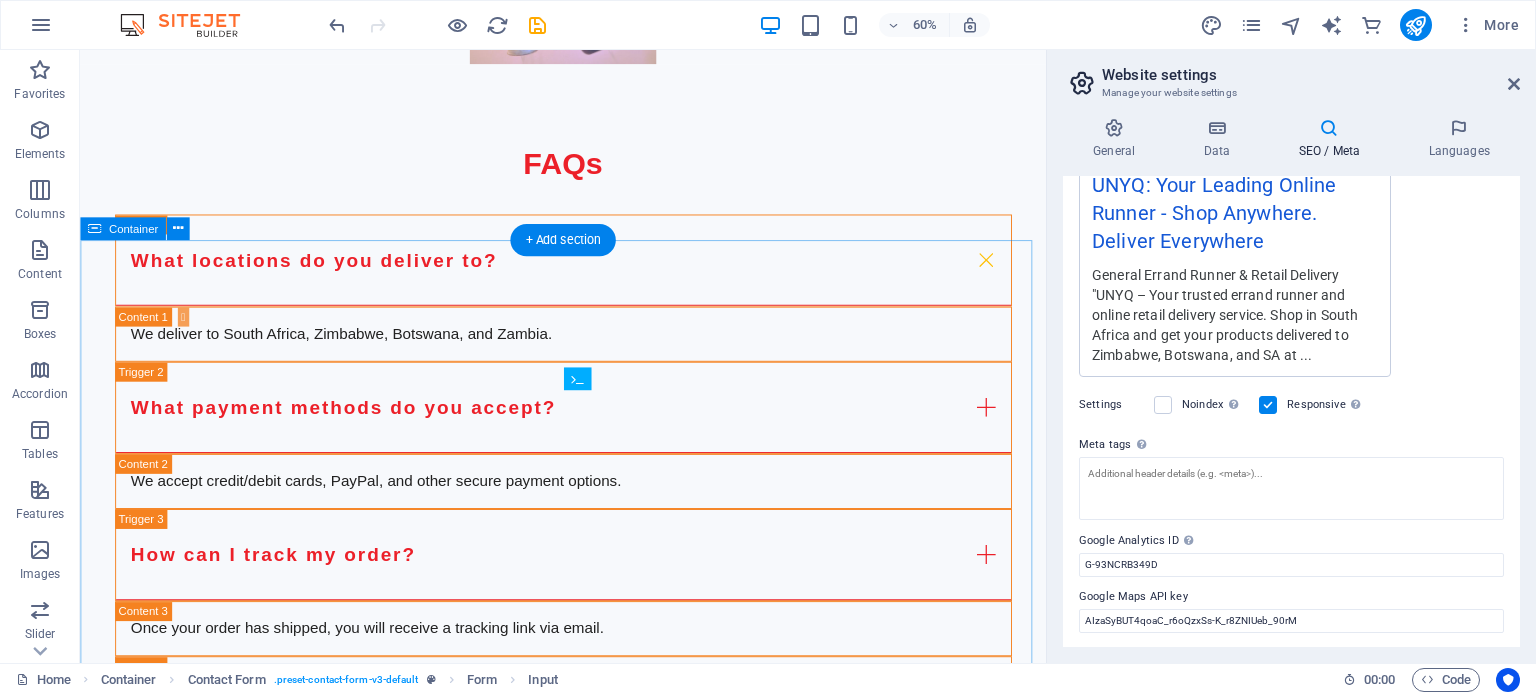 scroll, scrollTop: 5220, scrollLeft: 0, axis: vertical 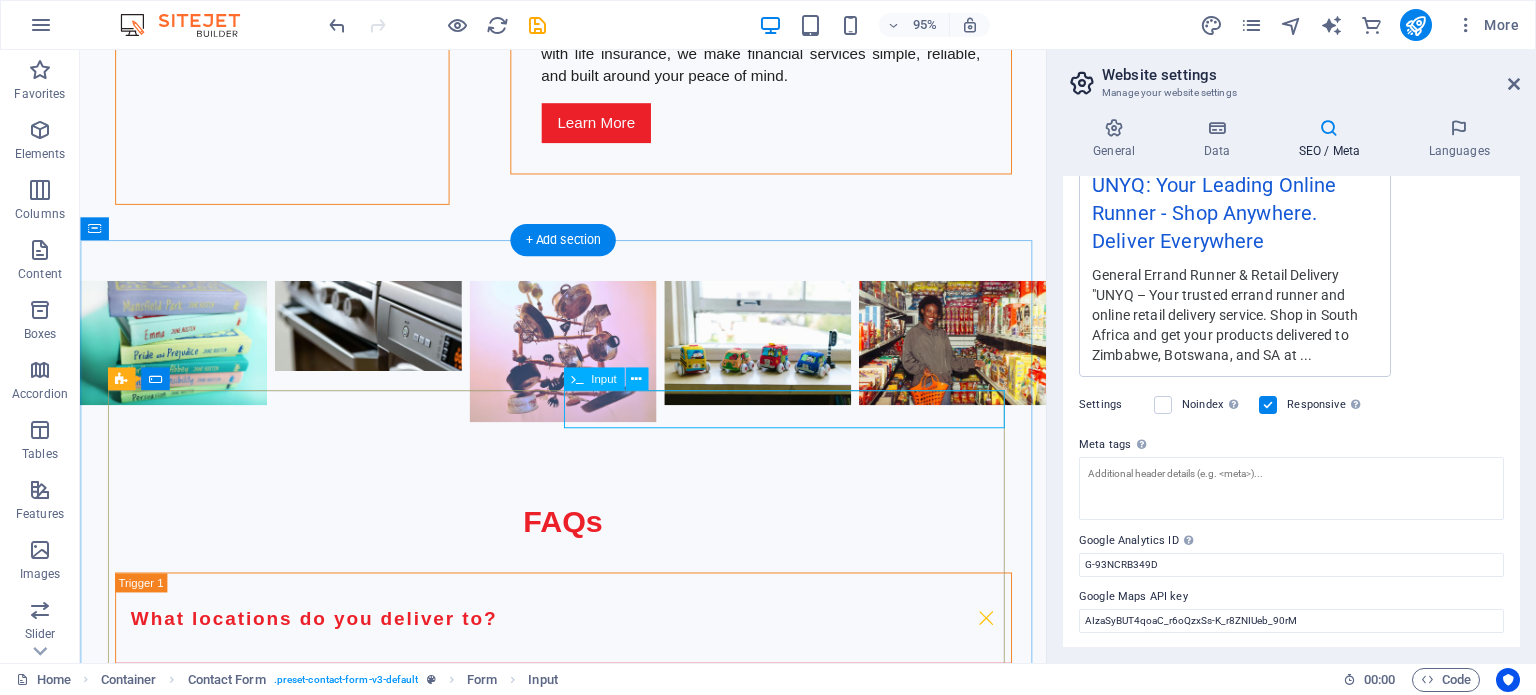 click at bounding box center (829, 2428) 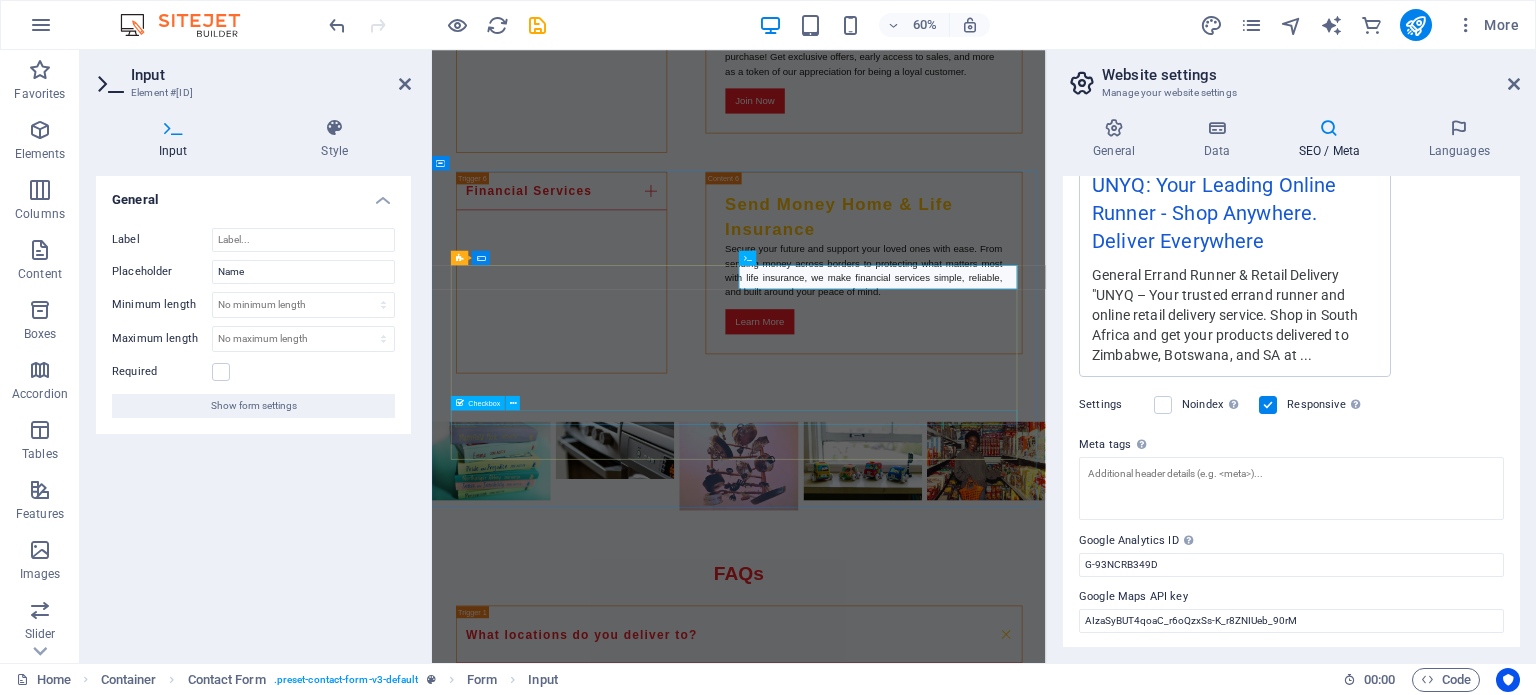 scroll, scrollTop: 5597, scrollLeft: 0, axis: vertical 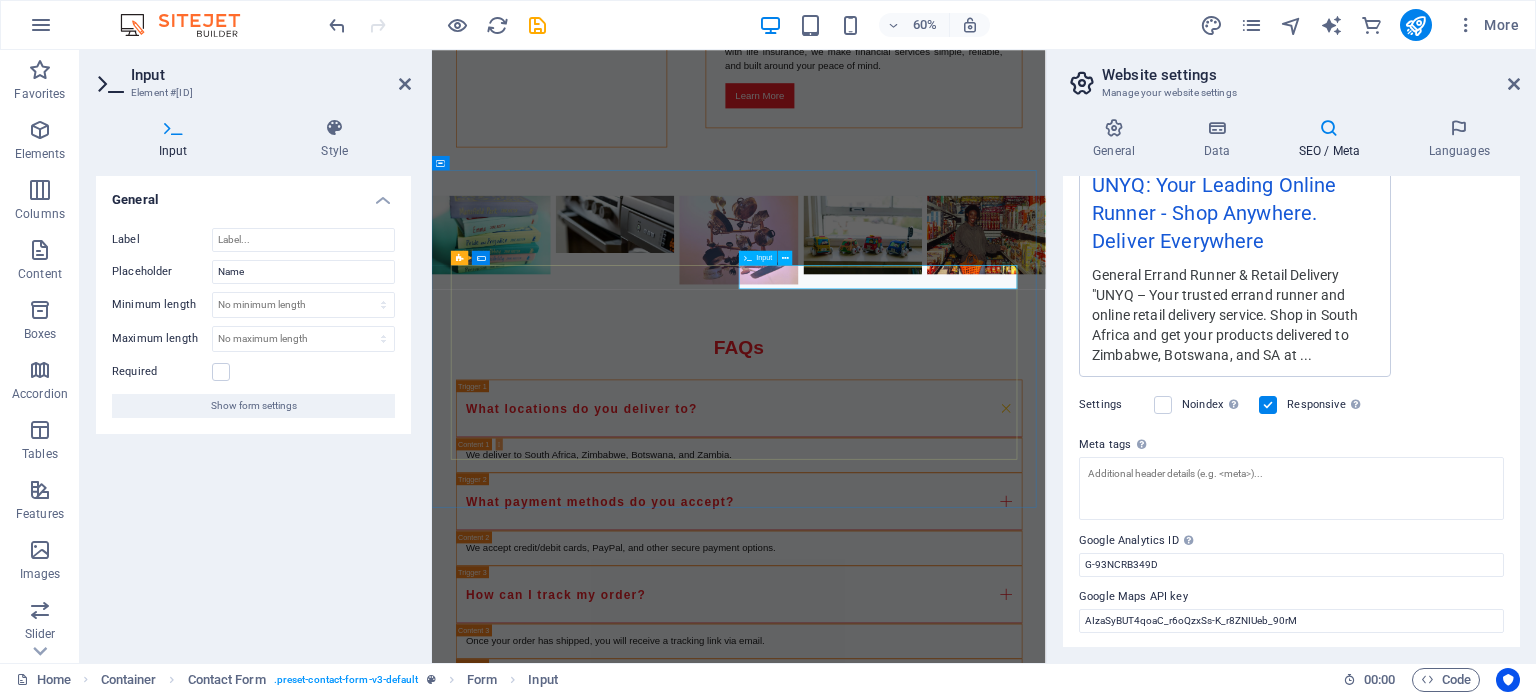 click at bounding box center [1069, 2428] 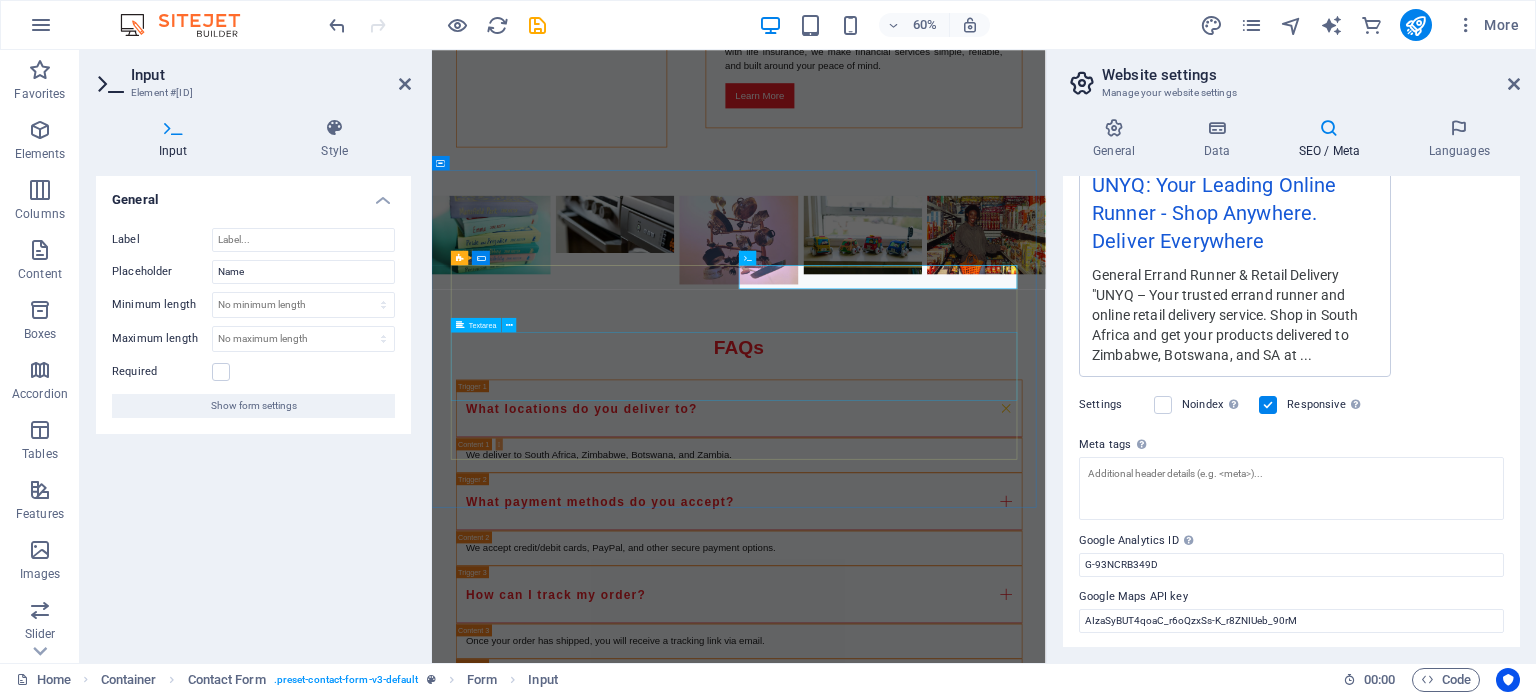 click at bounding box center (944, 2583) 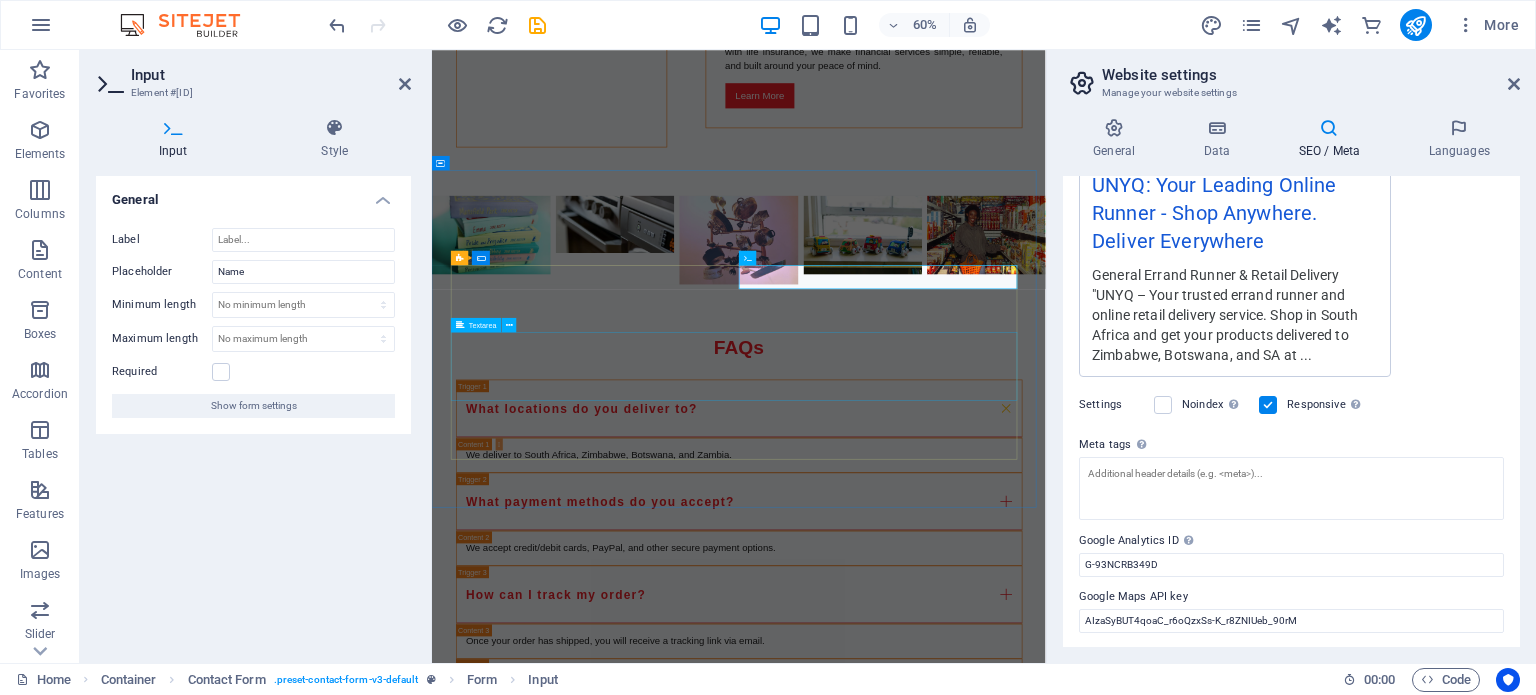 type on "Surname" 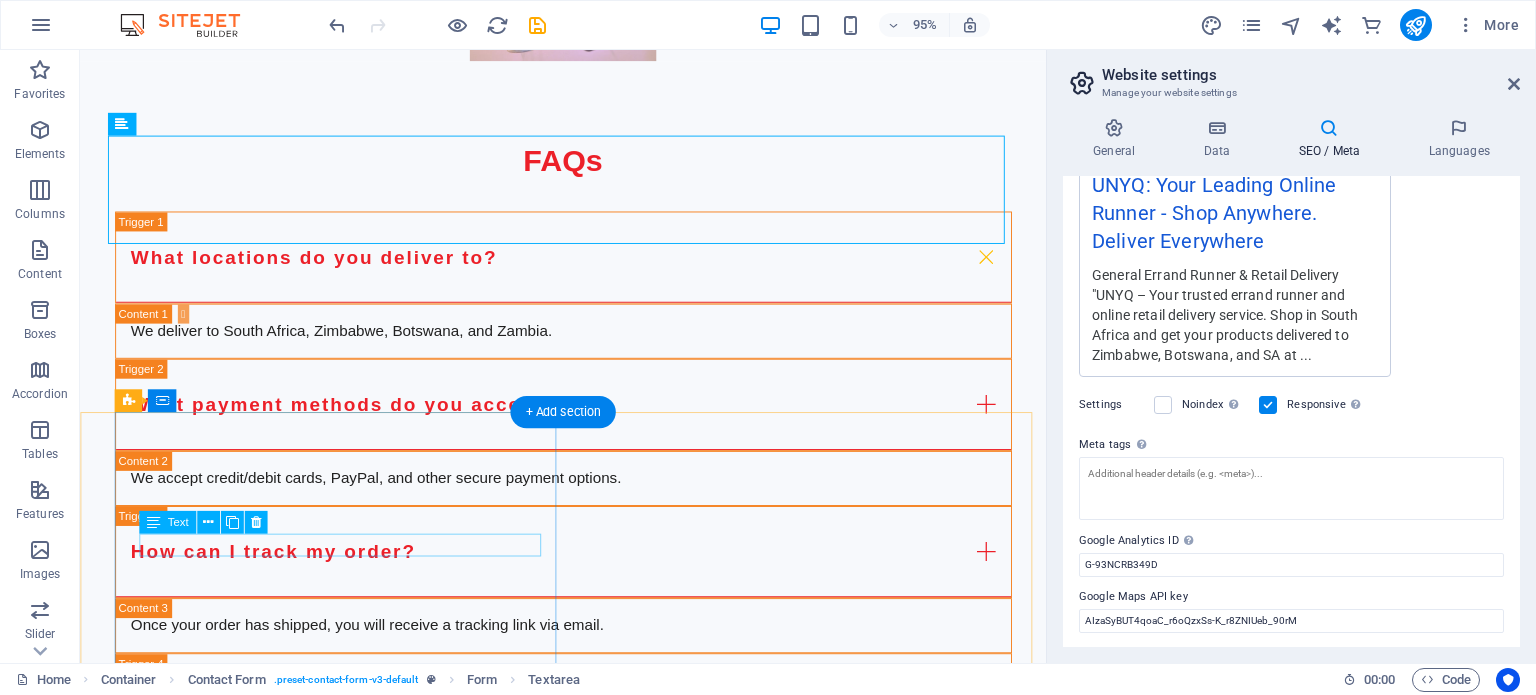 scroll, scrollTop: 5688, scrollLeft: 0, axis: vertical 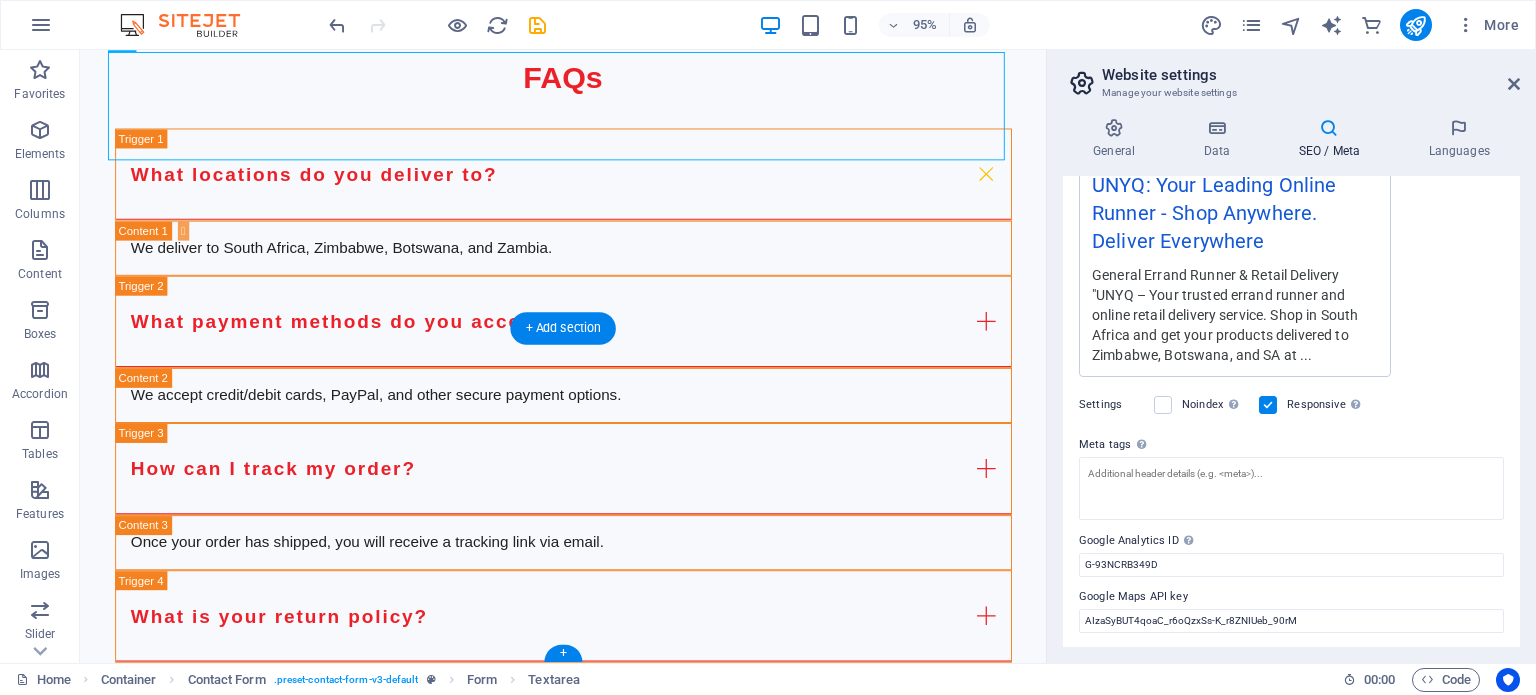click on "Oops! Something went wrong. This page didn't load Google Maps correctly. See the JavaScript console for technical details." at bounding box center (588, 3002) 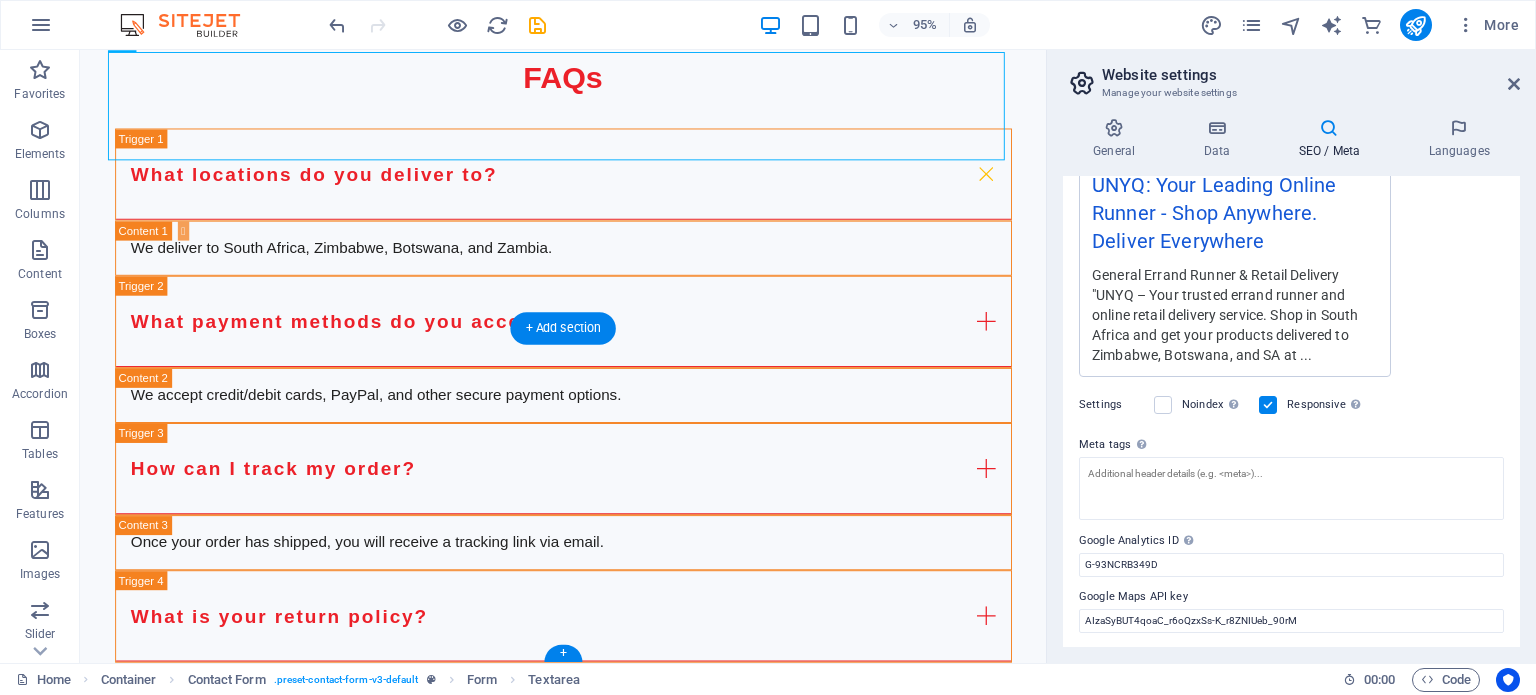 click on "Oops! Something went wrong. This page didn't load Google Maps correctly. See the JavaScript console for technical details." at bounding box center (588, 3002) 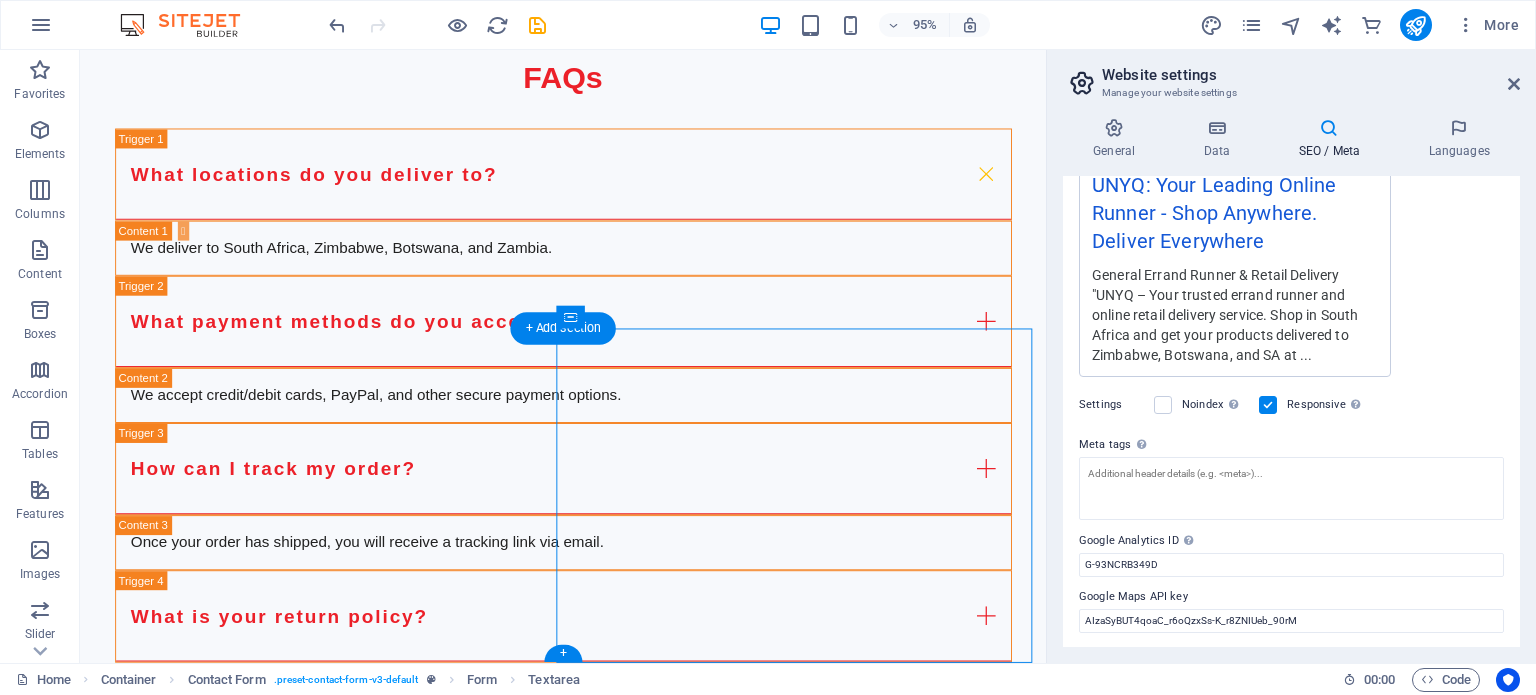 click on "Oops! Something went wrong. This page didn't load Google Maps correctly. See the JavaScript console for technical details." at bounding box center (588, 3002) 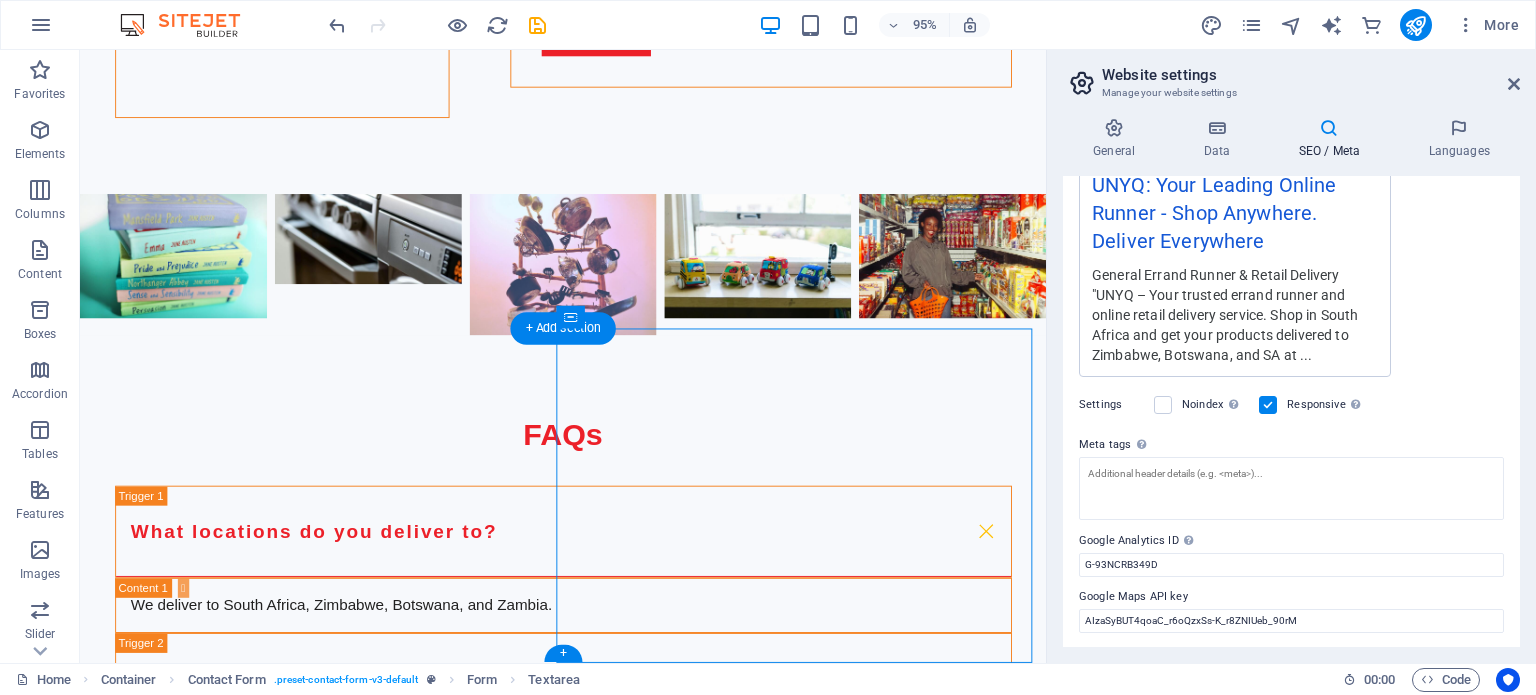 select on "px" 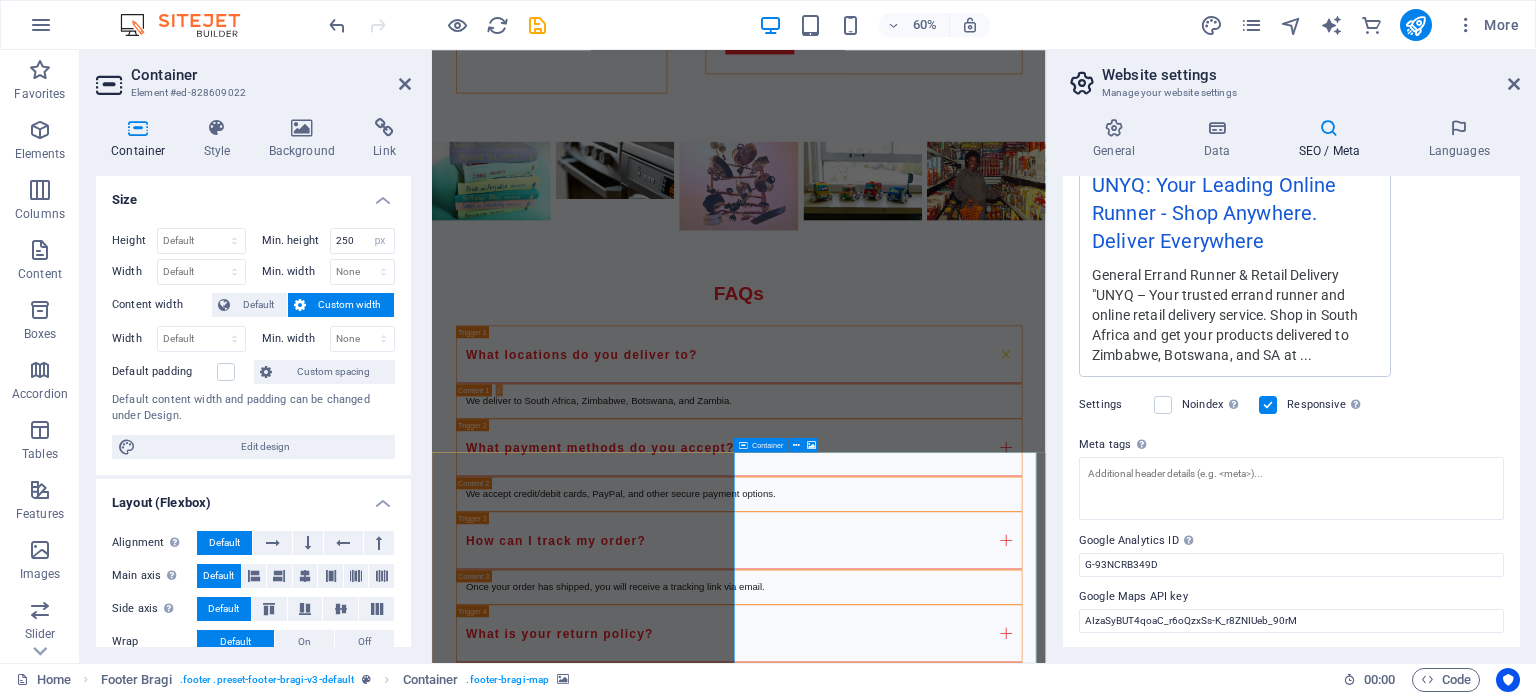 scroll, scrollTop: 5688, scrollLeft: 0, axis: vertical 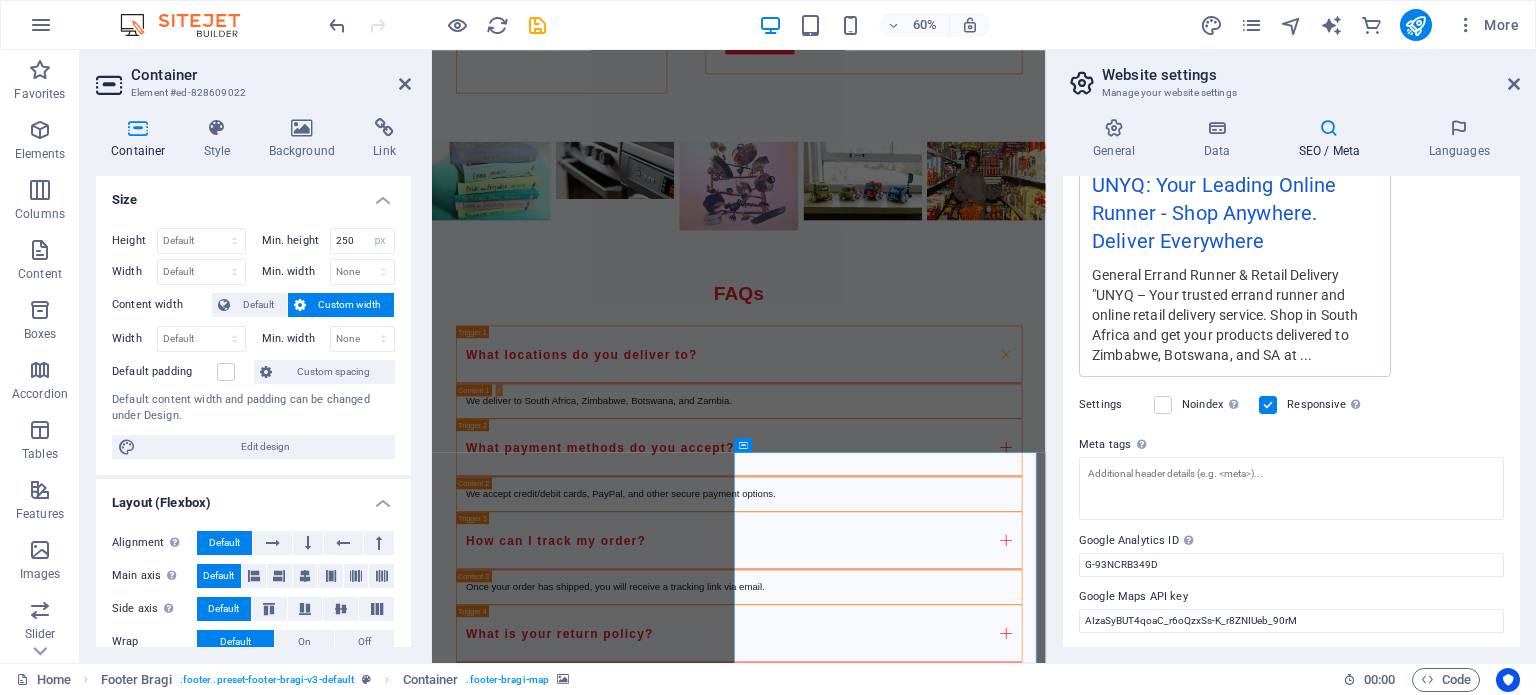 click on "Oops! Something went wrong. This page didn't load Google Maps correctly. See the JavaScript console for technical details." at bounding box center (943, 3379) 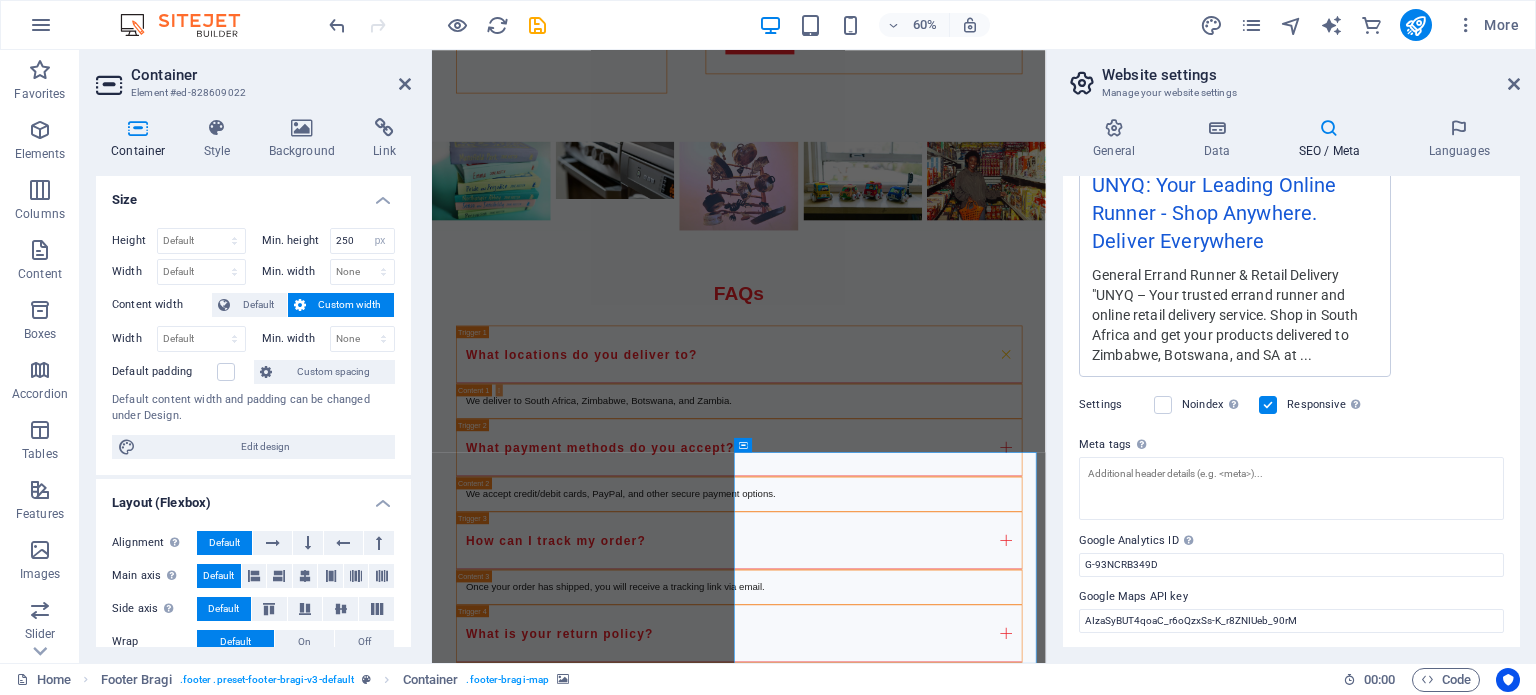 click on "Oops! Something went wrong. This page didn't load Google Maps correctly. See the JavaScript console for technical details." at bounding box center [943, 3379] 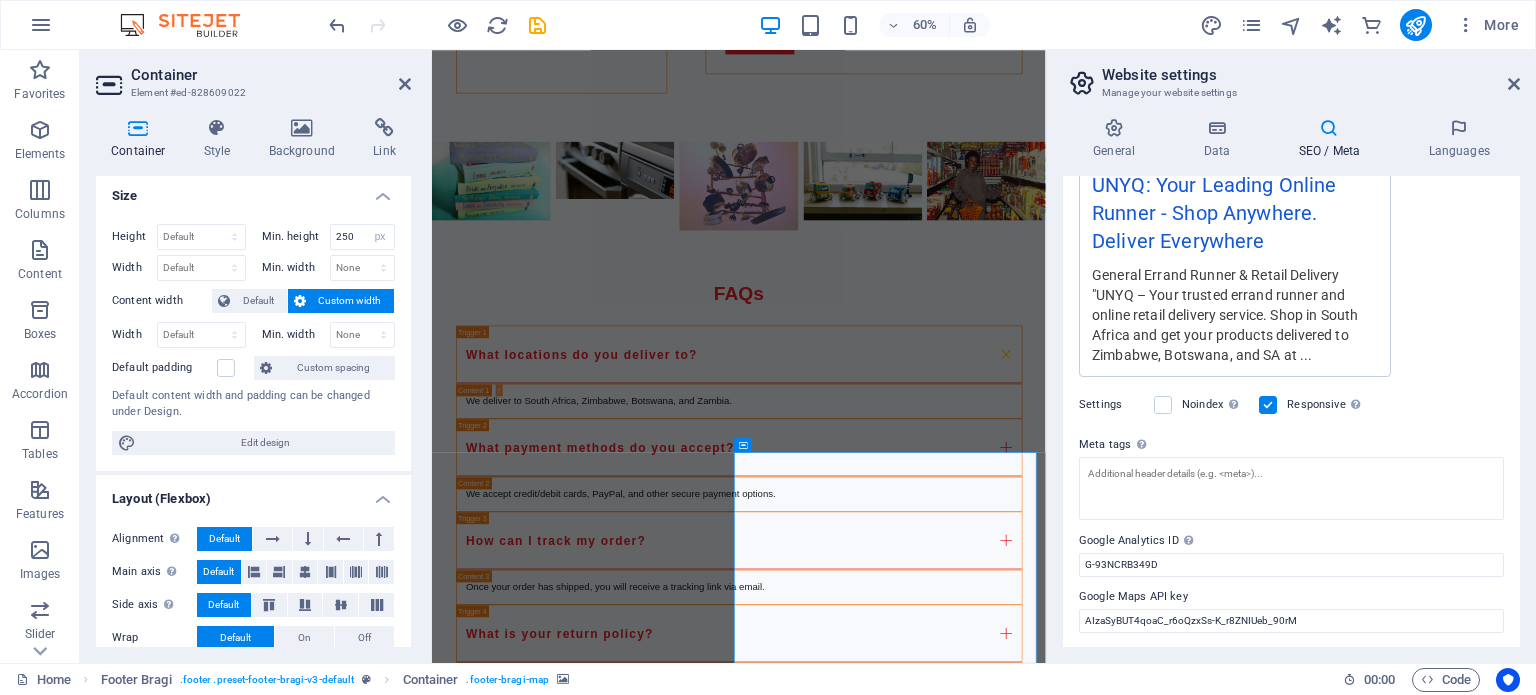 scroll, scrollTop: 0, scrollLeft: 0, axis: both 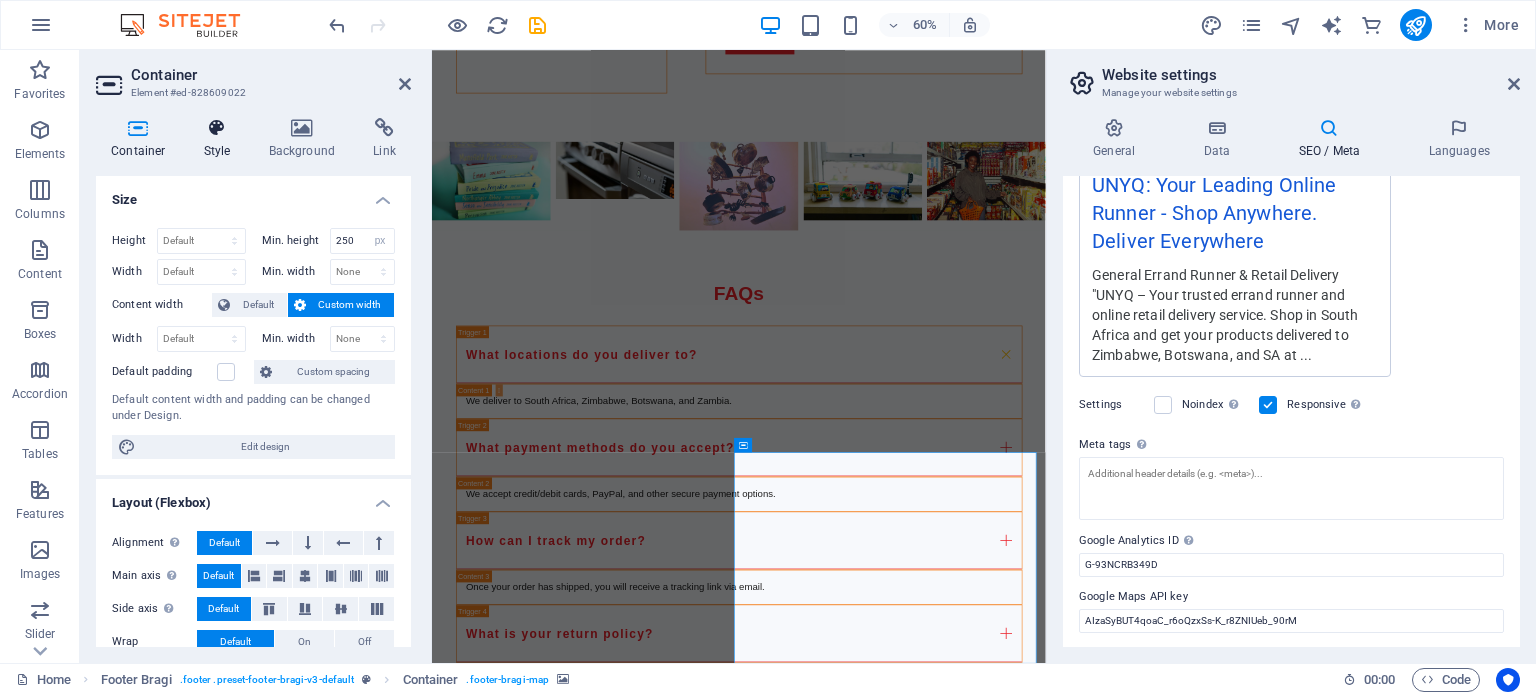 click on "Style" at bounding box center (221, 139) 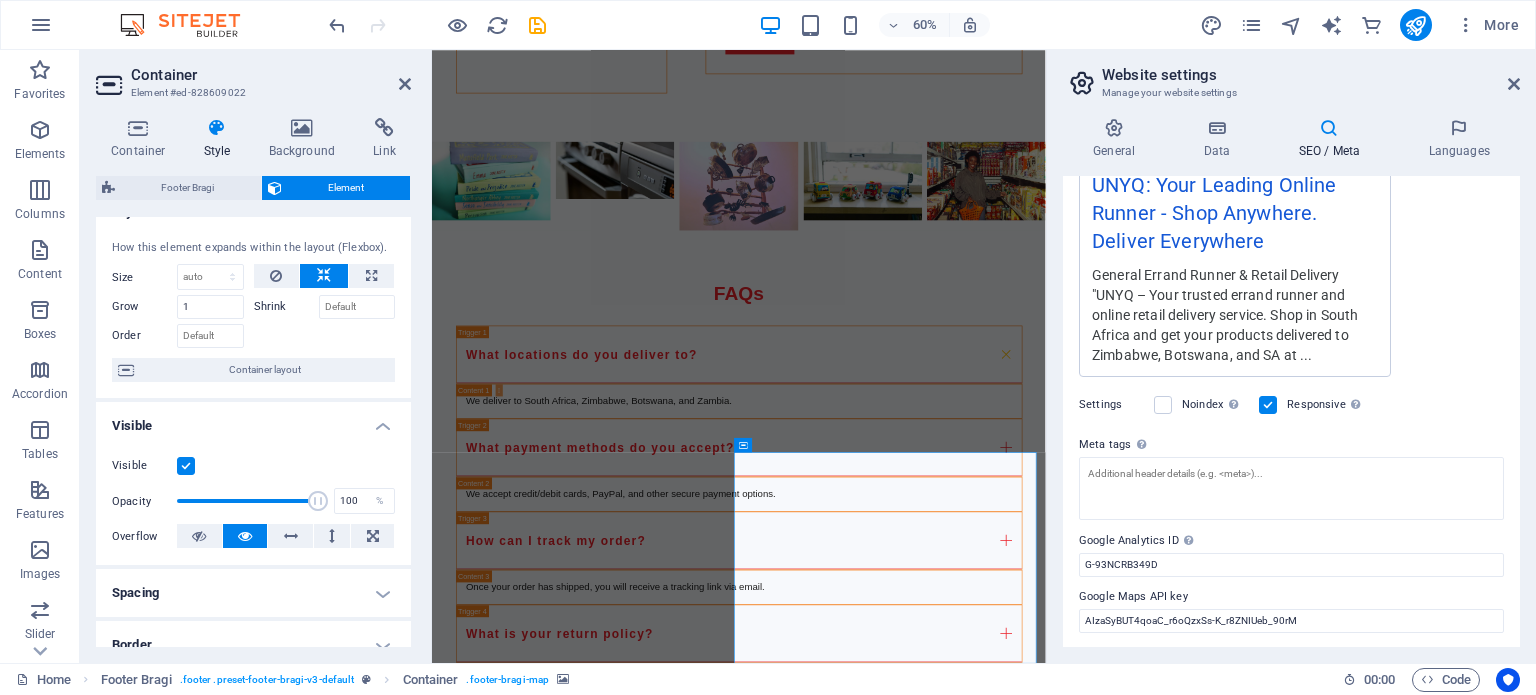 scroll, scrollTop: 0, scrollLeft: 0, axis: both 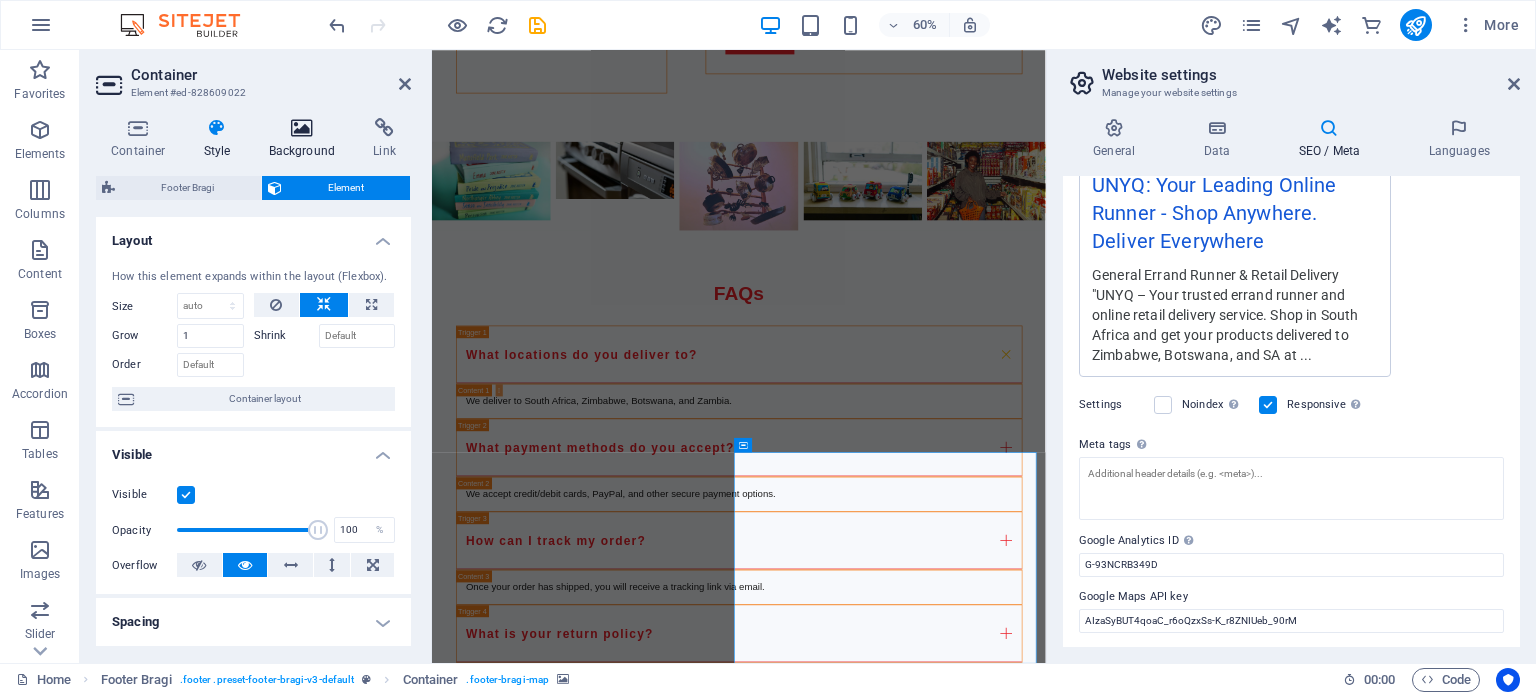 click on "Background" at bounding box center (306, 139) 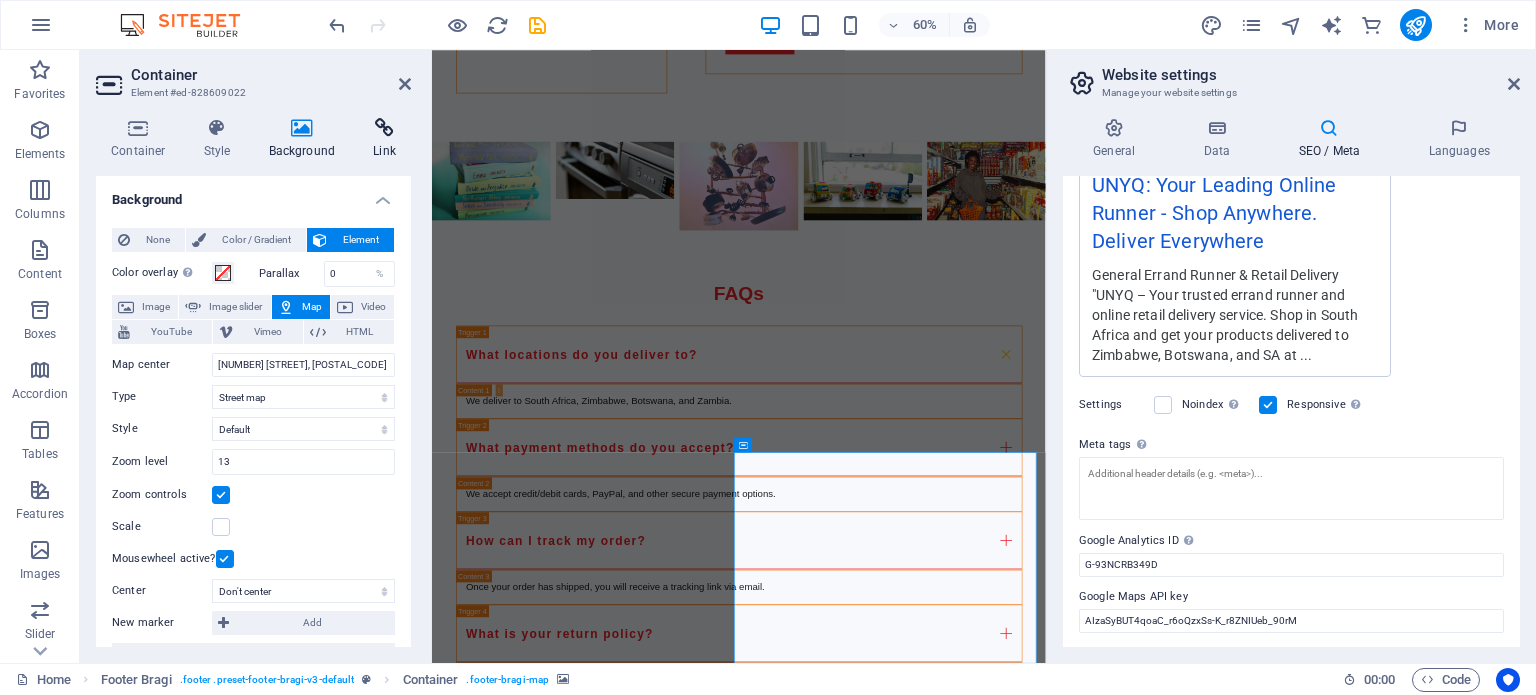 click at bounding box center (384, 128) 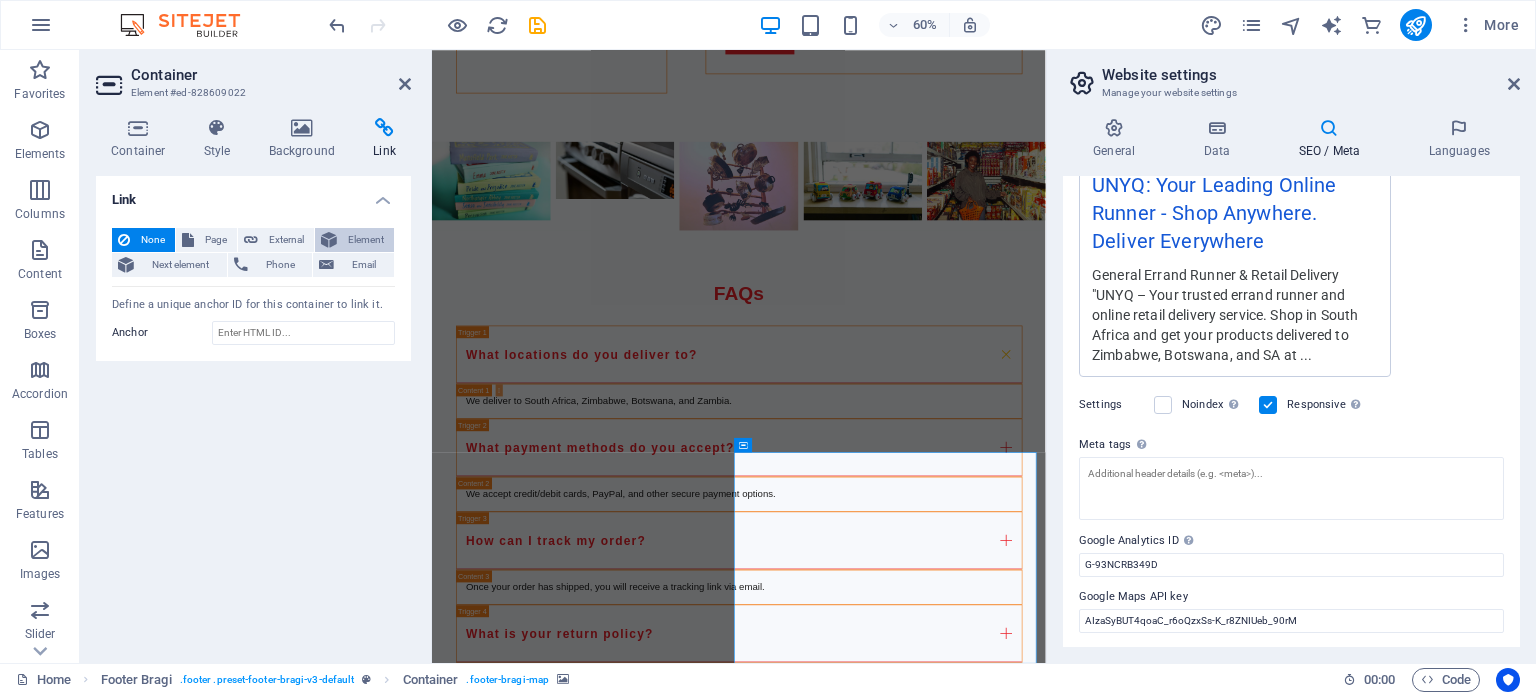 click on "Element" at bounding box center [365, 240] 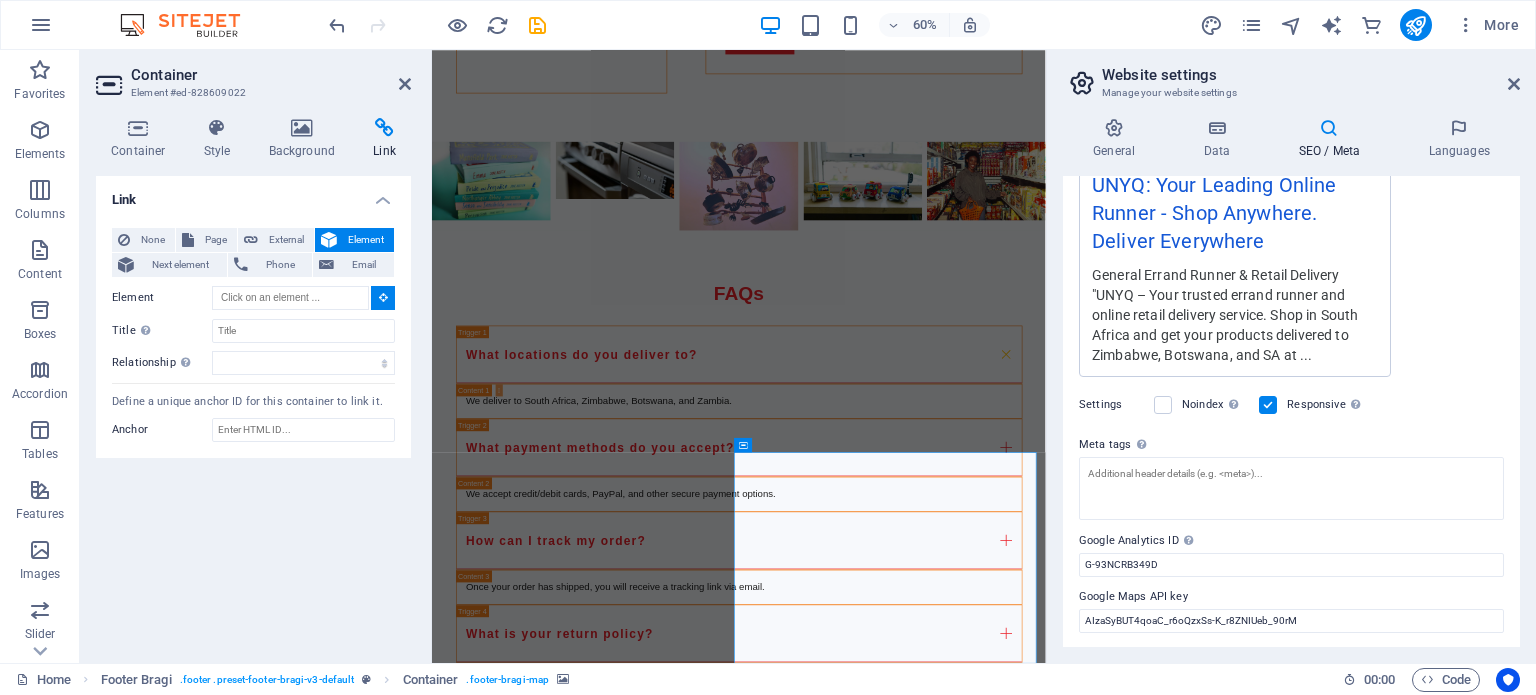 click on "Oops! Something went wrong. This page didn't load Google Maps correctly. See the JavaScript console for technical details." at bounding box center [943, 3379] 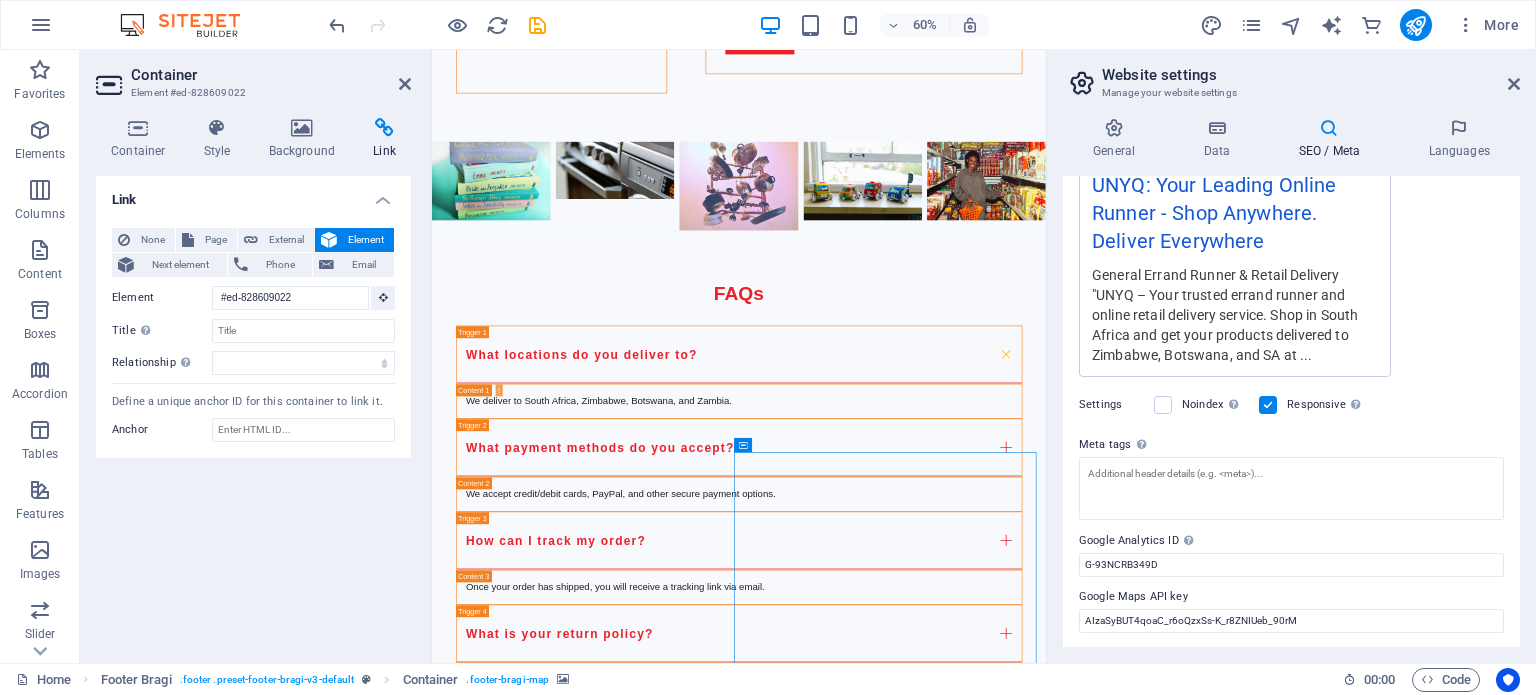 click on "Oops! Something went wrong. This page didn't load Google Maps correctly. See the JavaScript console for technical details." at bounding box center (943, 3379) 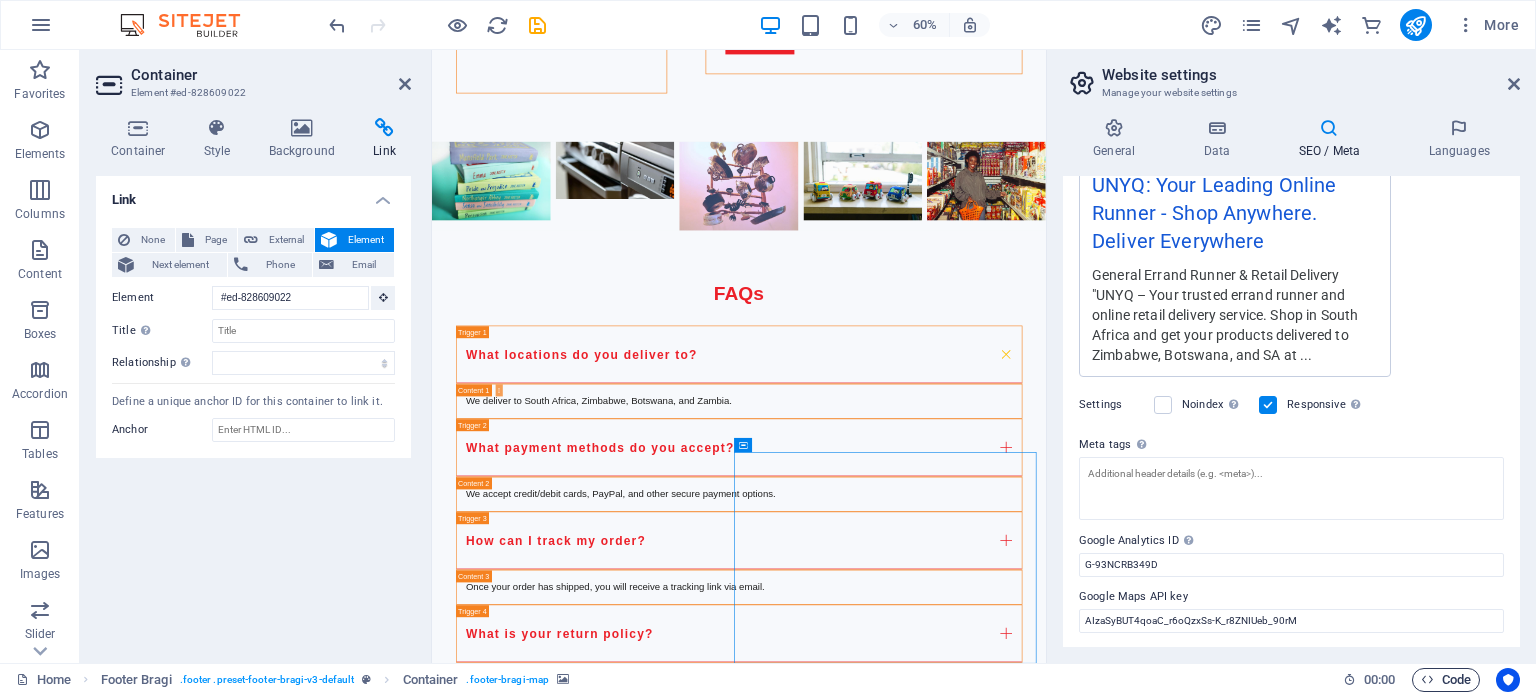 click on "Code" at bounding box center (1446, 680) 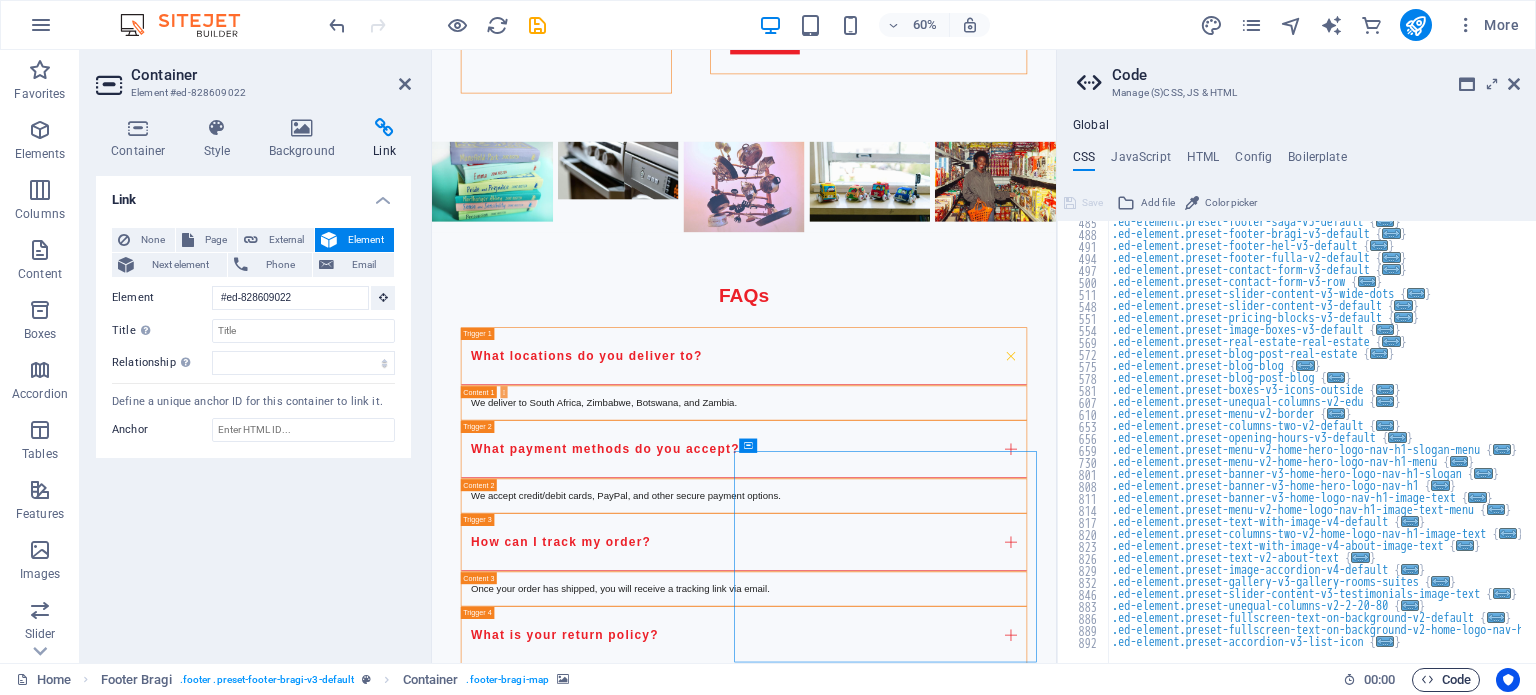 scroll, scrollTop: 5691, scrollLeft: 0, axis: vertical 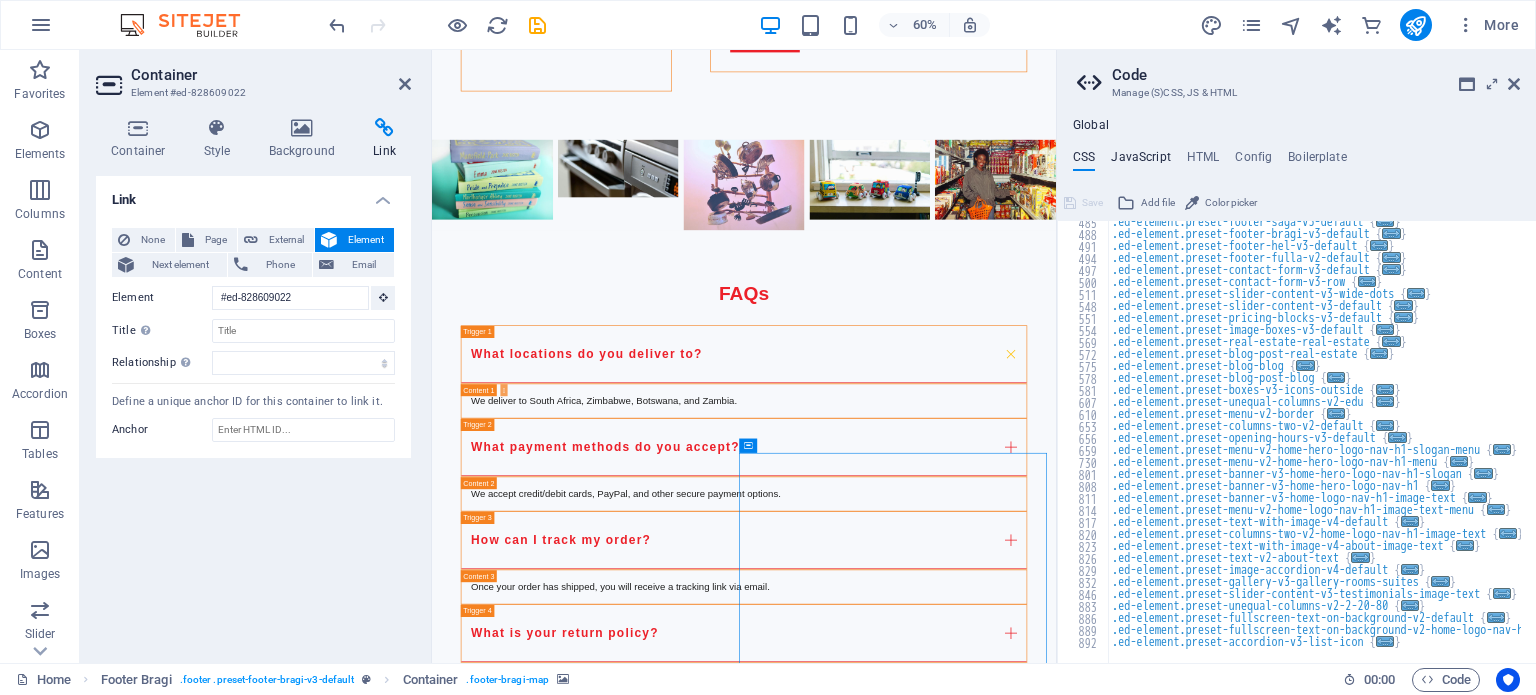 click on "JavaScript" at bounding box center (1140, 161) 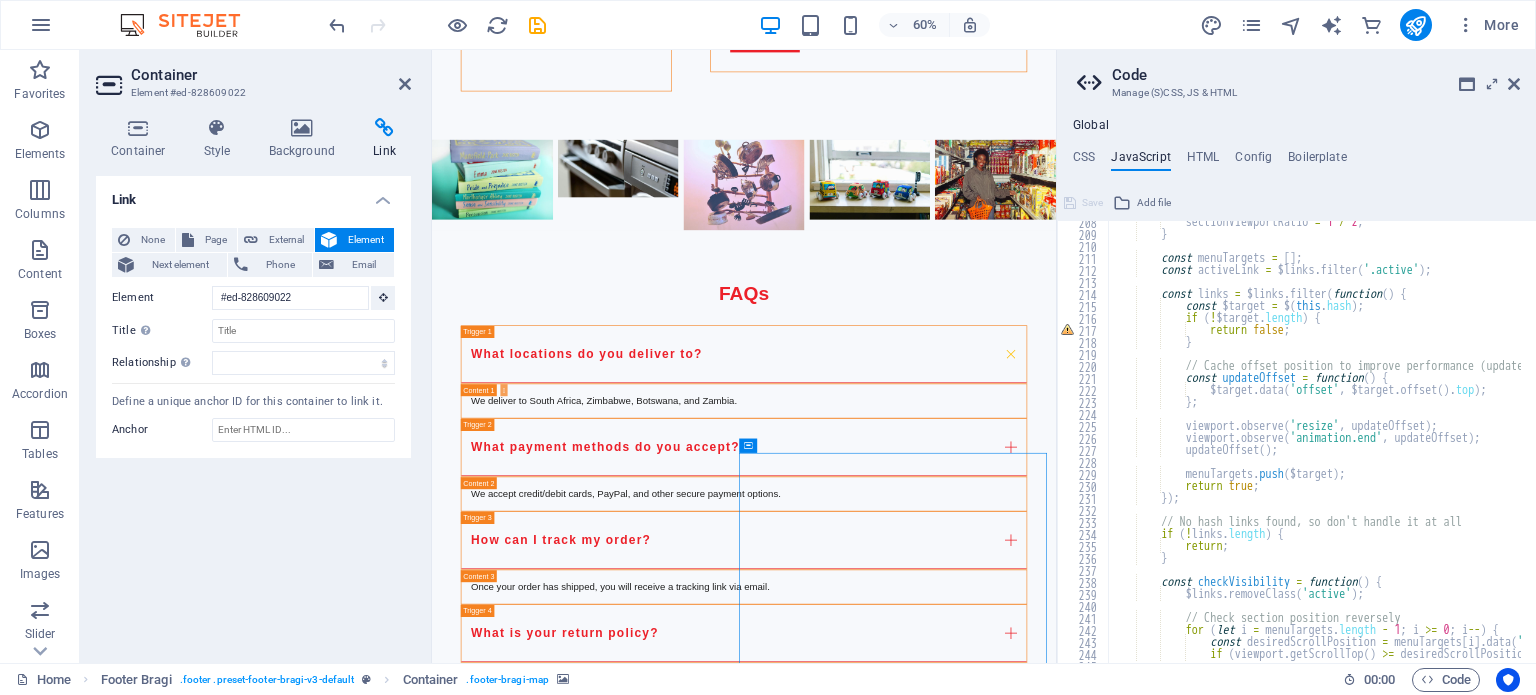 scroll, scrollTop: 2248, scrollLeft: 0, axis: vertical 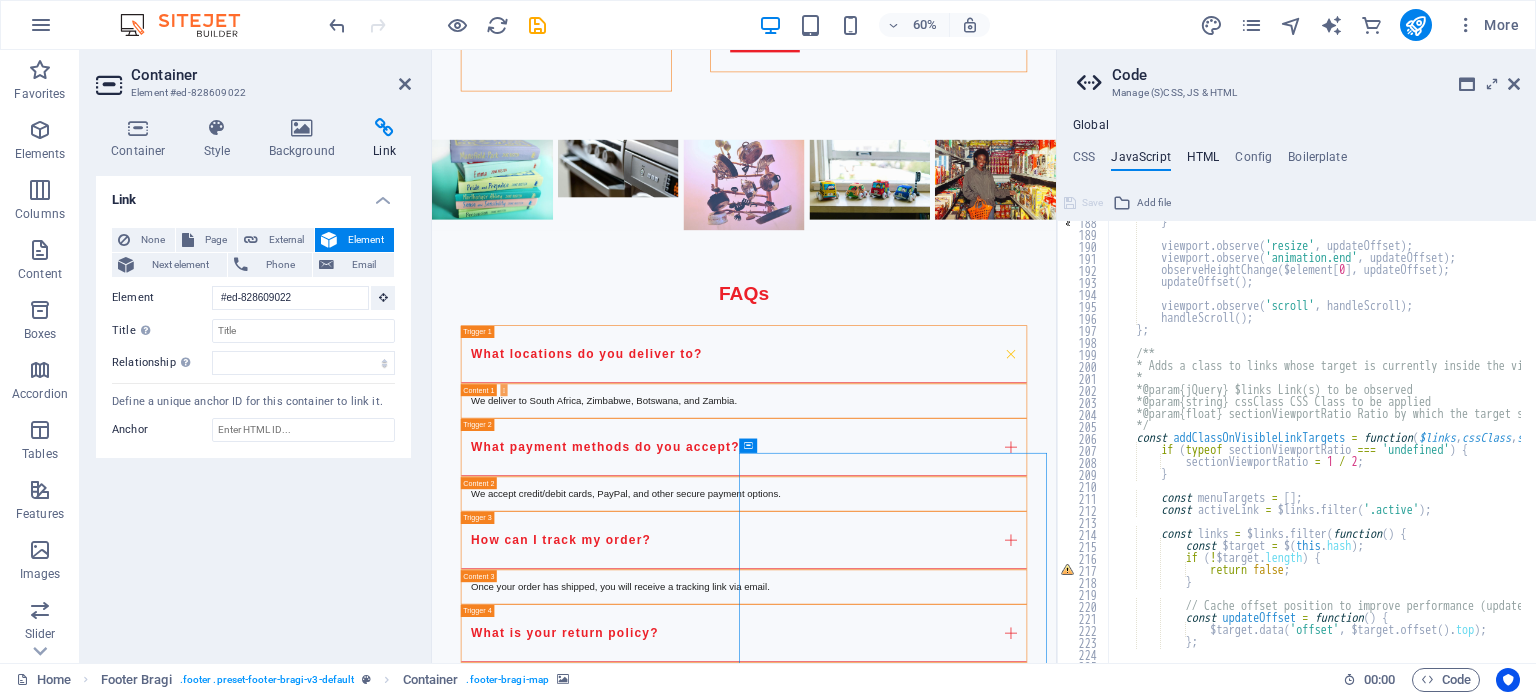 click on "HTML" at bounding box center [1203, 161] 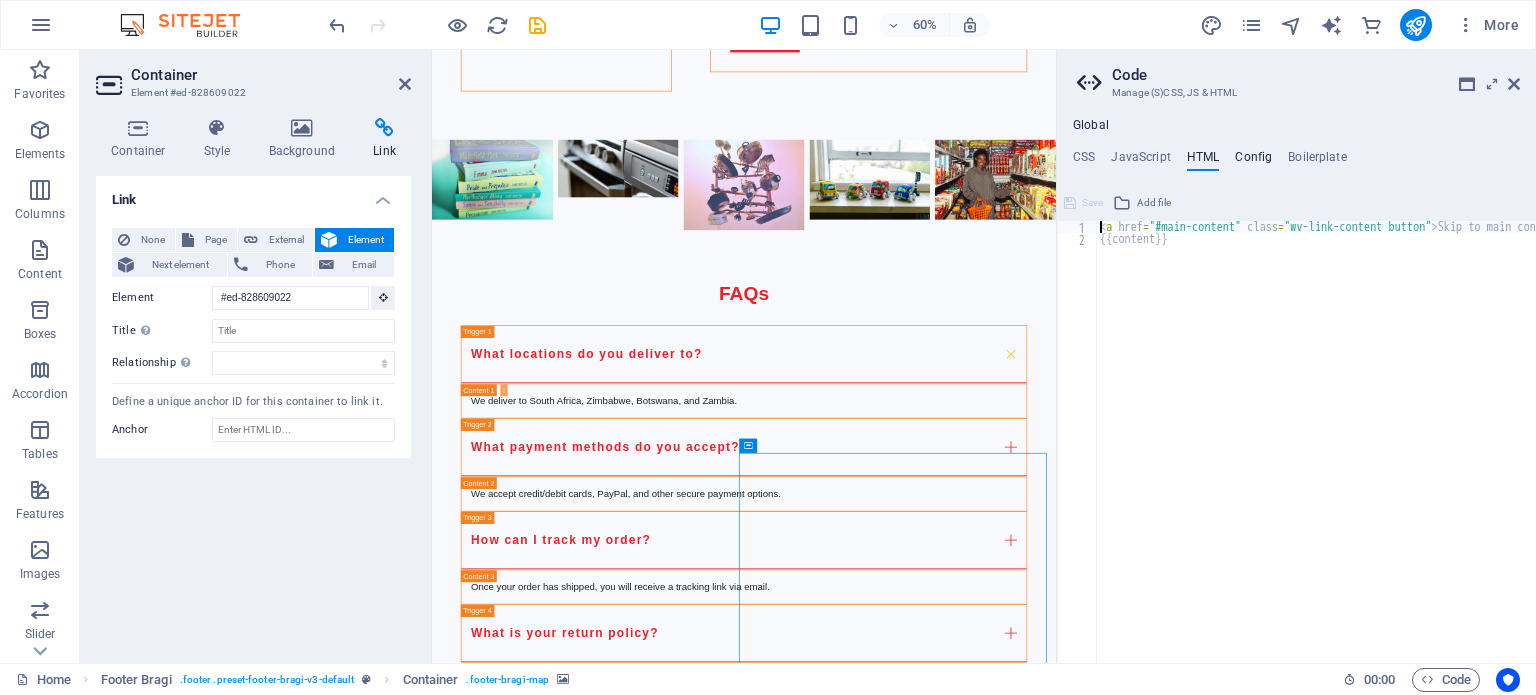 click on "Config" at bounding box center [1253, 161] 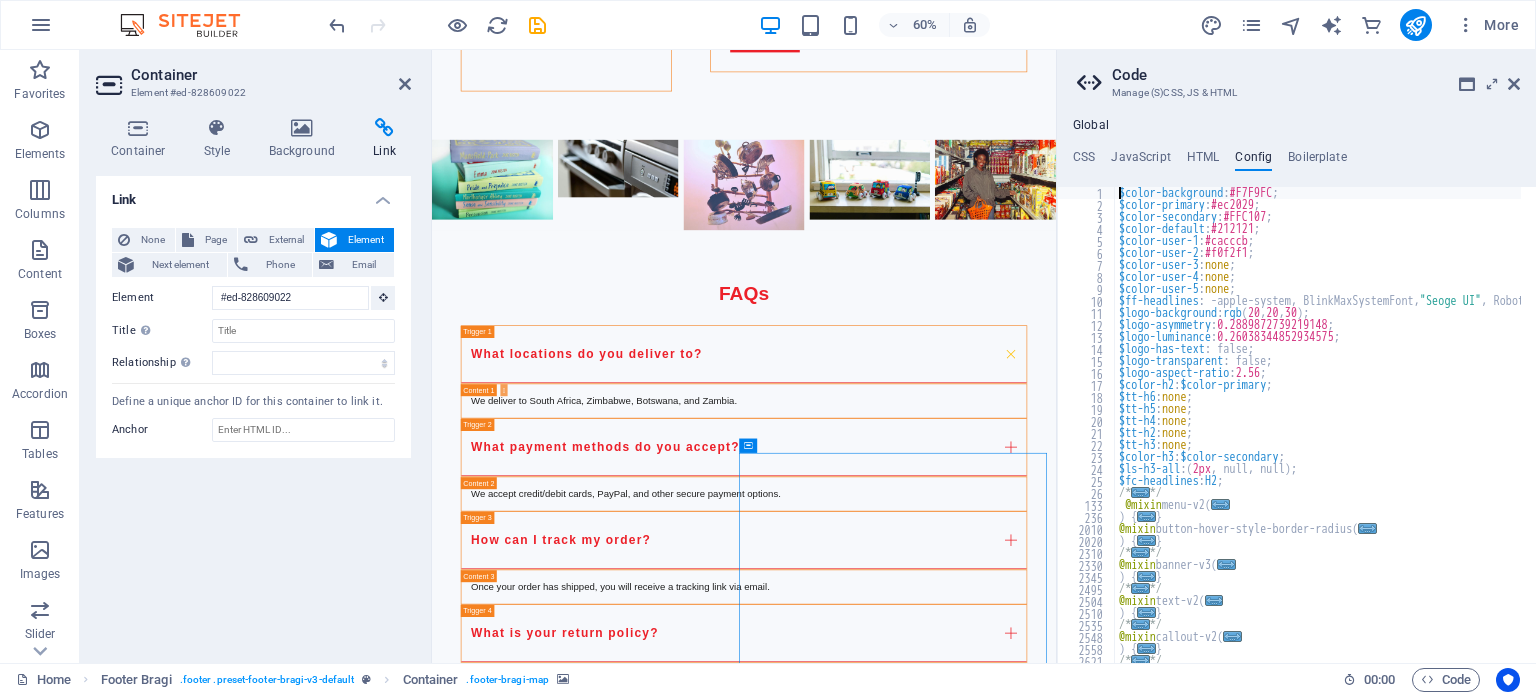 scroll, scrollTop: 0, scrollLeft: 0, axis: both 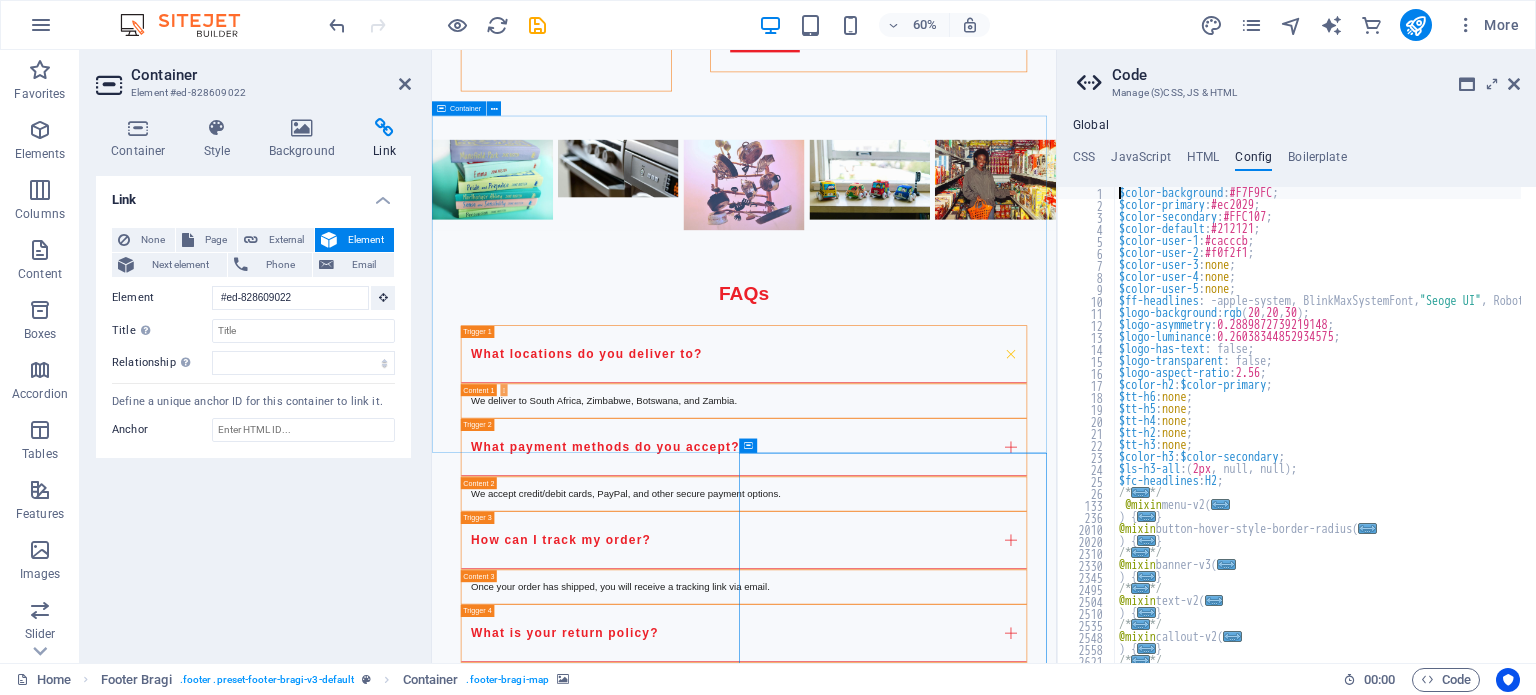 click on "Get in Touch with Us [FIRST] [LAST]  I have read and understand the privacy policy. Unreadable? Load new Submit Inquiry" at bounding box center (952, 2444) 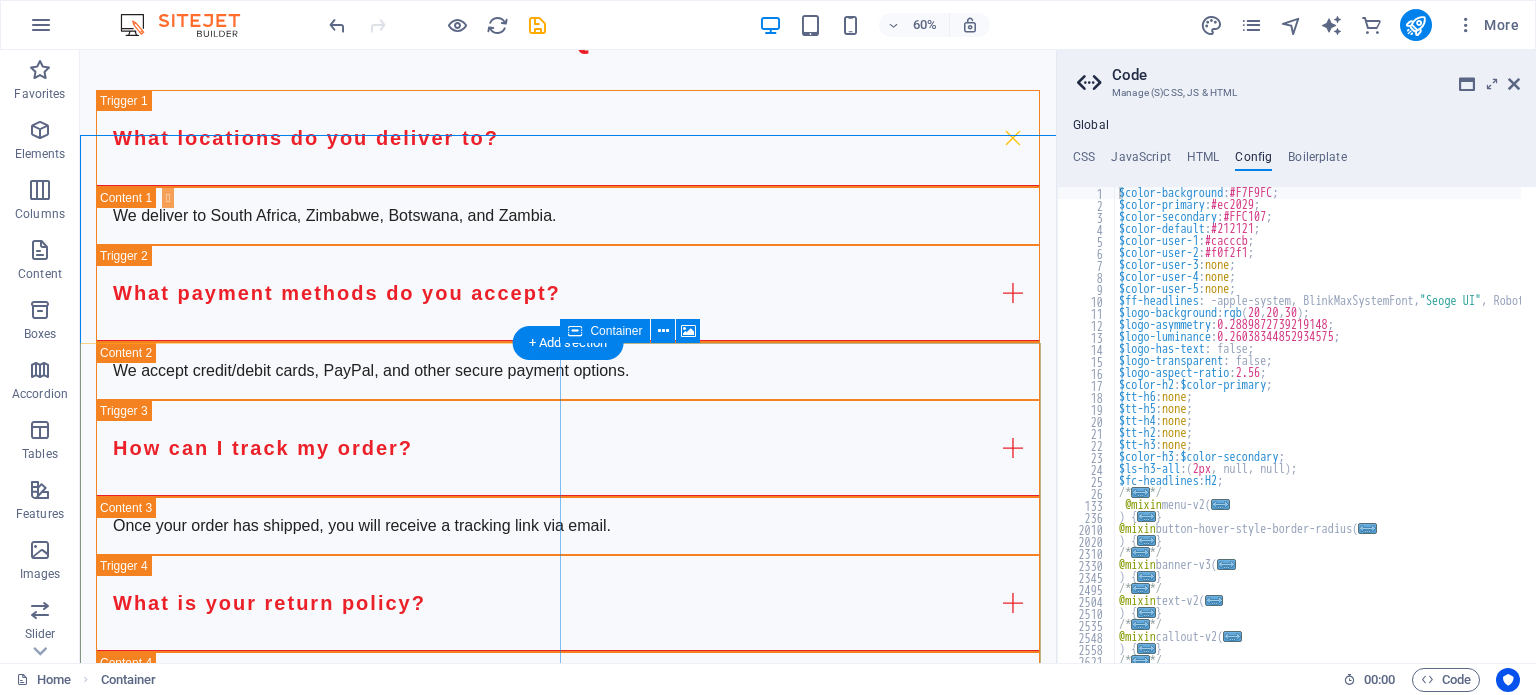 scroll, scrollTop: 5716, scrollLeft: 0, axis: vertical 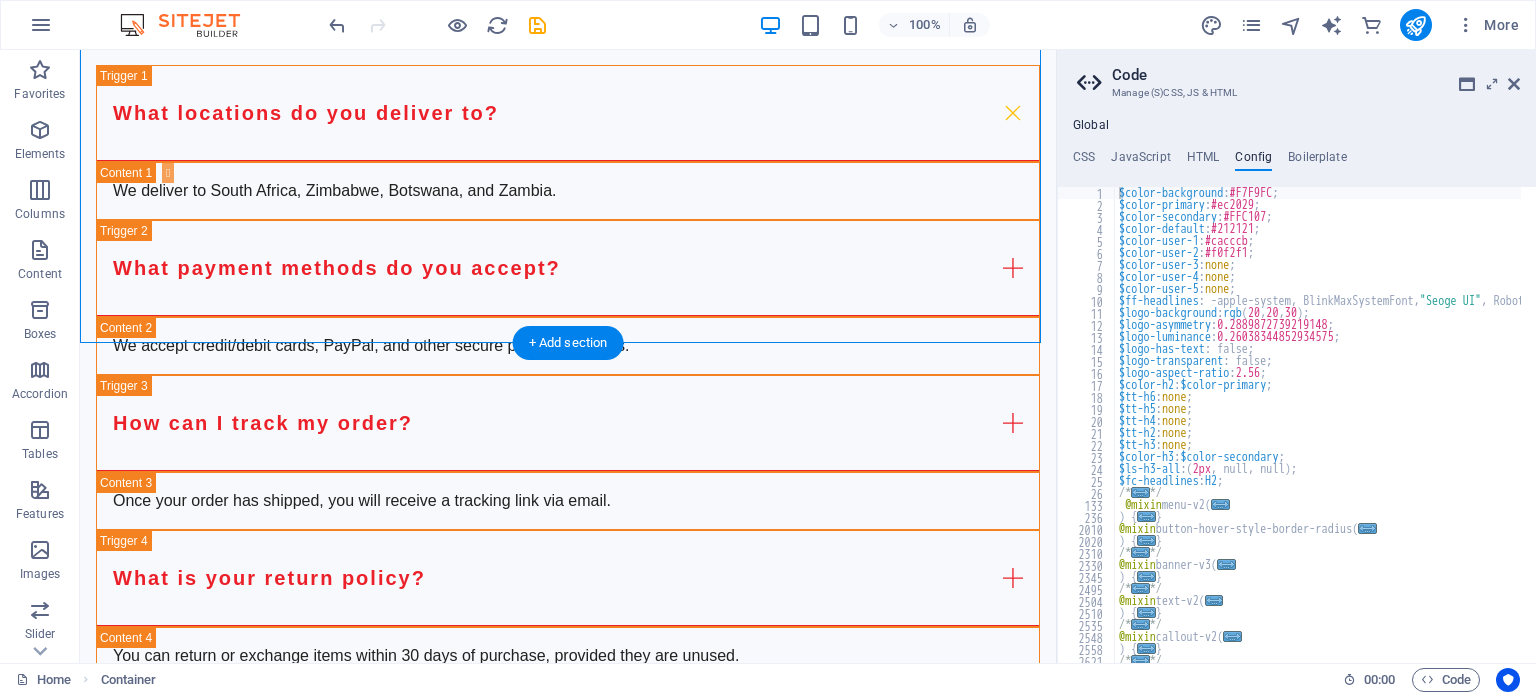 click on "Oops! Something went wrong. This page didn't load Google Maps correctly. See the JavaScript console for technical details." at bounding box center (568, 2936) 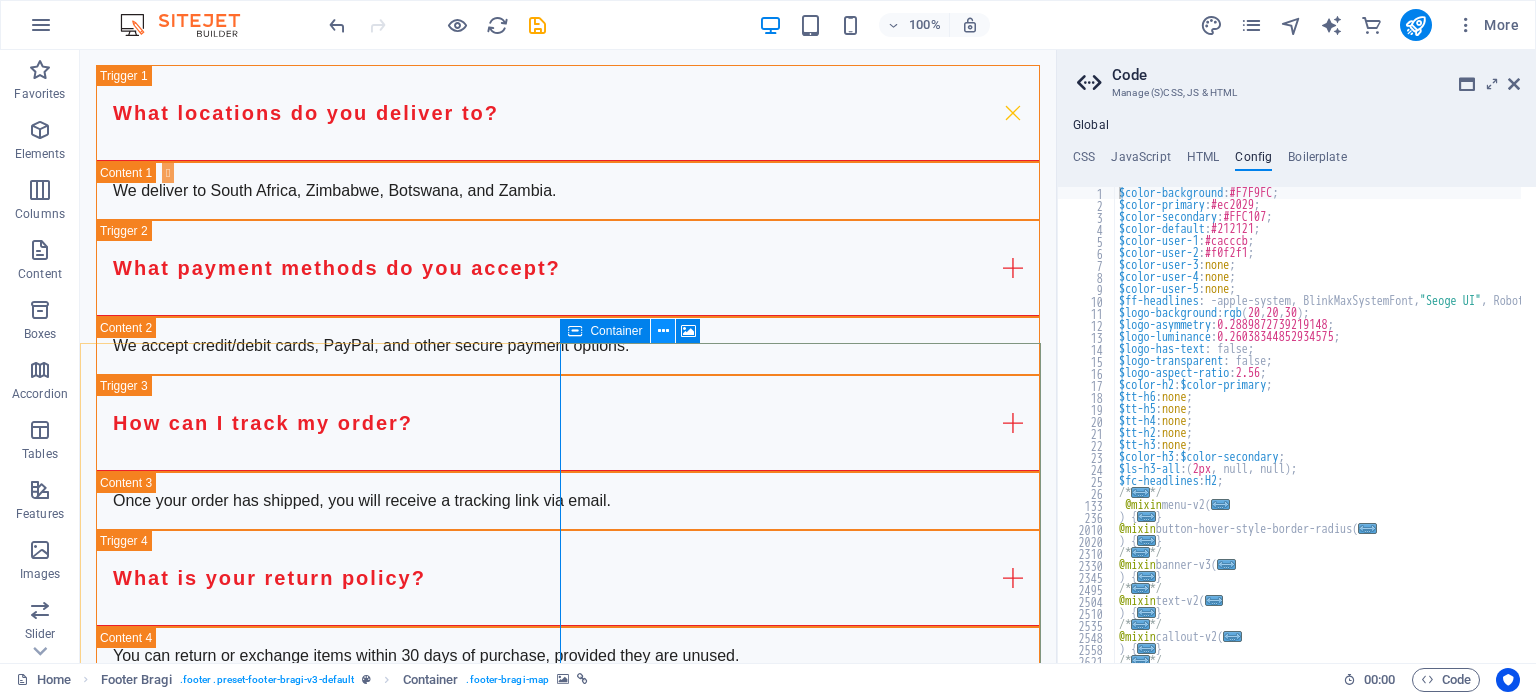 click at bounding box center [663, 331] 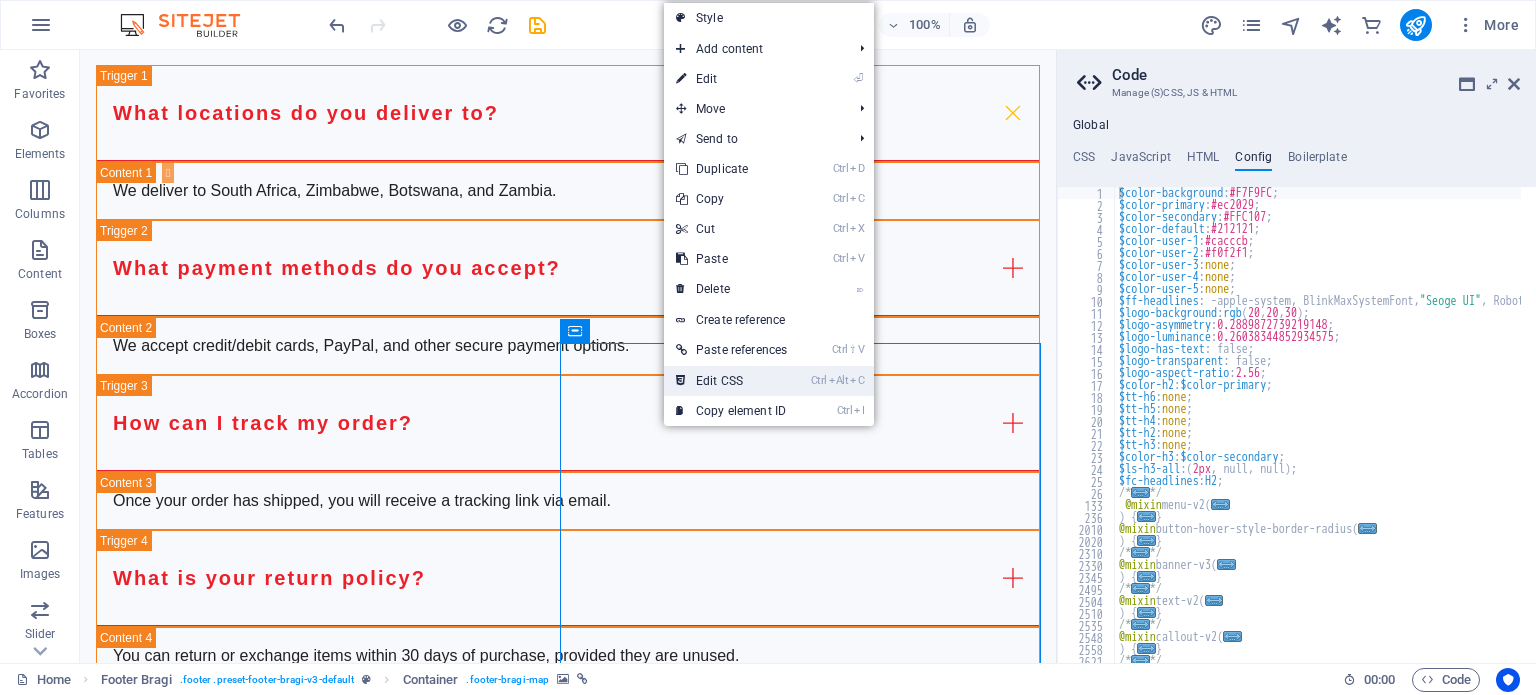 click on "Ctrl Alt C  Edit CSS" at bounding box center [731, 381] 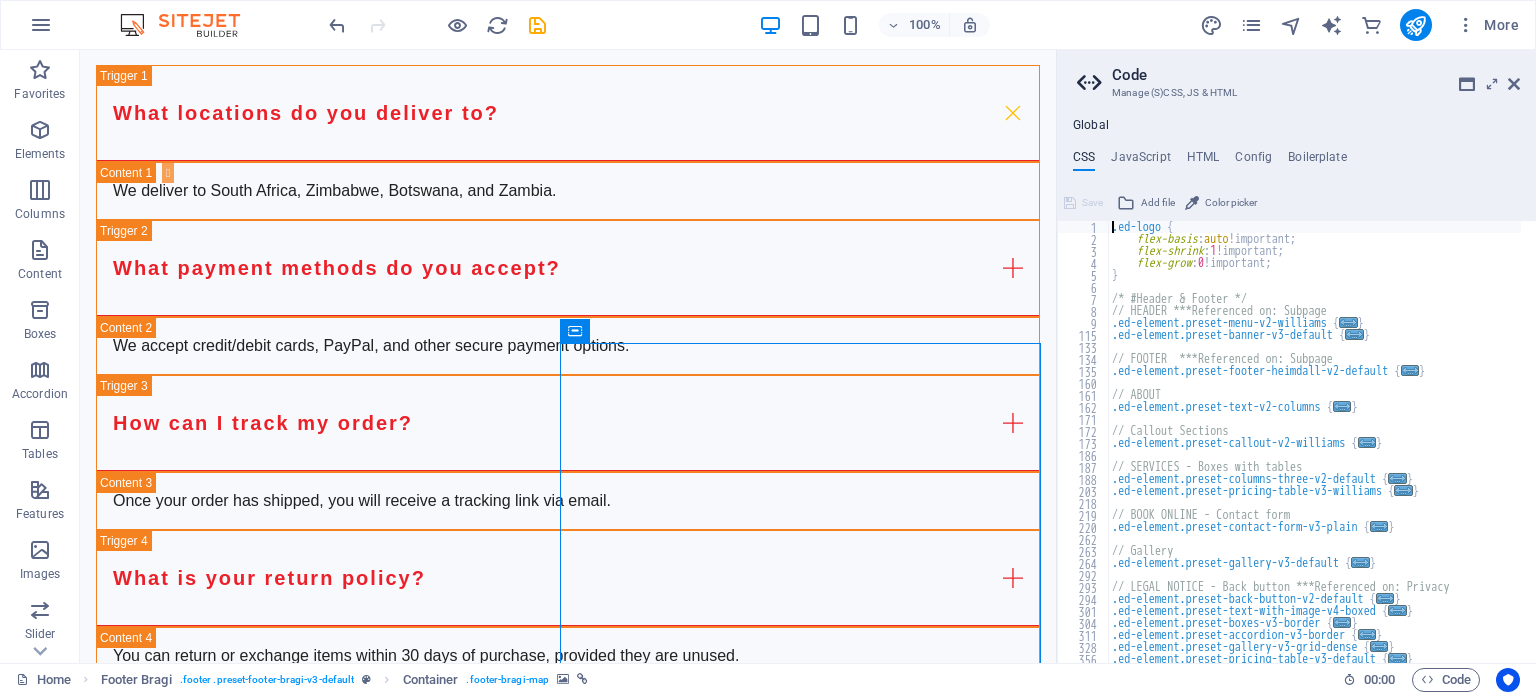 scroll, scrollTop: 0, scrollLeft: 0, axis: both 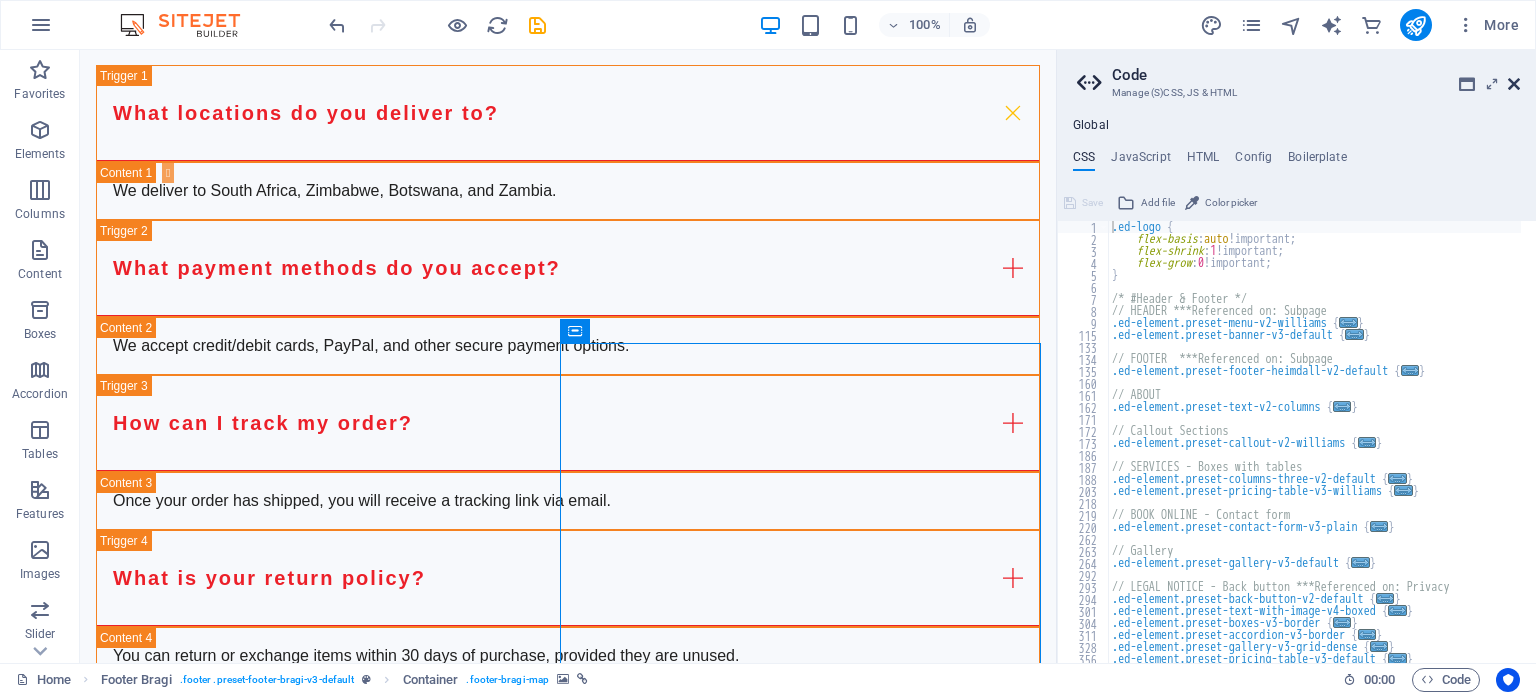 drag, startPoint x: 1519, startPoint y: 81, endPoint x: 1438, endPoint y: 31, distance: 95.189285 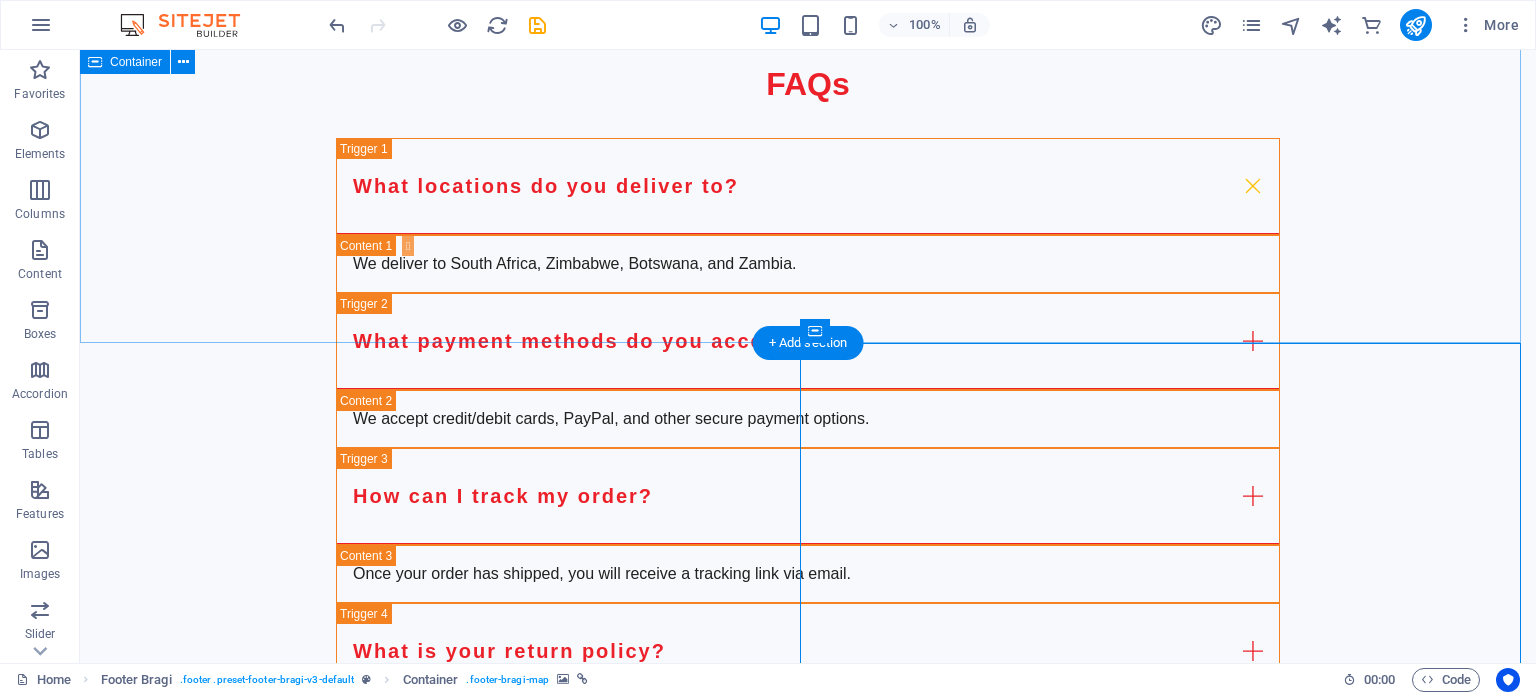 scroll, scrollTop: 5722, scrollLeft: 0, axis: vertical 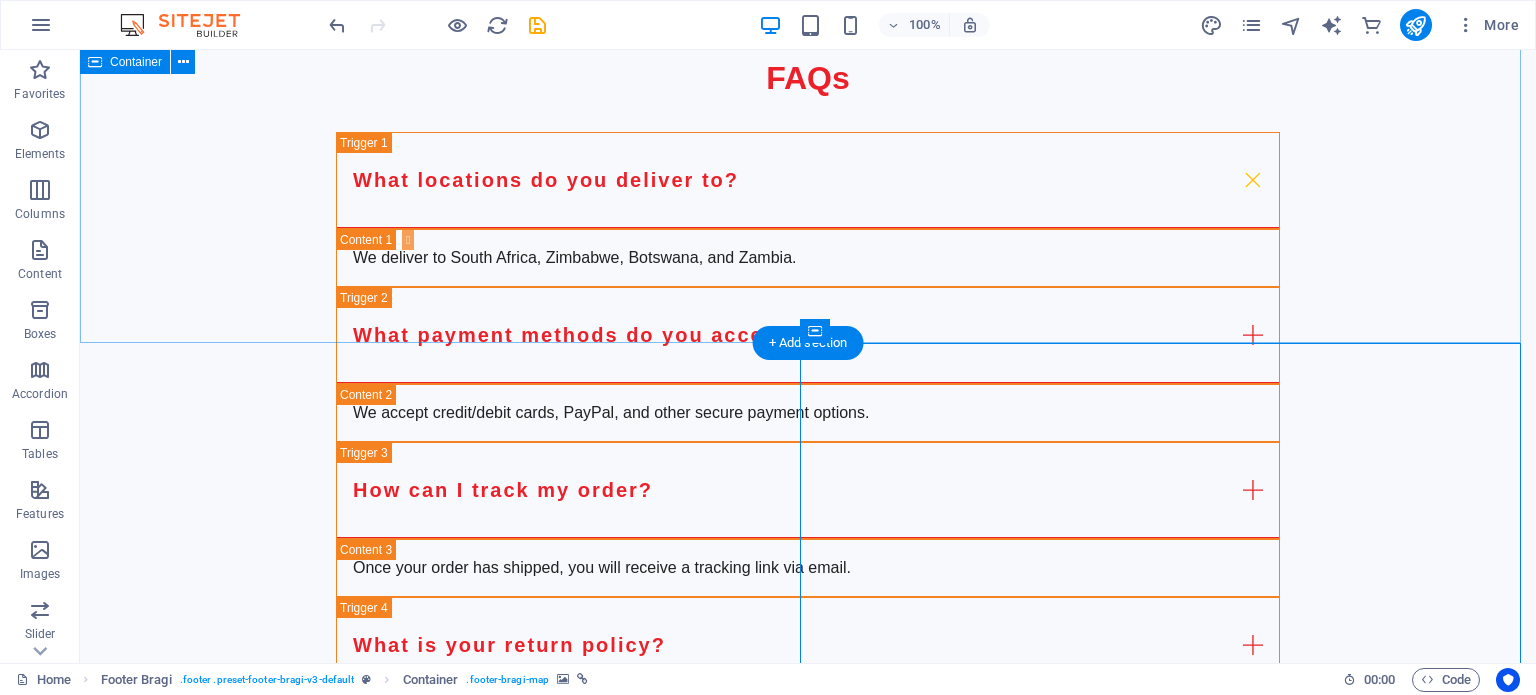 click on "Get in Touch with Us [FIRST] [LAST]  I have read and understand the privacy policy. Unreadable? Load new Submit Inquiry" at bounding box center (808, 2068) 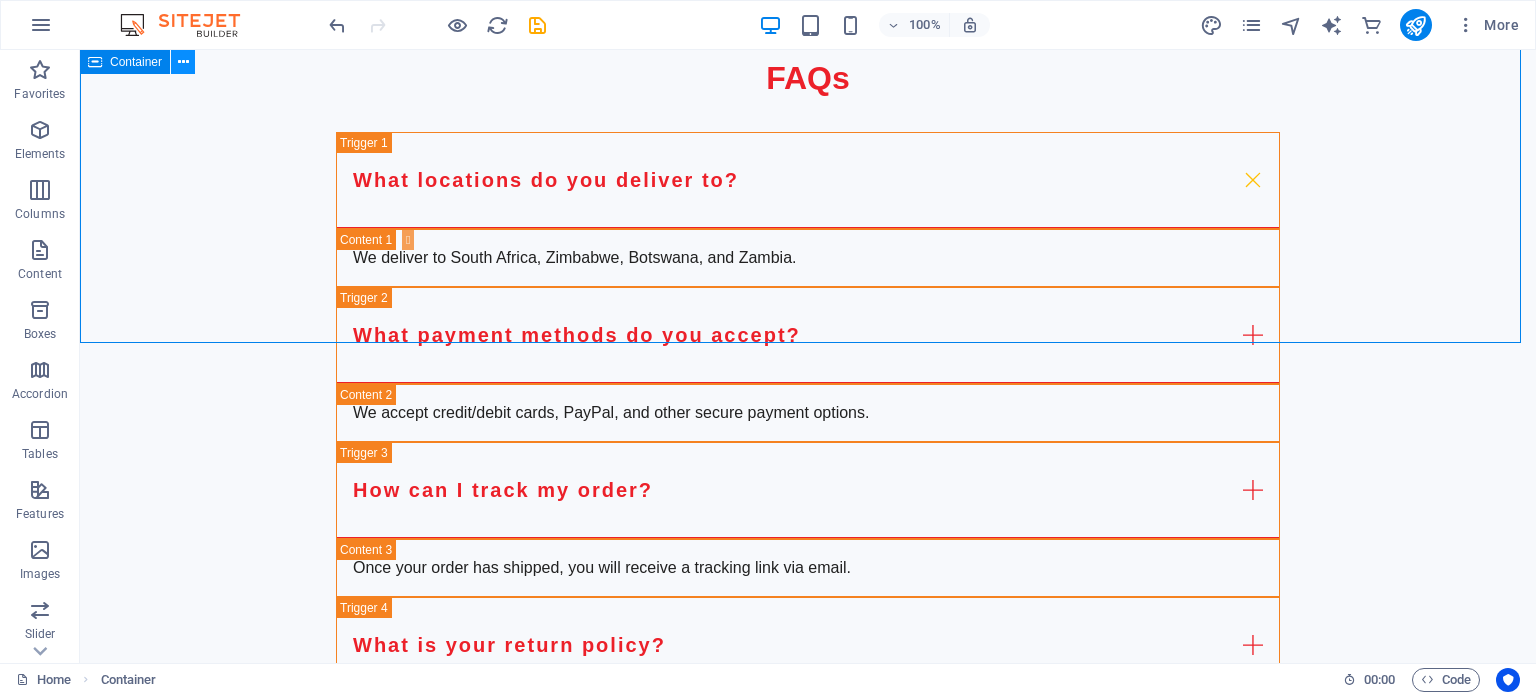 click at bounding box center (183, 62) 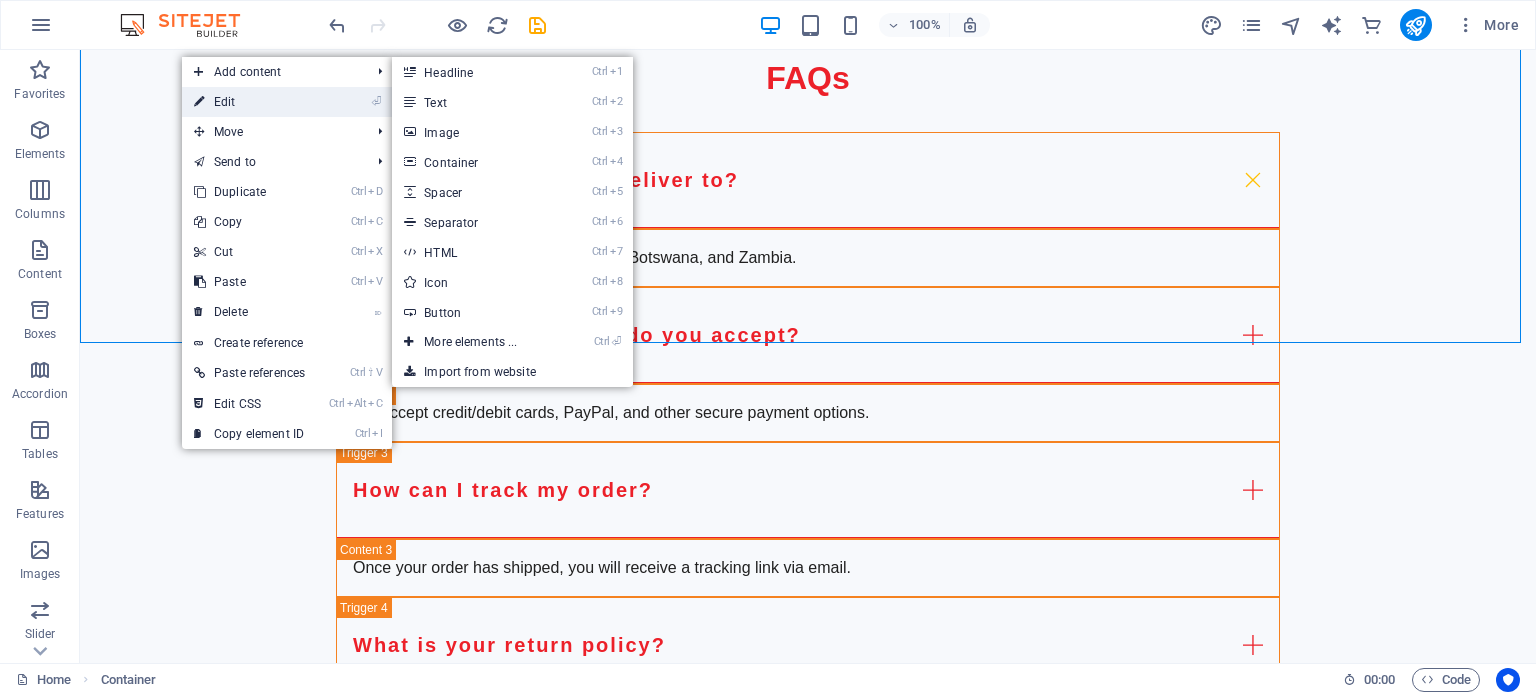click on "⏎  Edit" at bounding box center (249, 102) 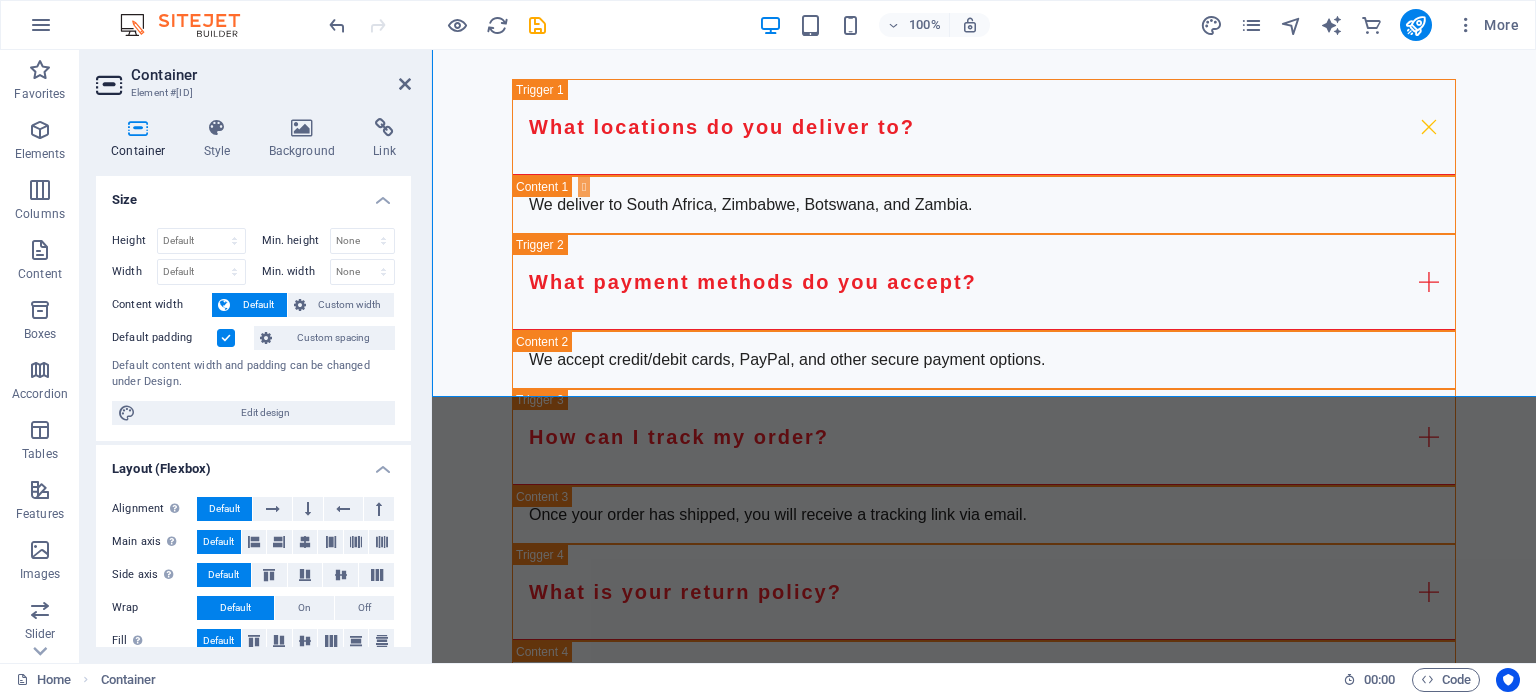 scroll, scrollTop: 5668, scrollLeft: 0, axis: vertical 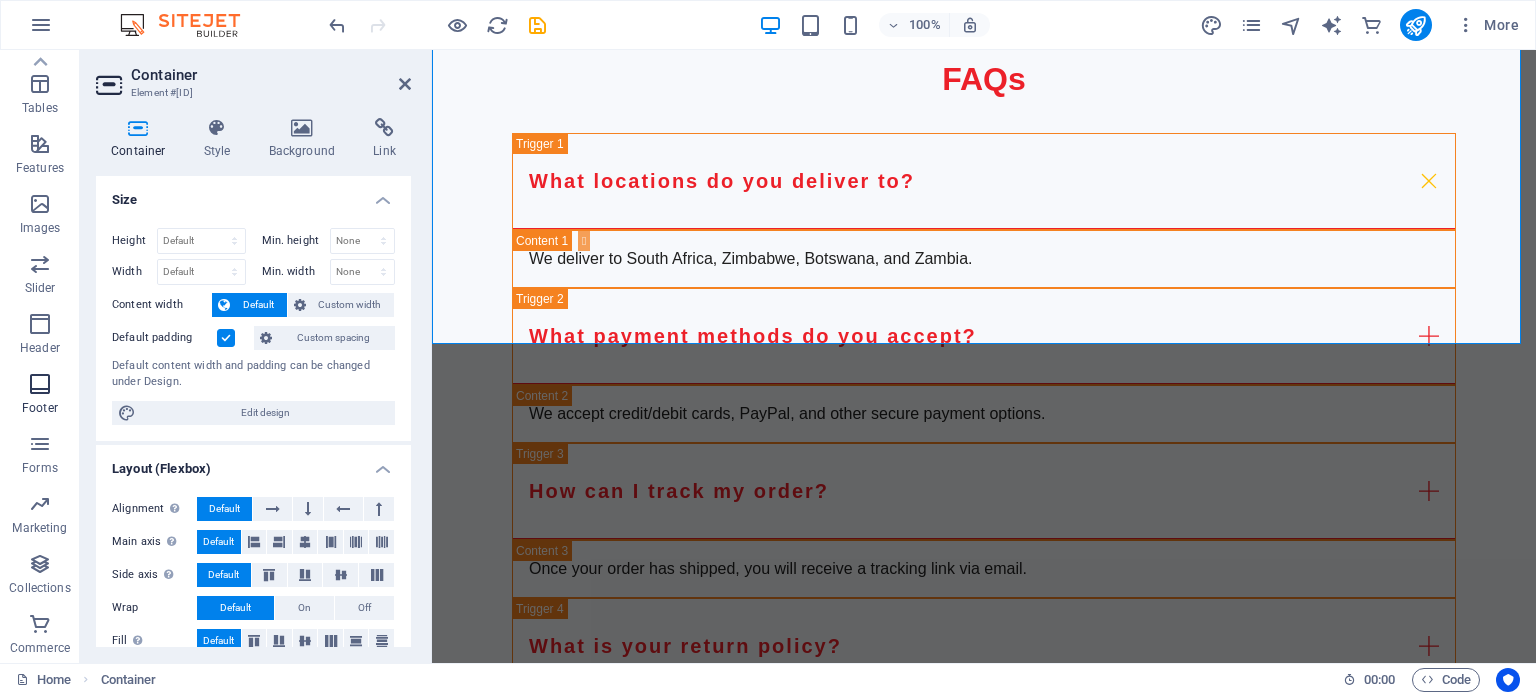 click on "Footer" at bounding box center [40, 408] 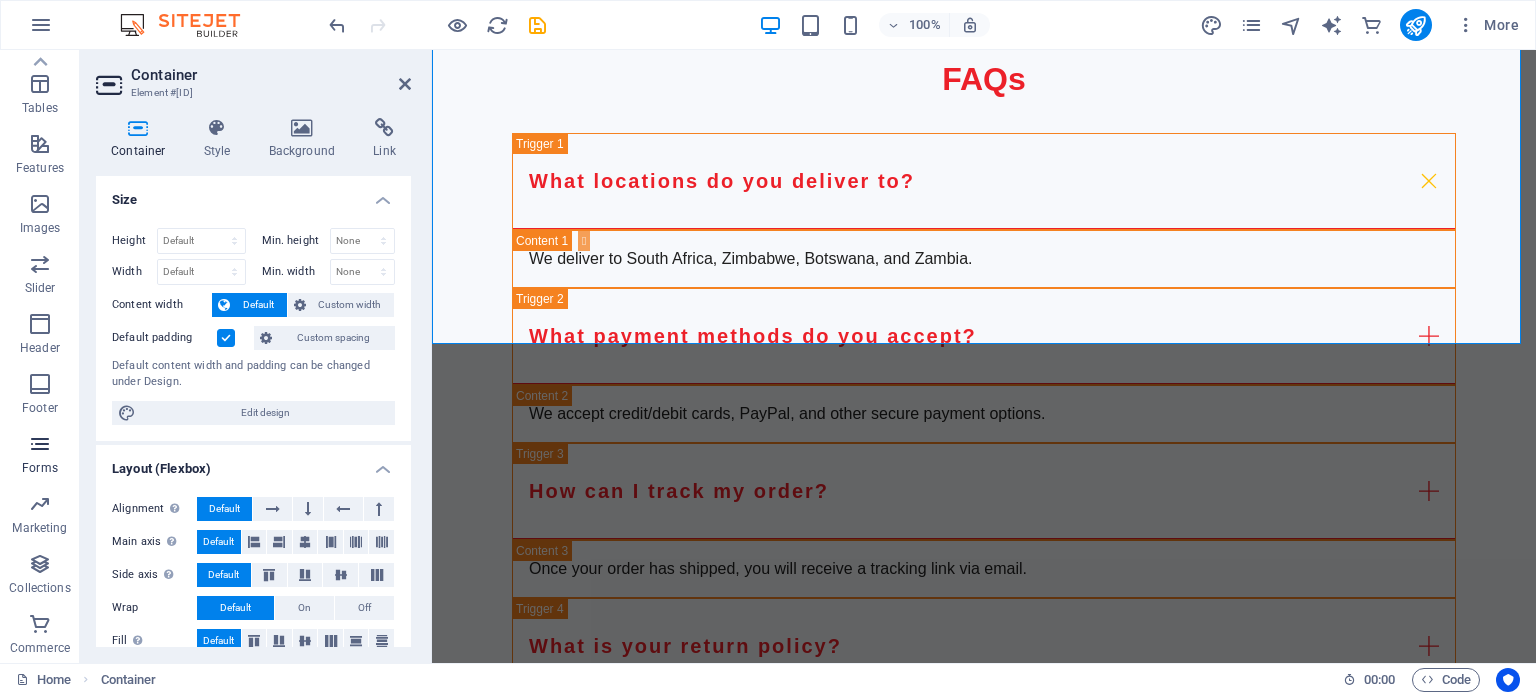 scroll, scrollTop: 5670, scrollLeft: 0, axis: vertical 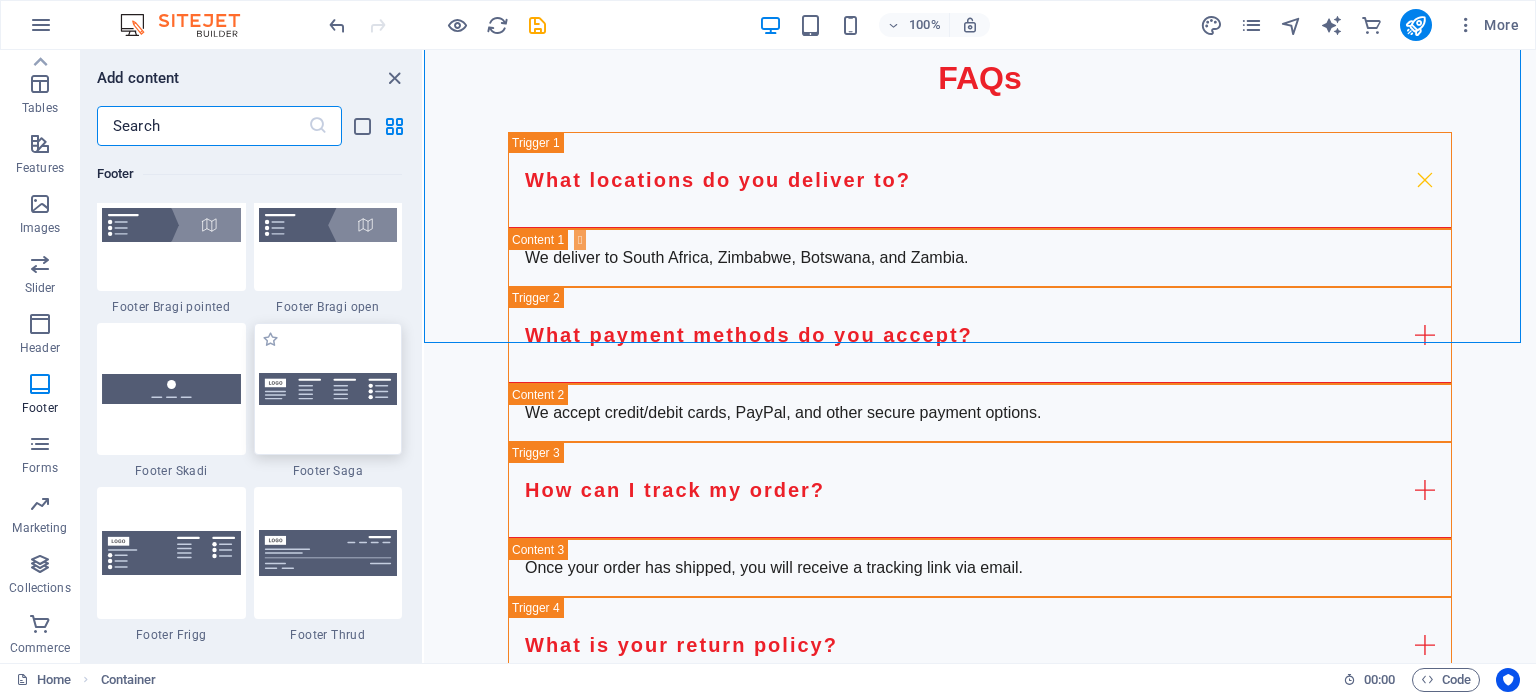 click at bounding box center (328, 389) 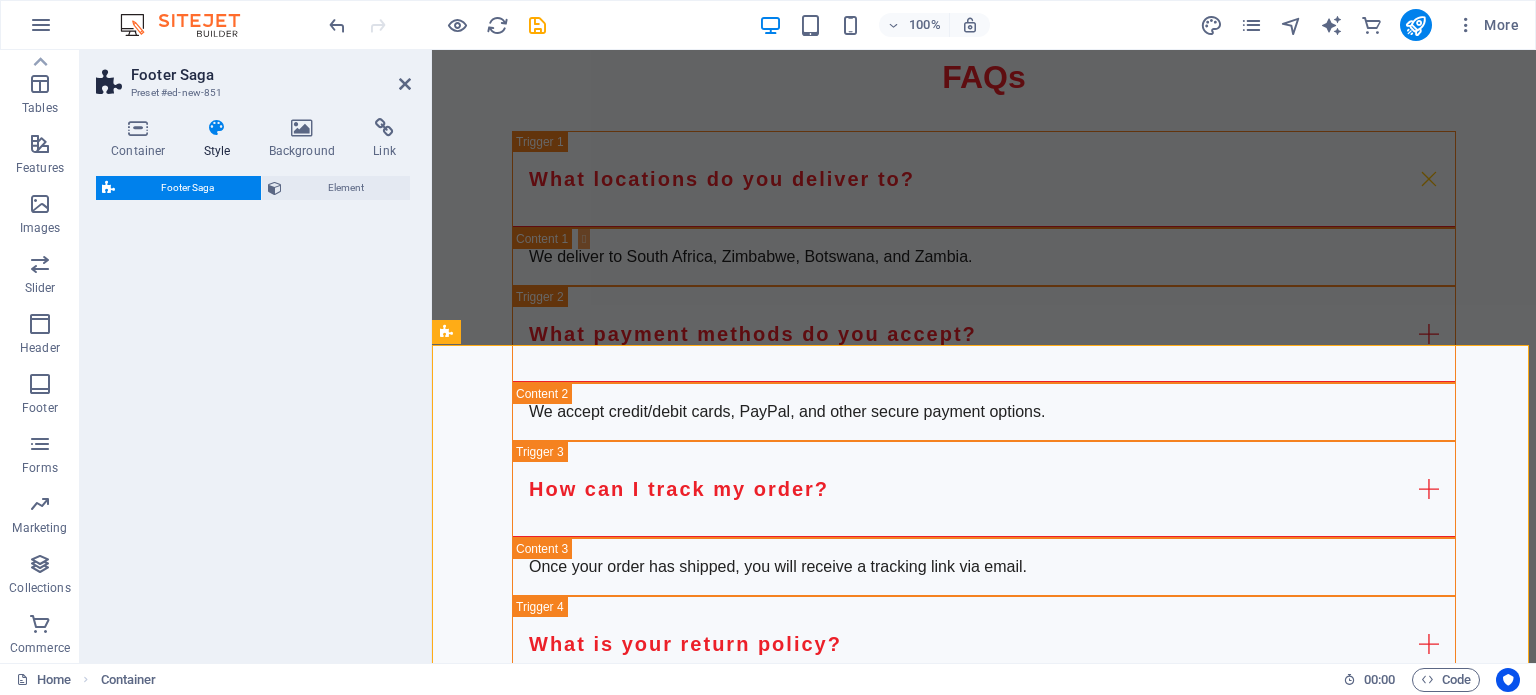 scroll, scrollTop: 5668, scrollLeft: 0, axis: vertical 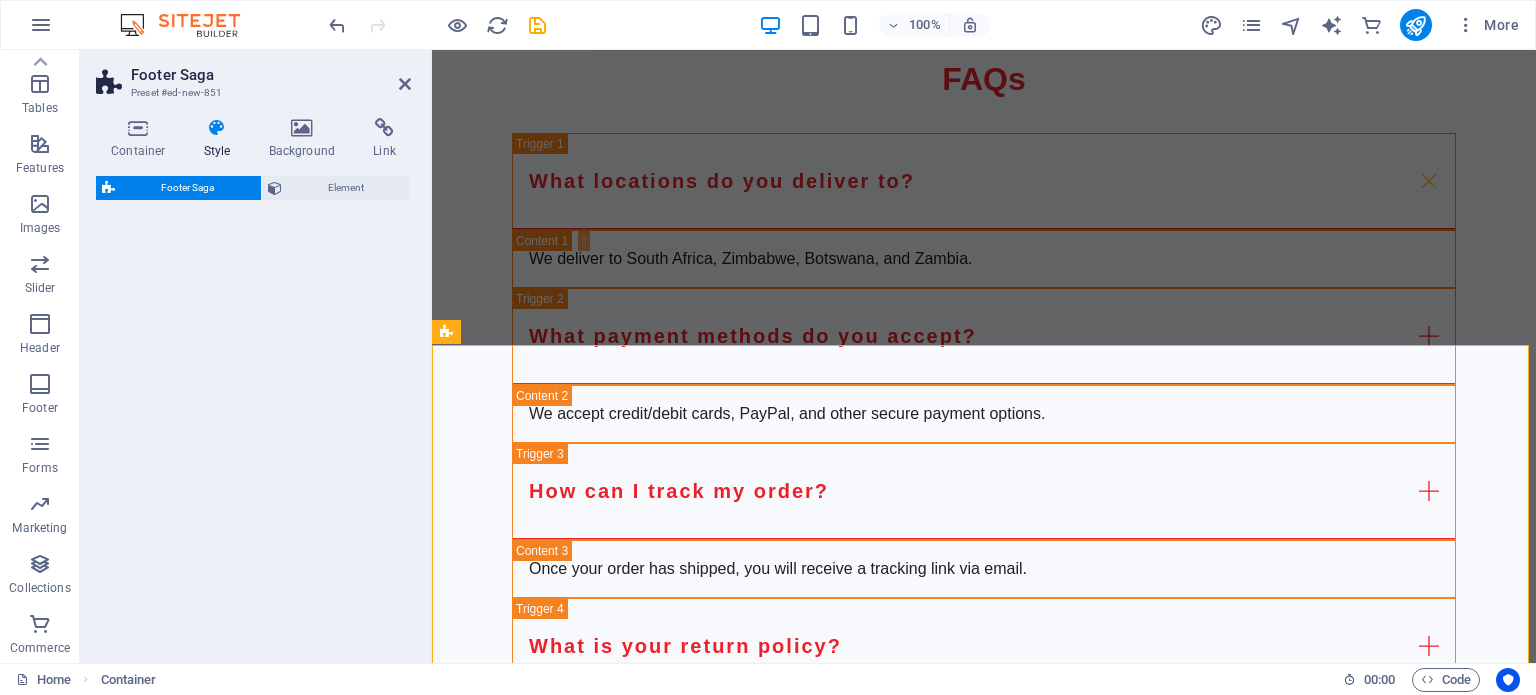 select on "rem" 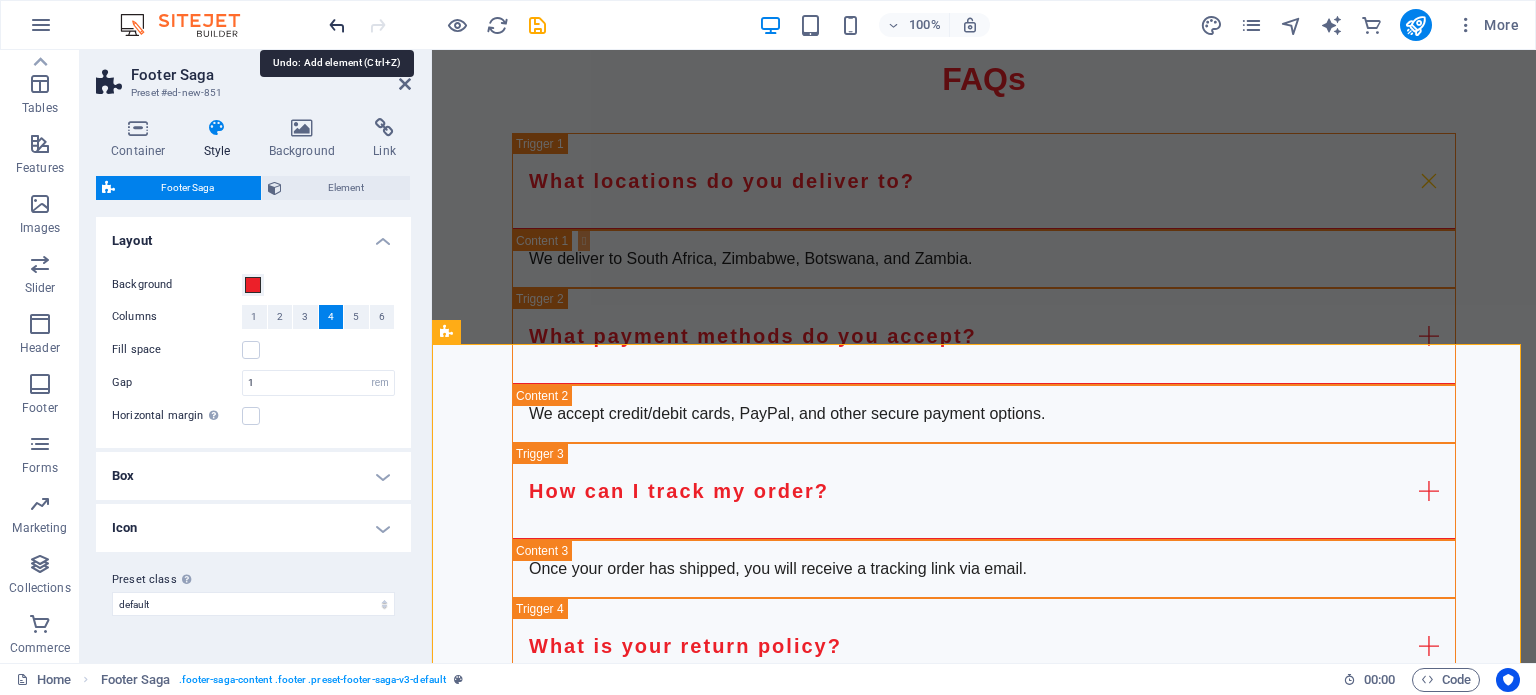 drag, startPoint x: 344, startPoint y: 23, endPoint x: 296, endPoint y: 153, distance: 138.57849 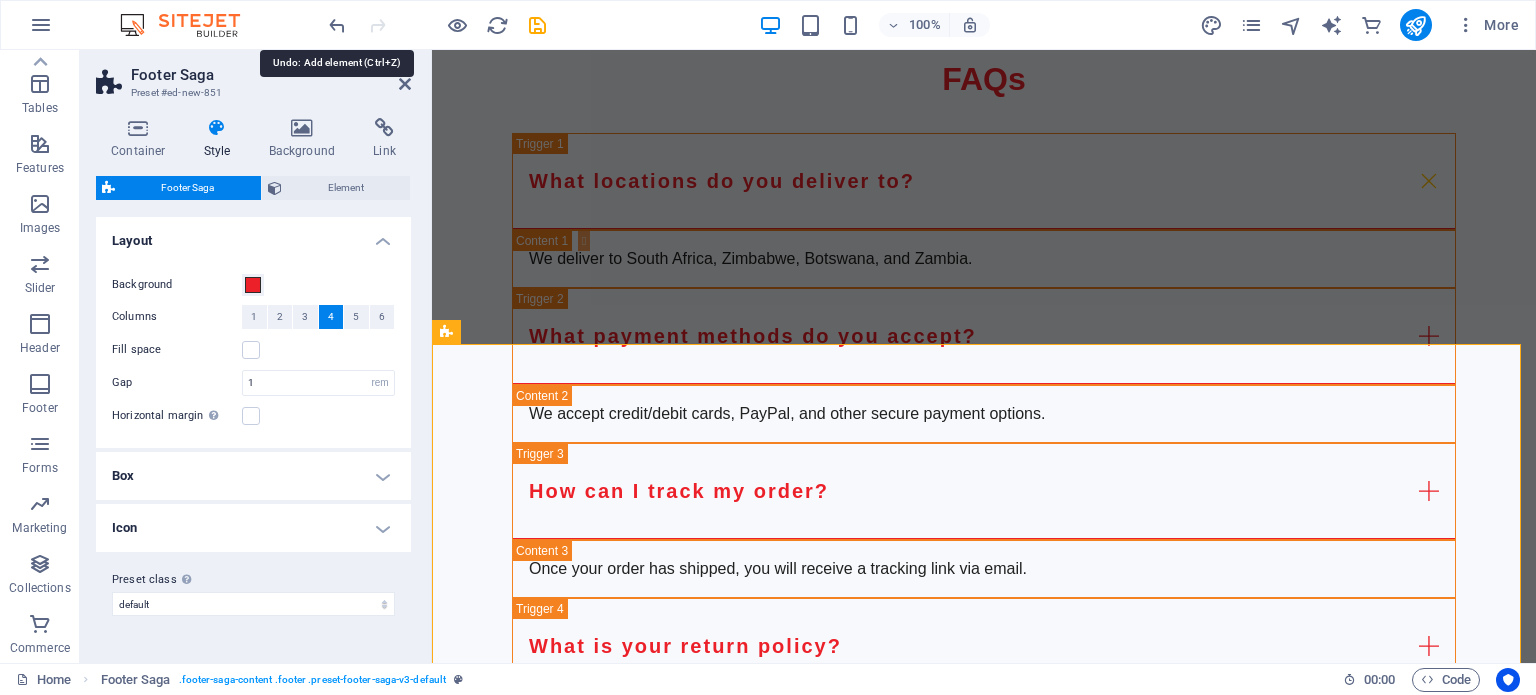 scroll, scrollTop: 5722, scrollLeft: 0, axis: vertical 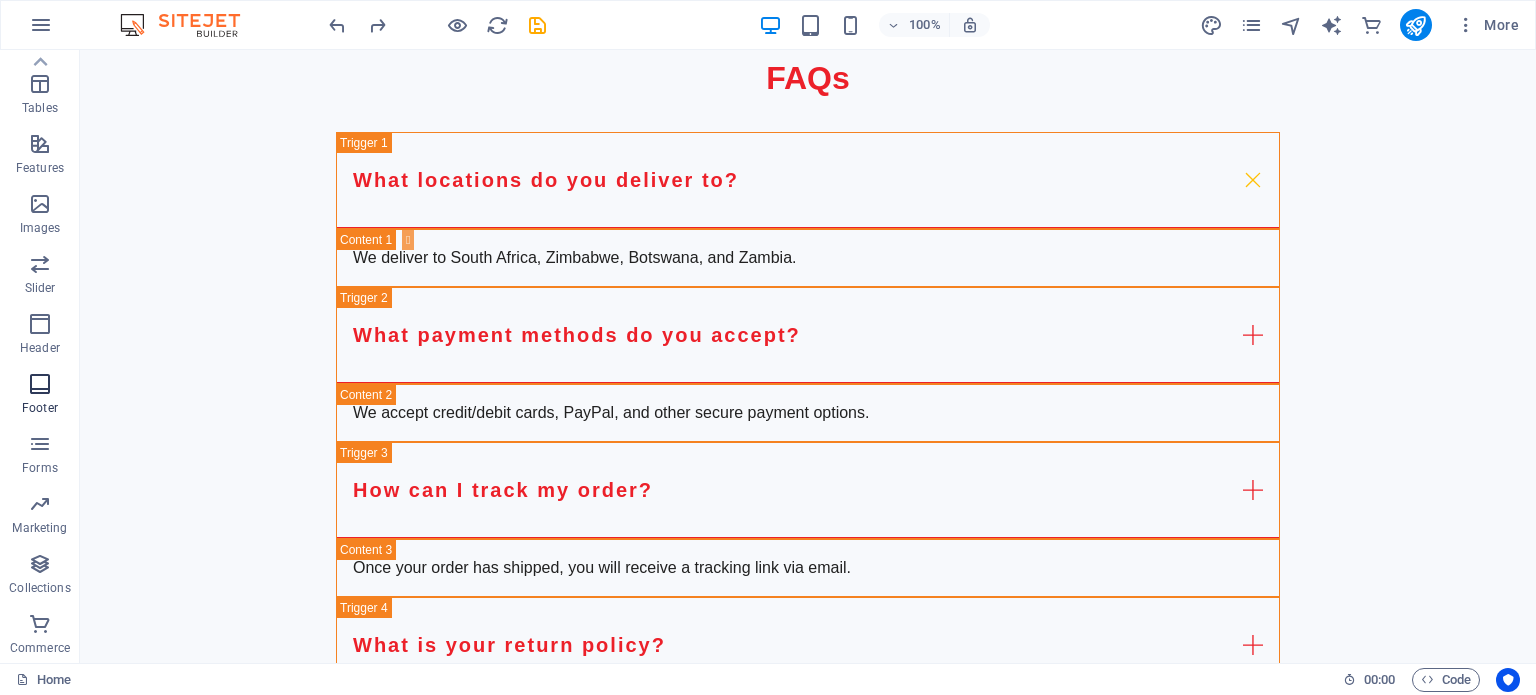click on "Footer" at bounding box center [40, 408] 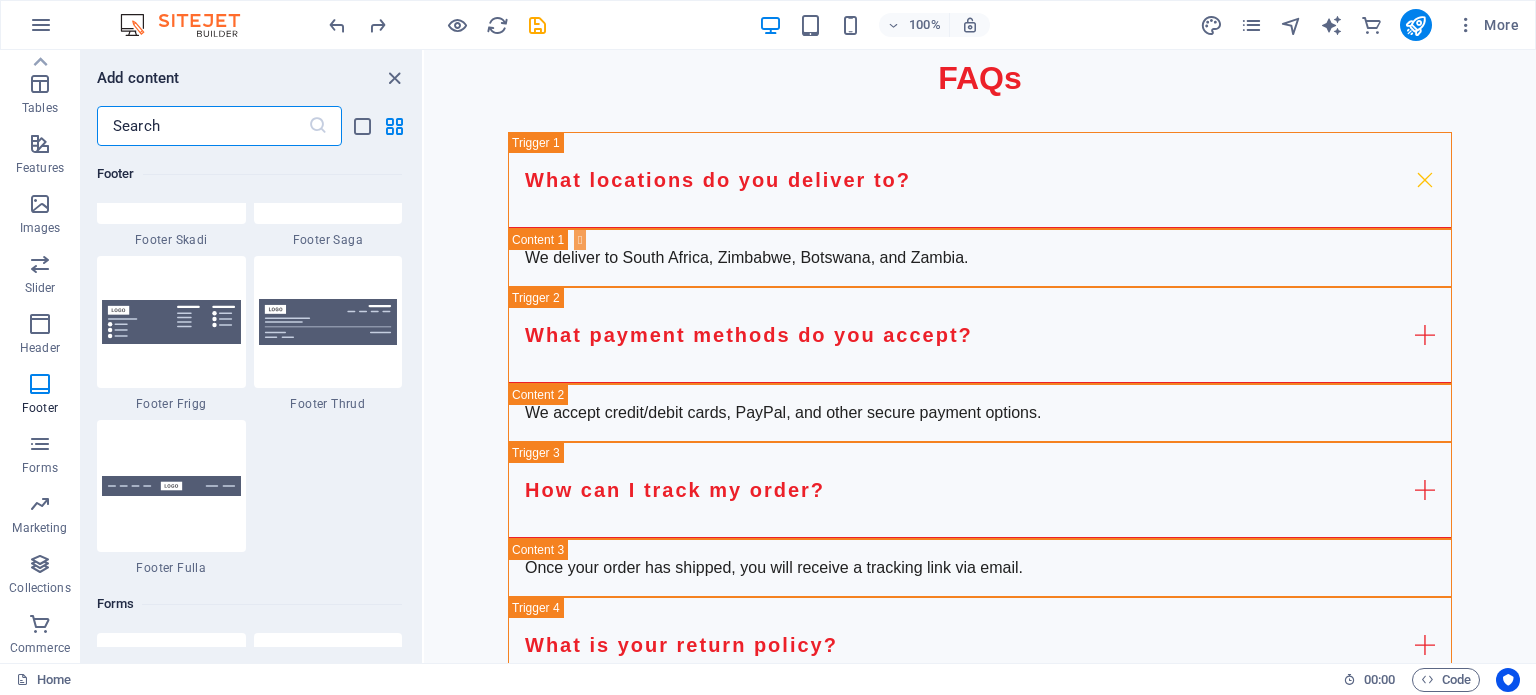 scroll, scrollTop: 14139, scrollLeft: 0, axis: vertical 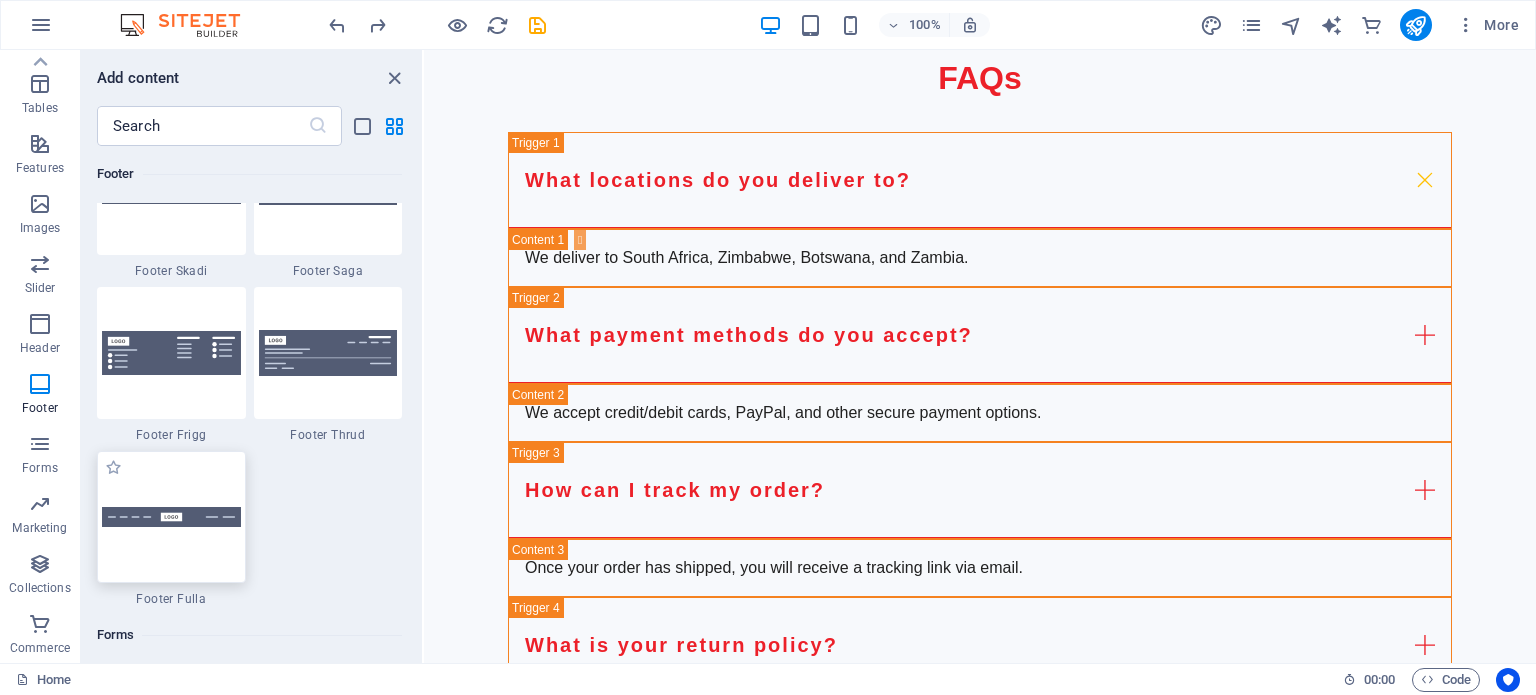 click at bounding box center (171, 517) 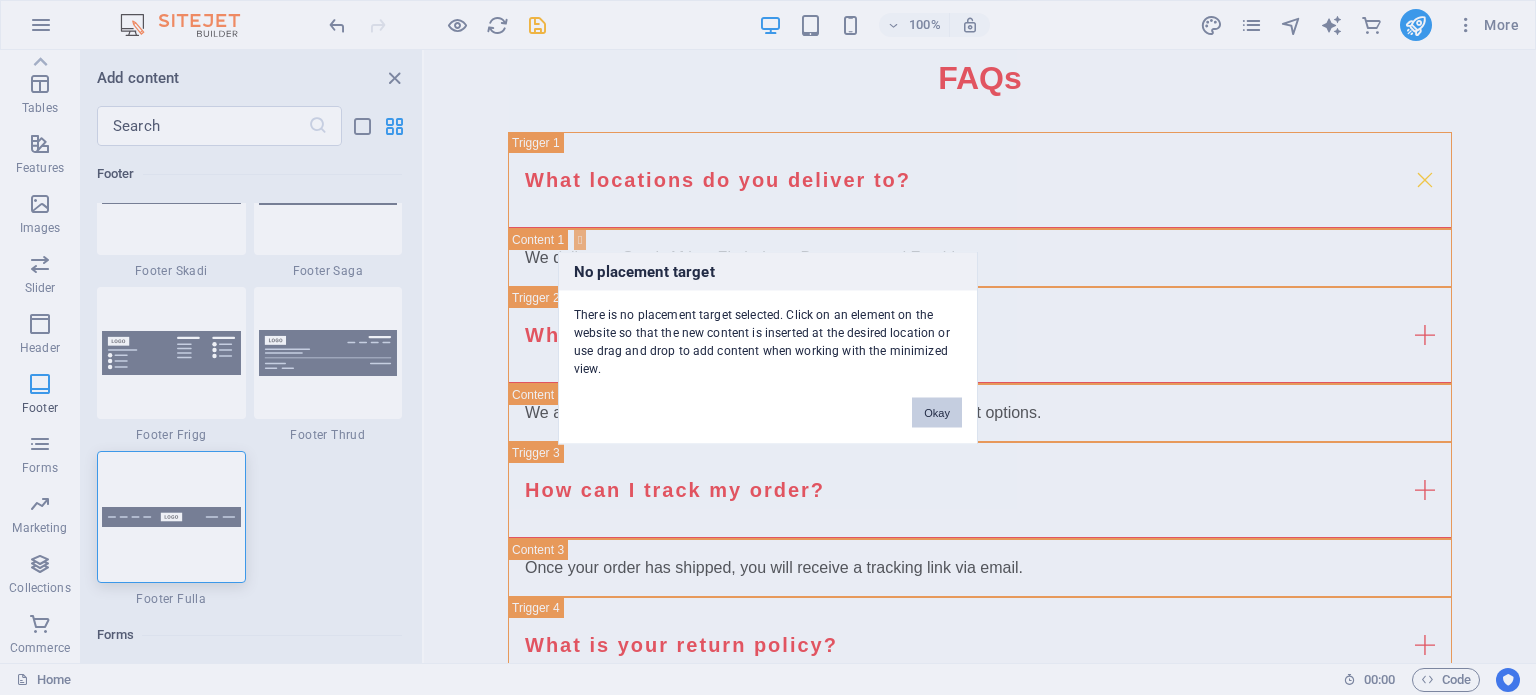 click on "Okay" at bounding box center (937, 412) 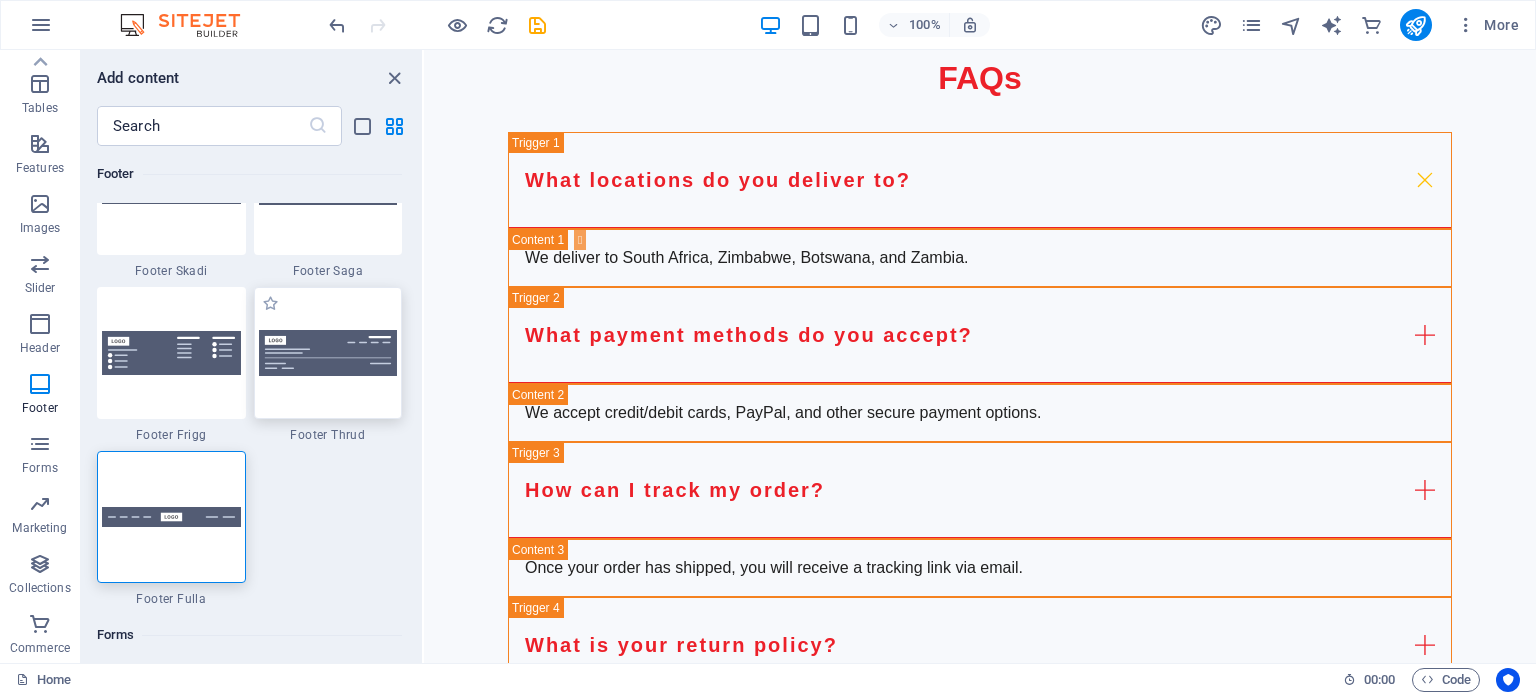 click at bounding box center [328, 352] 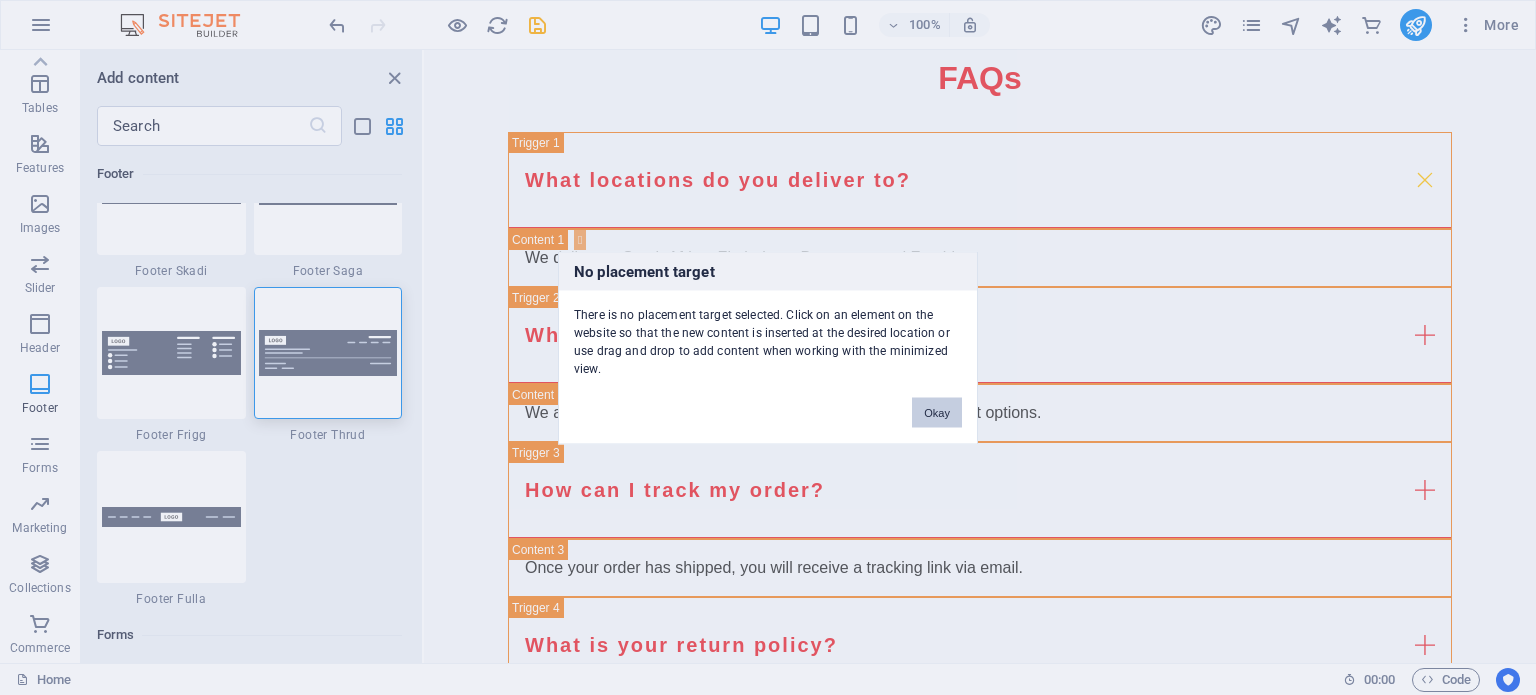 click on "Okay" at bounding box center (937, 412) 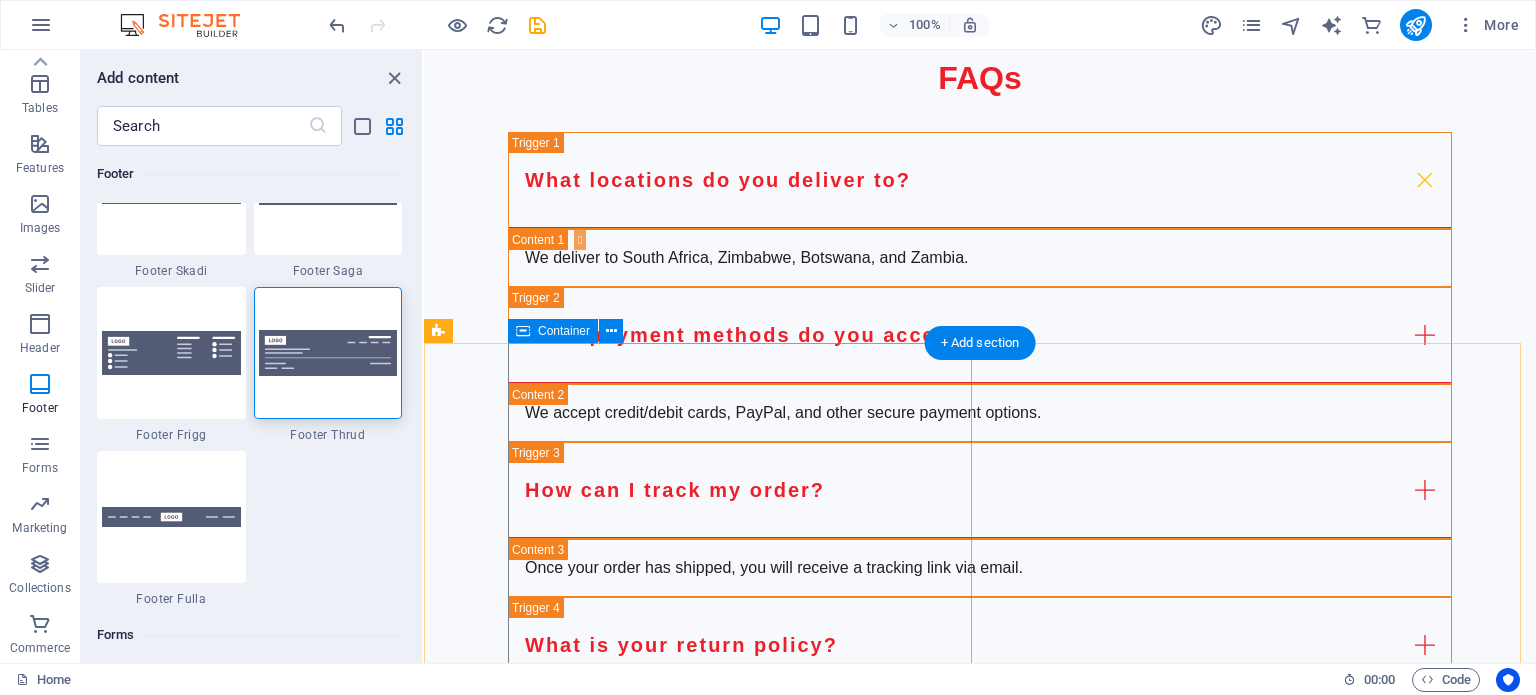 click on "Get in Touch with Us UNYQ [CITY], [POSTAL_CODE]   [CITY] [PHONE] [EMAIL] Legal Notice  |  Privacy Policy" at bounding box center (1022, 2591) 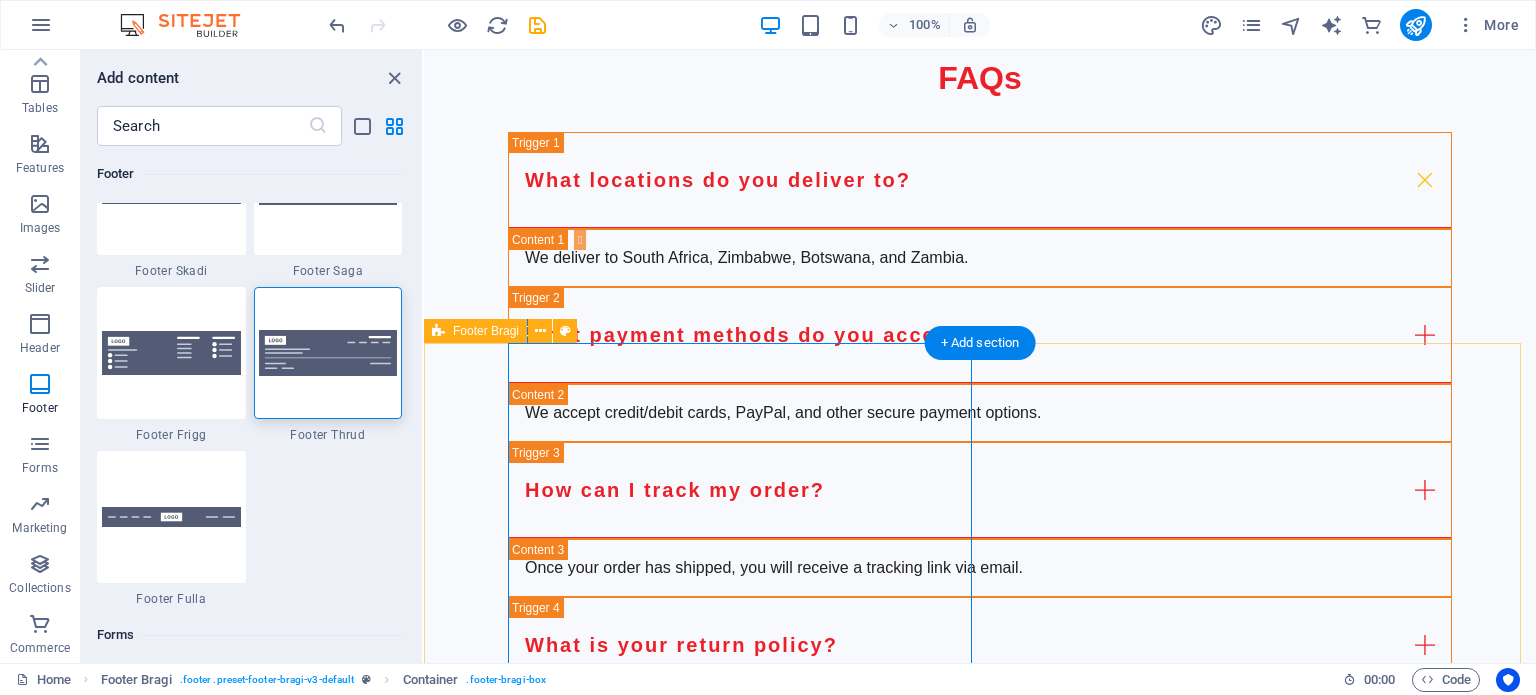 click on "Get in Touch with Us UNYQ [CITY], [POSTAL_CODE]   [CITY] [PHONE] [EMAIL] Legal Notice  |  Privacy Policy Oops! Something went wrong. This page didn't load Google Maps correctly. See the JavaScript console for technical details. Drop content here or  Add elements  Paste clipboard" at bounding box center (980, 2838) 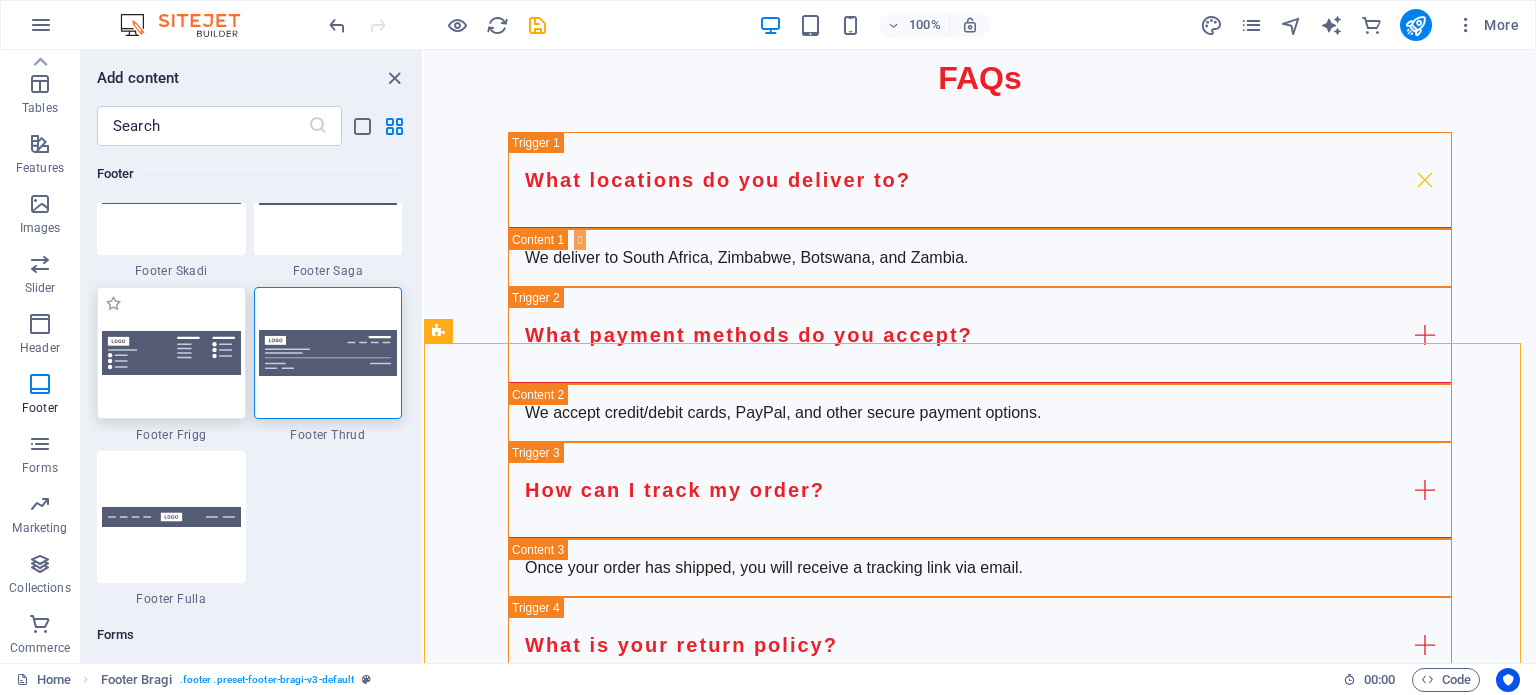 click at bounding box center [171, 353] 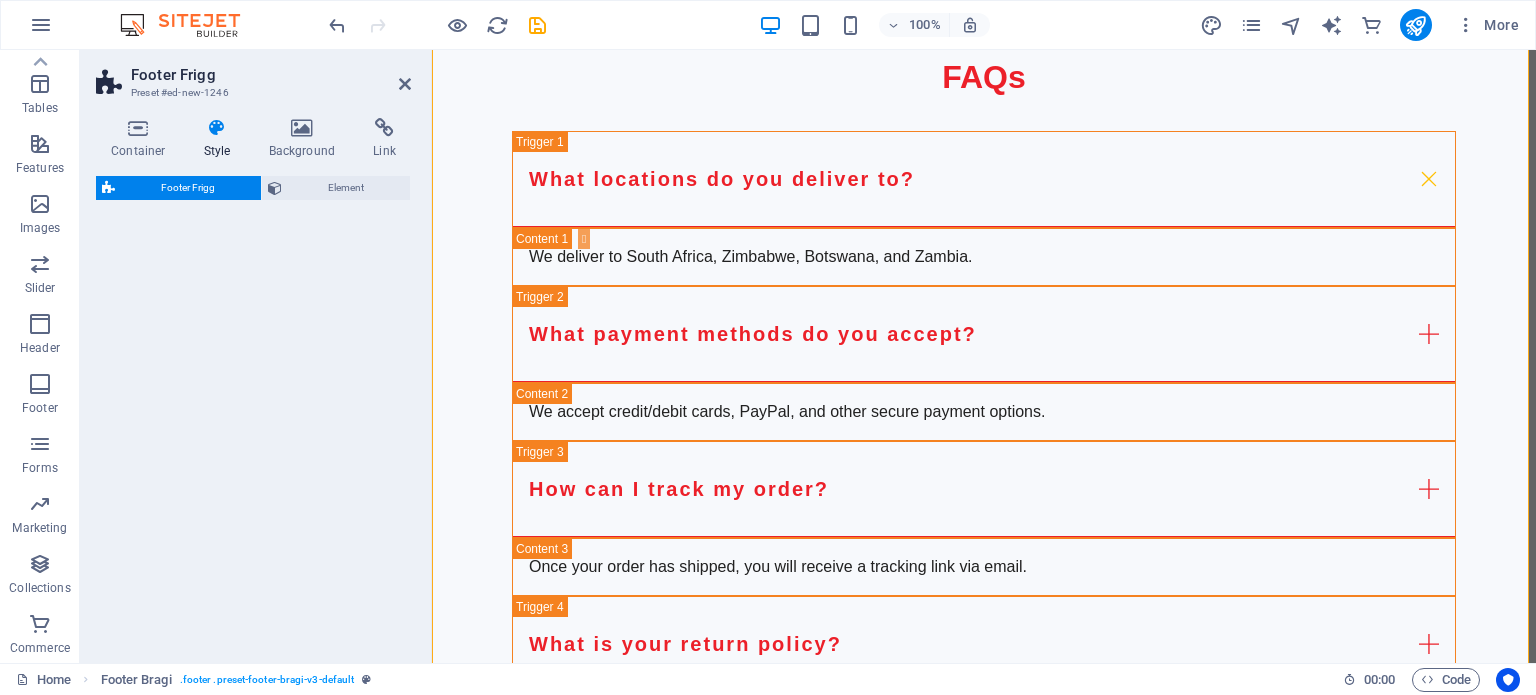 scroll, scrollTop: 9276, scrollLeft: 0, axis: vertical 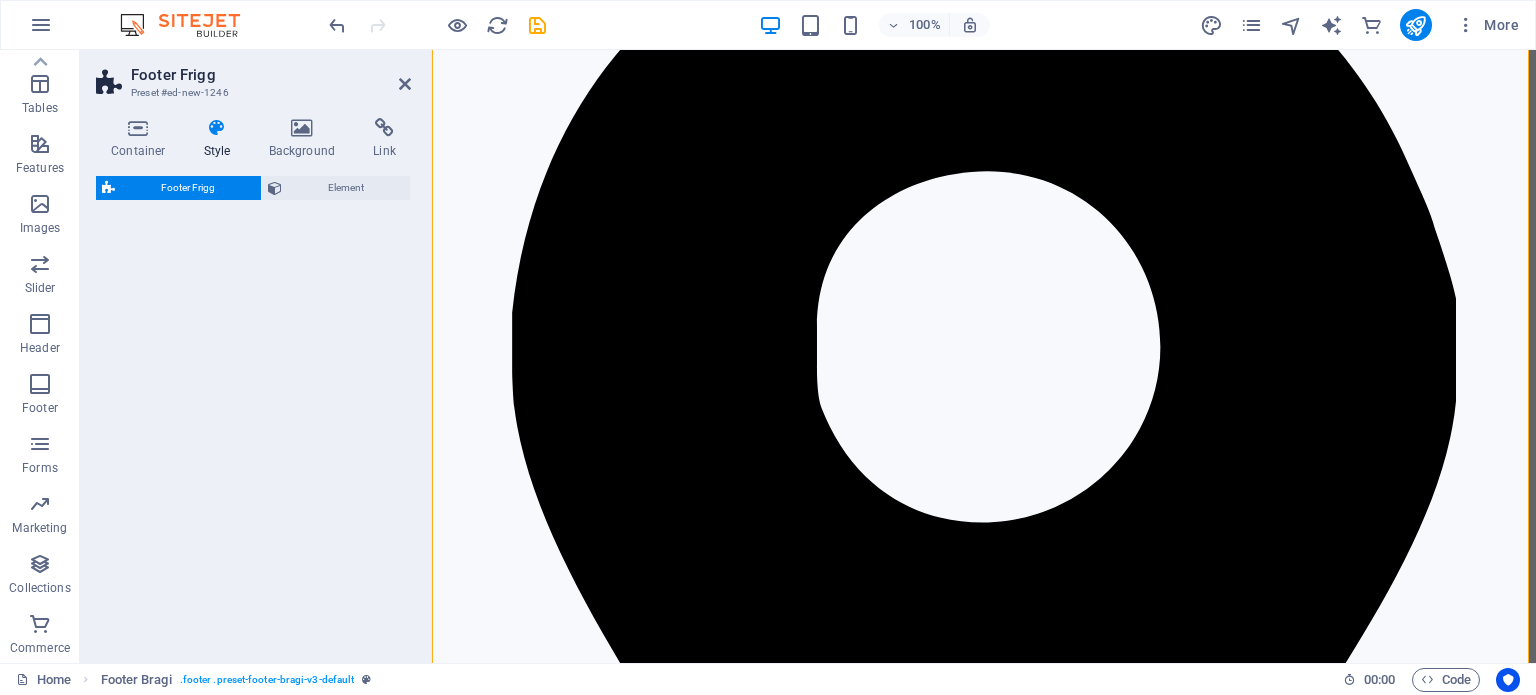 select on "rem" 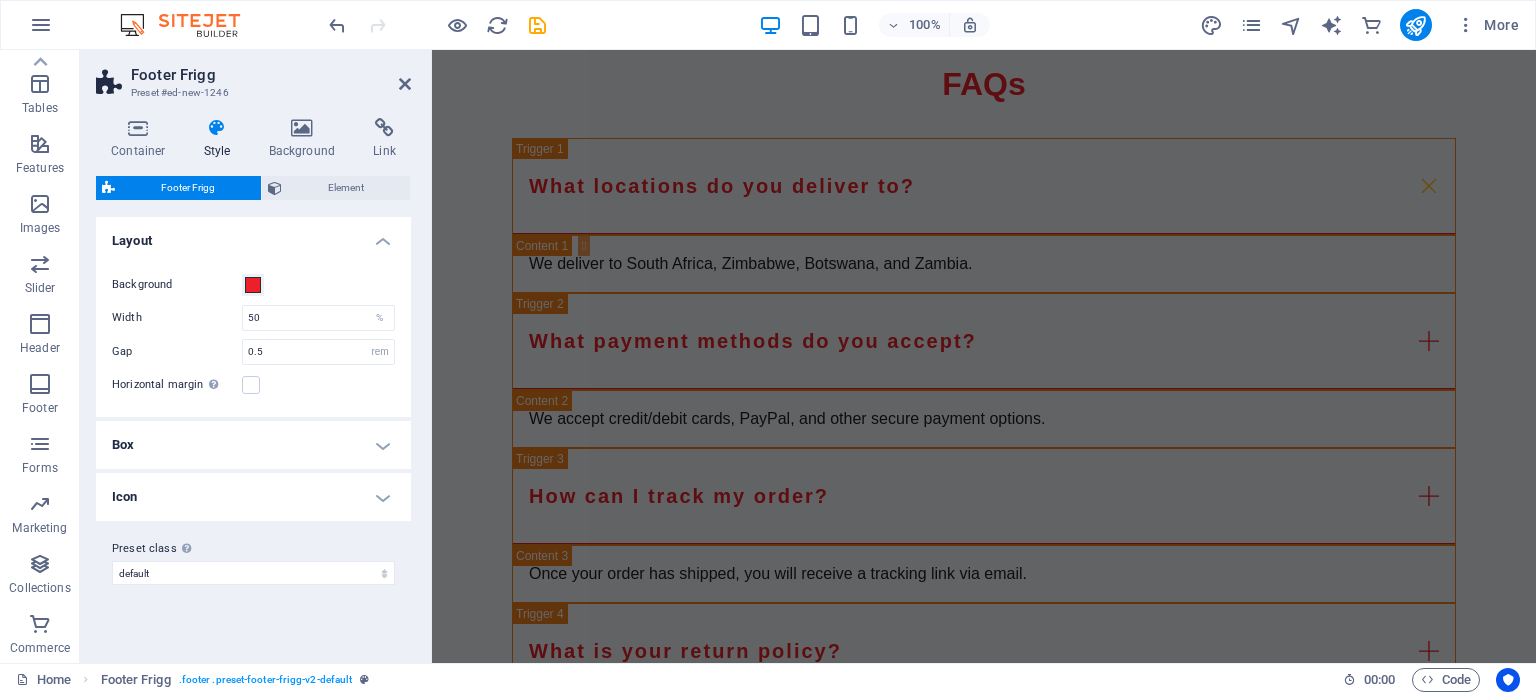 scroll, scrollTop: 6063, scrollLeft: 0, axis: vertical 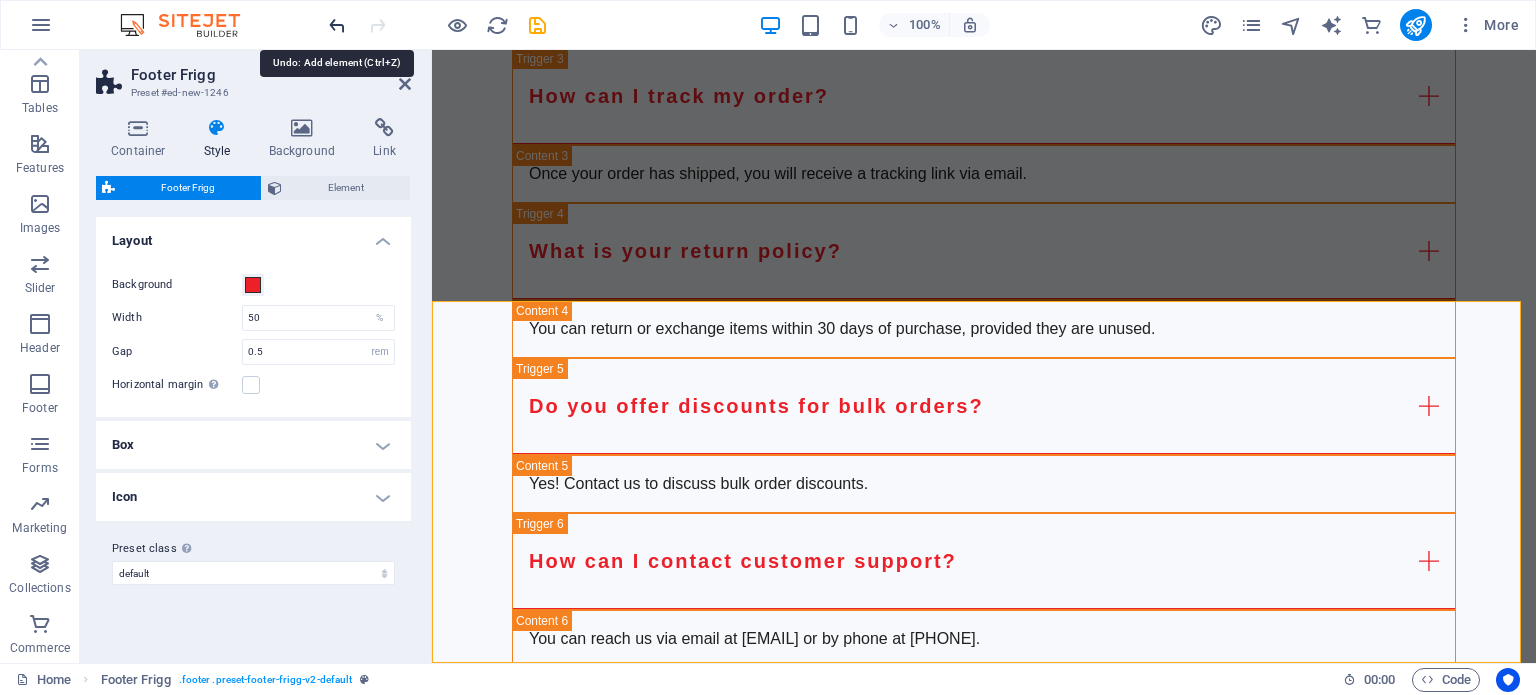 click at bounding box center (337, 25) 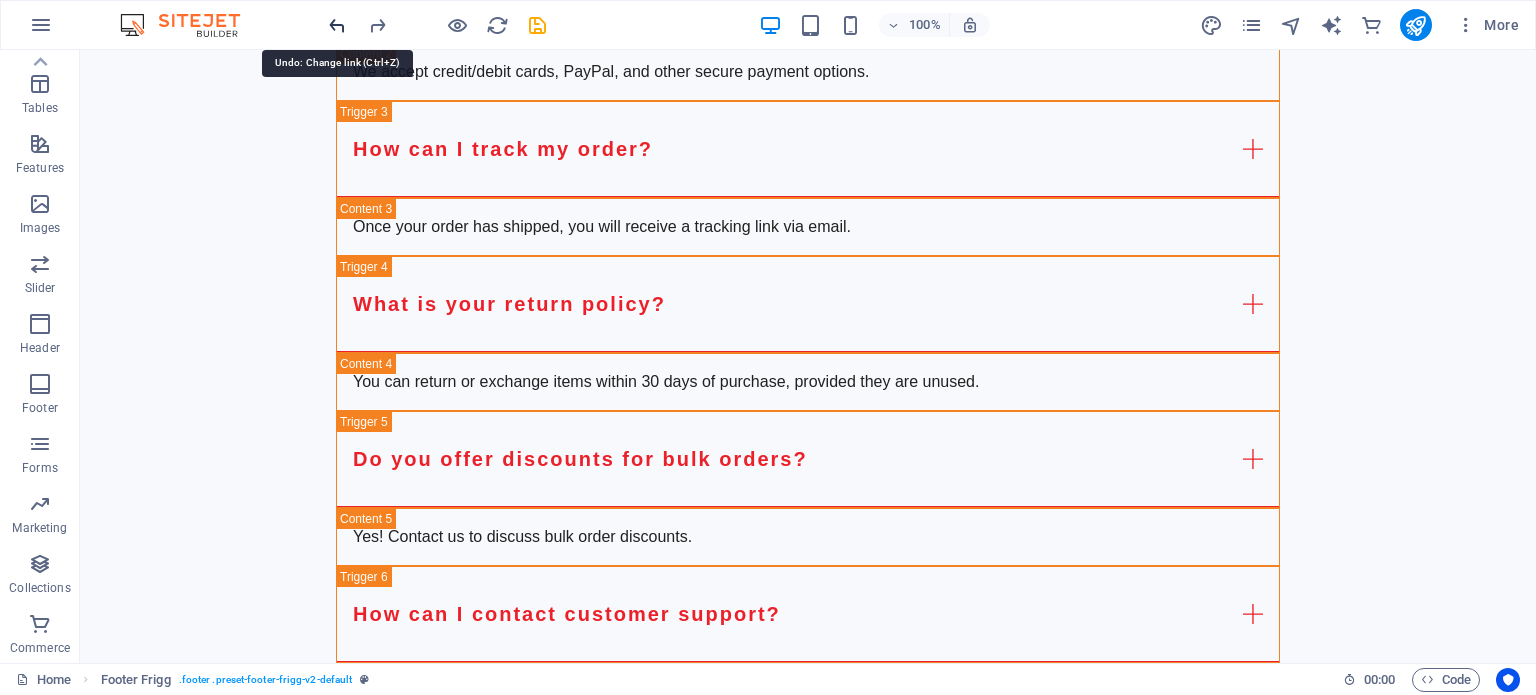 scroll, scrollTop: 5754, scrollLeft: 0, axis: vertical 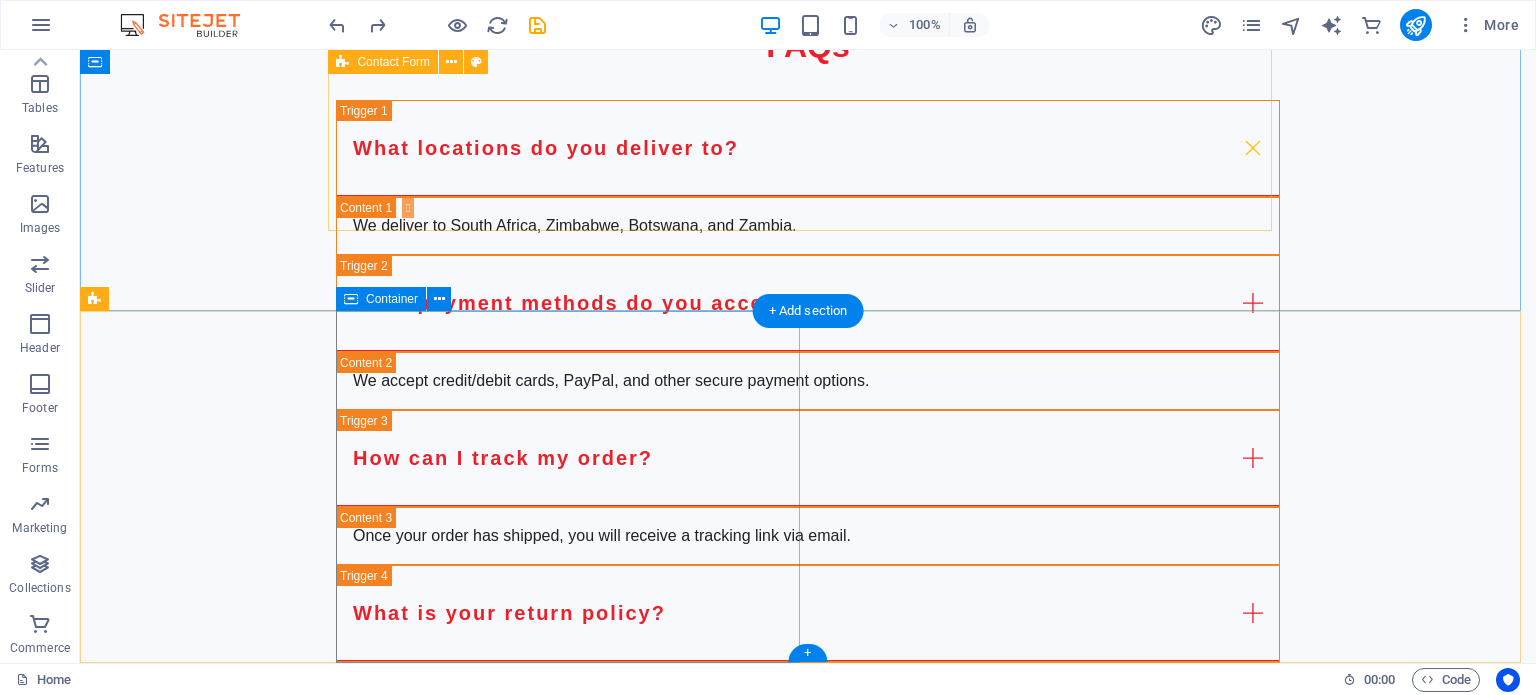 click on "Get in Touch with Us UNYQ [CITY], [POSTAL_CODE]   [CITY] [PHONE] [EMAIL] Legal Notice  |  Privacy Policy" at bounding box center [936, 2559] 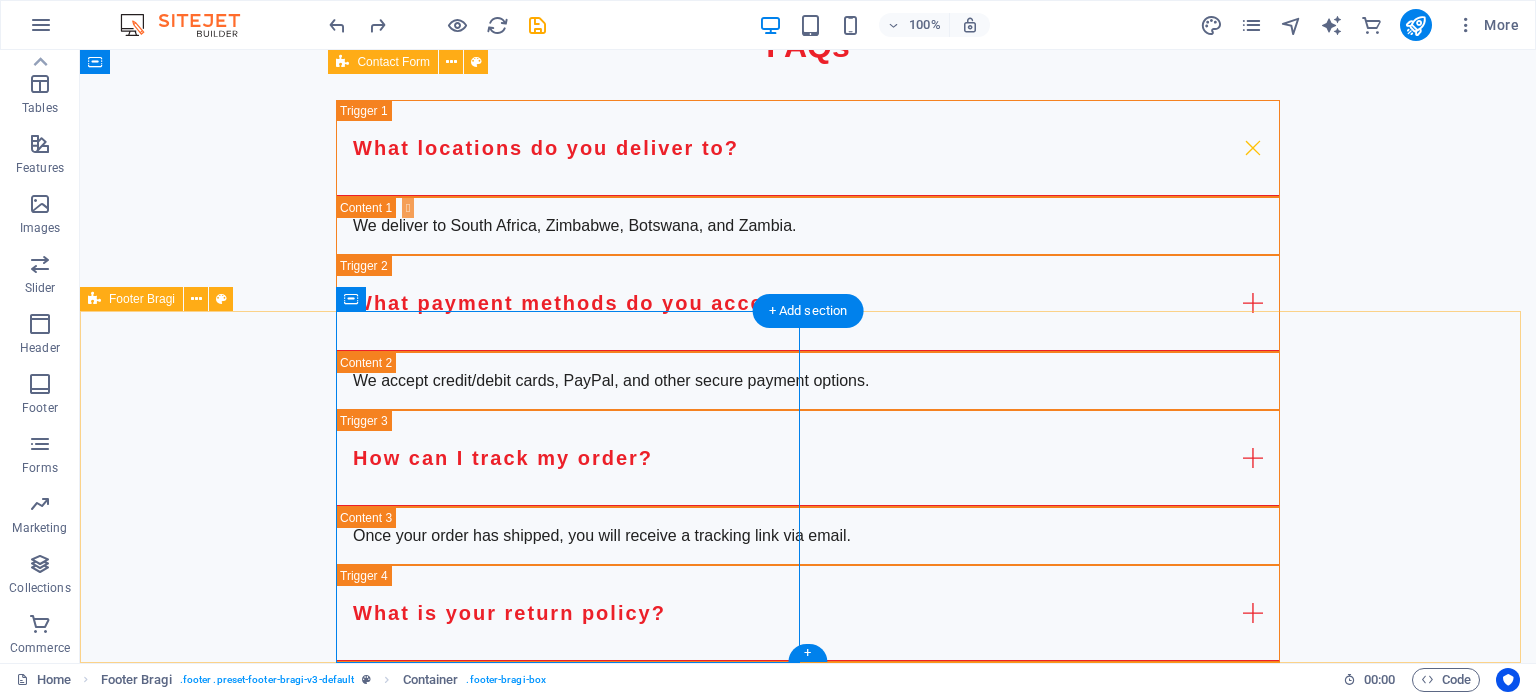 click on "Get in Touch with Us UNYQ [CITY], [POSTAL_CODE]   [CITY] [PHONE] [EMAIL] Legal Notice  |  Privacy Policy Oops! Something went wrong. This page didn't load Google Maps correctly. See the JavaScript console for technical details. Drop content here or  Add elements  Paste clipboard" at bounding box center (808, 2806) 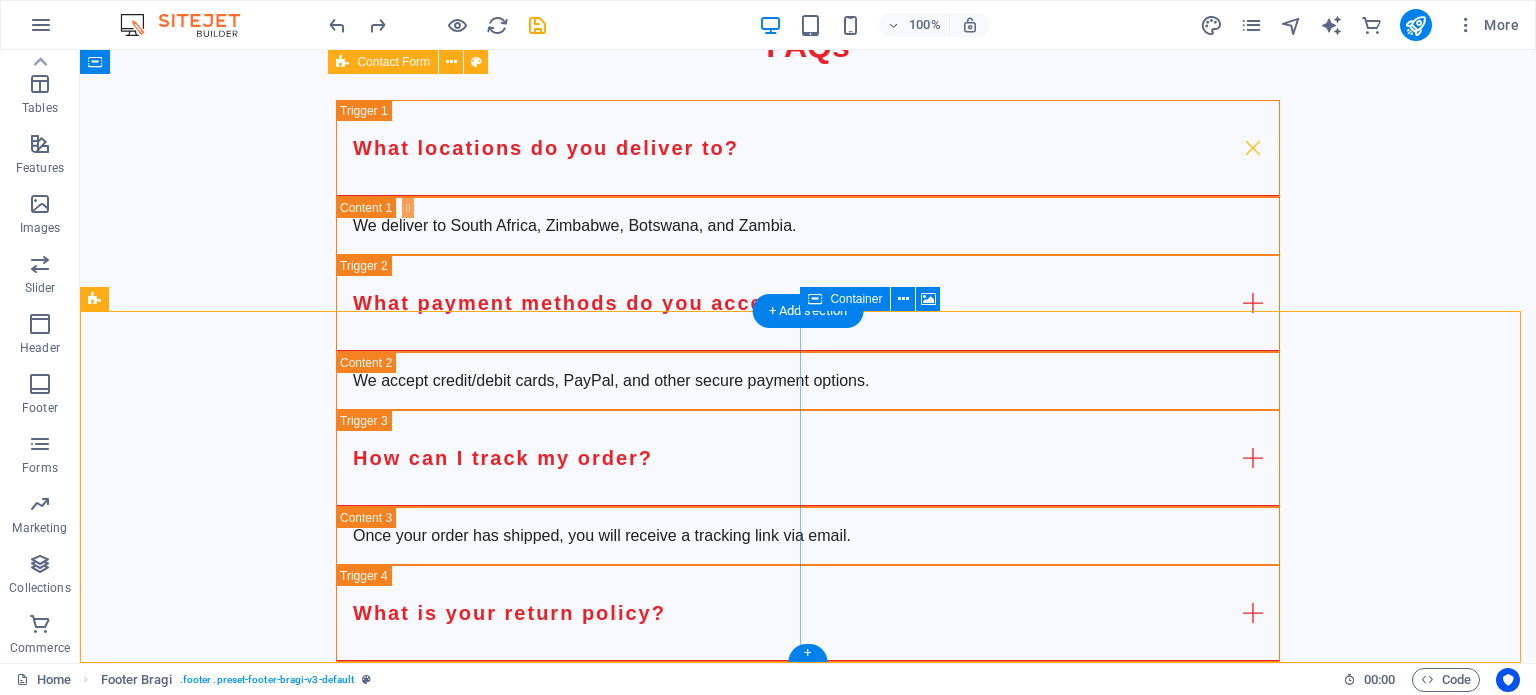 click on "Drop content here or  Add elements  Paste clipboard" at bounding box center [808, 3218] 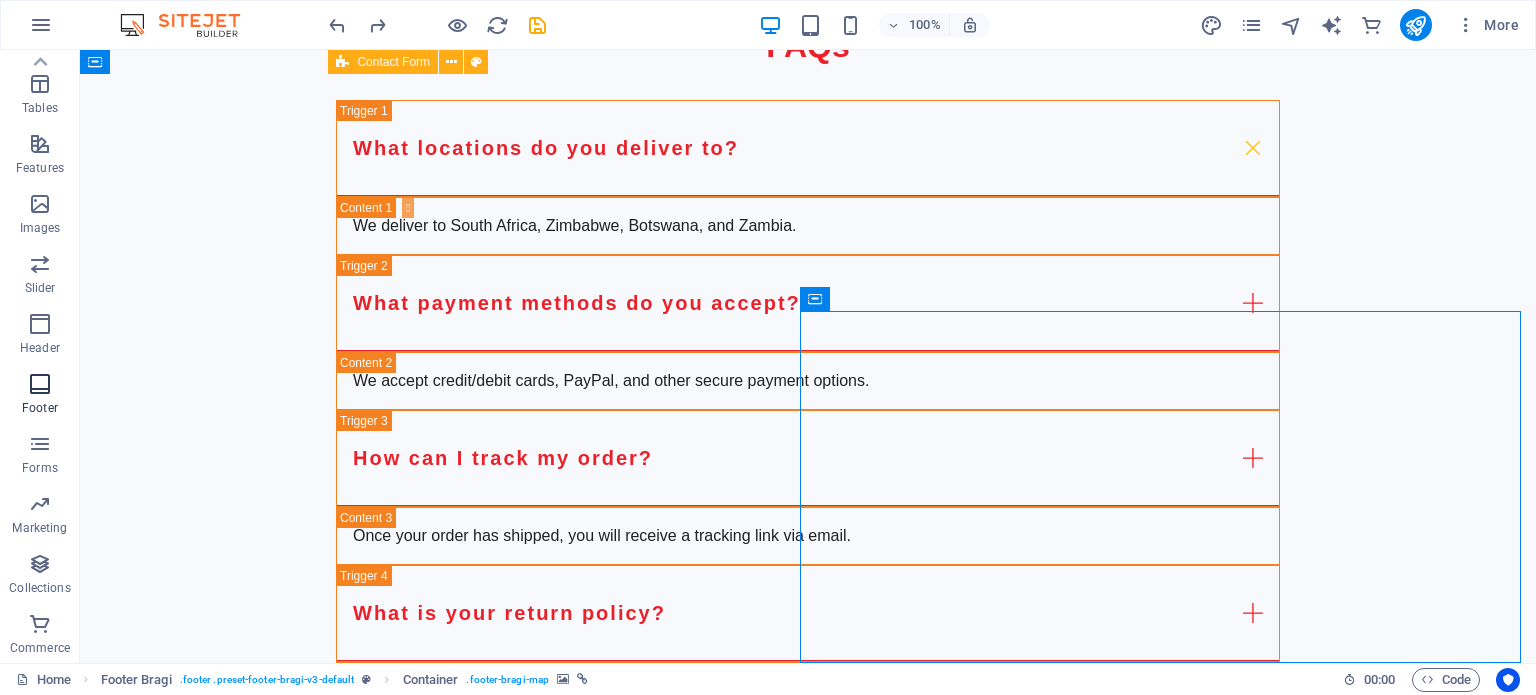 click at bounding box center (40, 384) 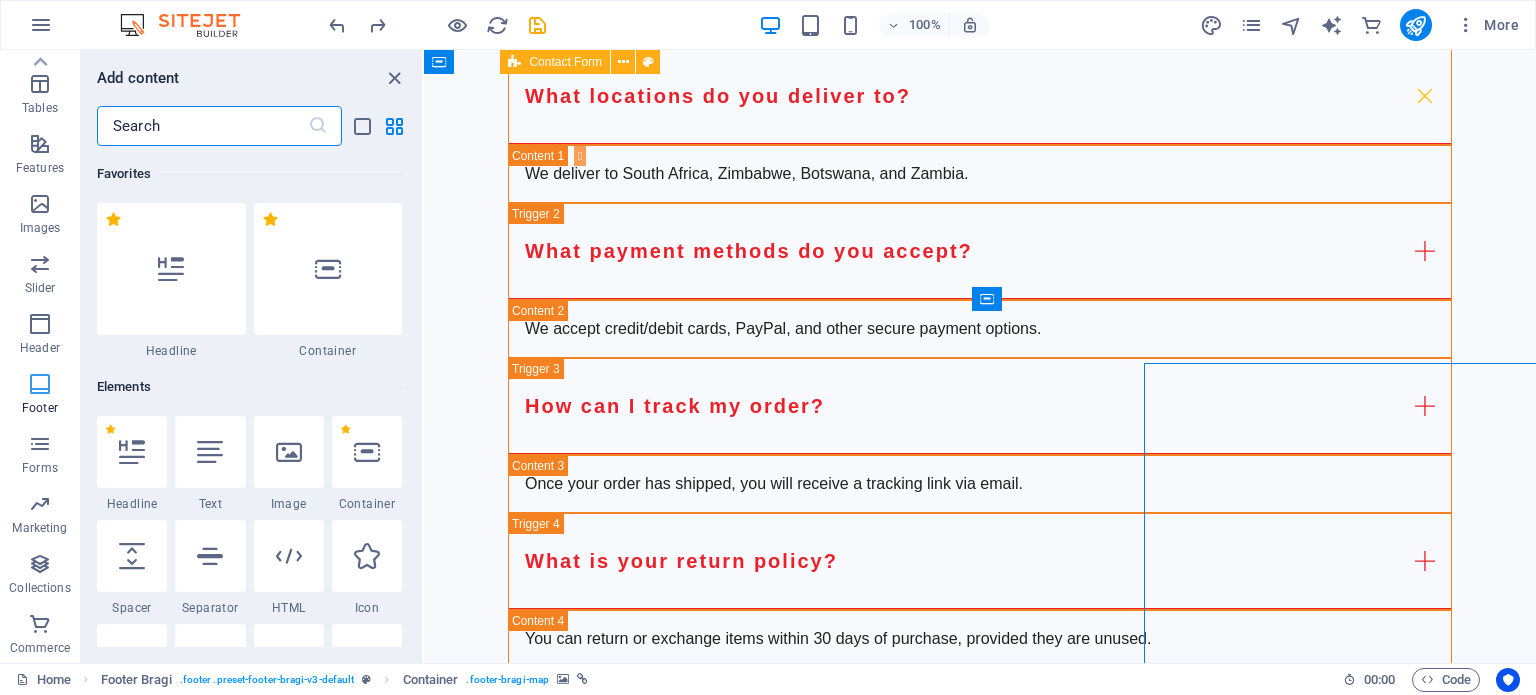 scroll, scrollTop: 5702, scrollLeft: 0, axis: vertical 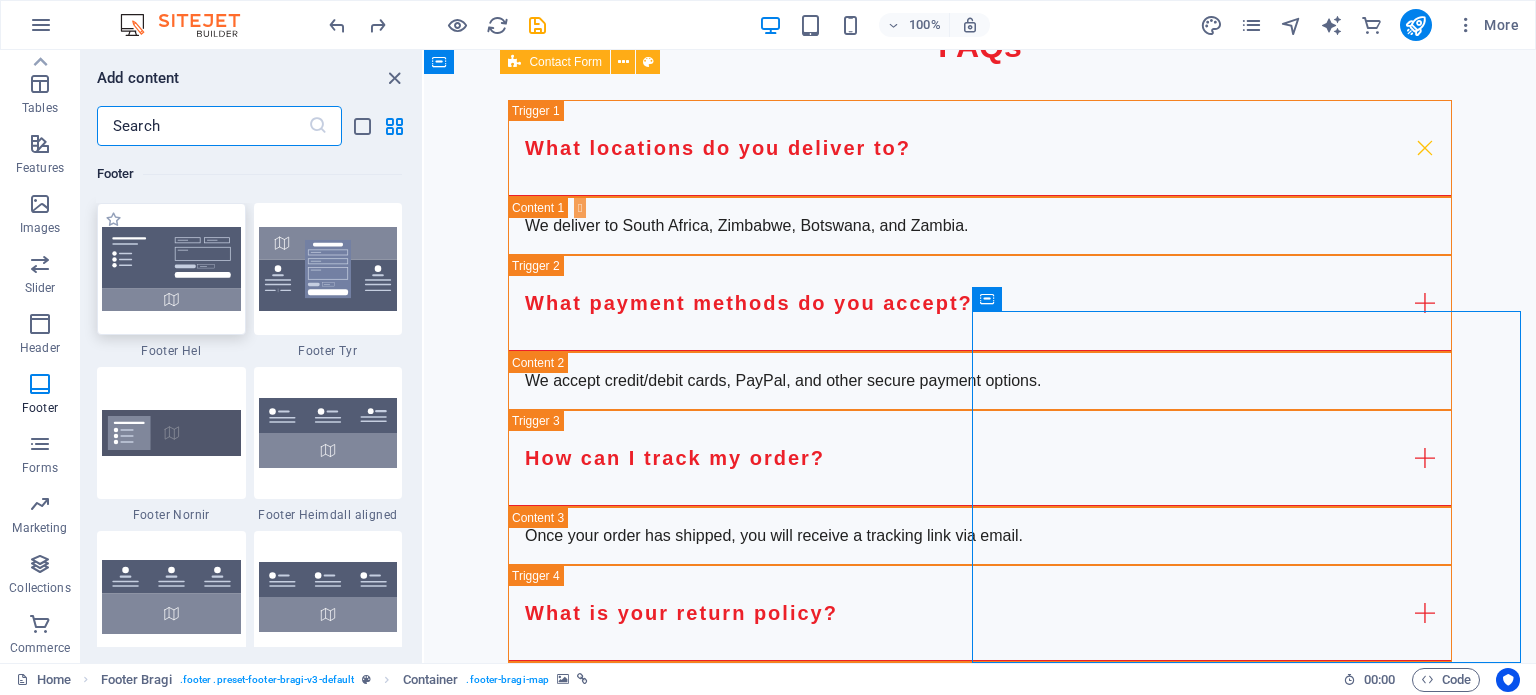 click at bounding box center (171, 269) 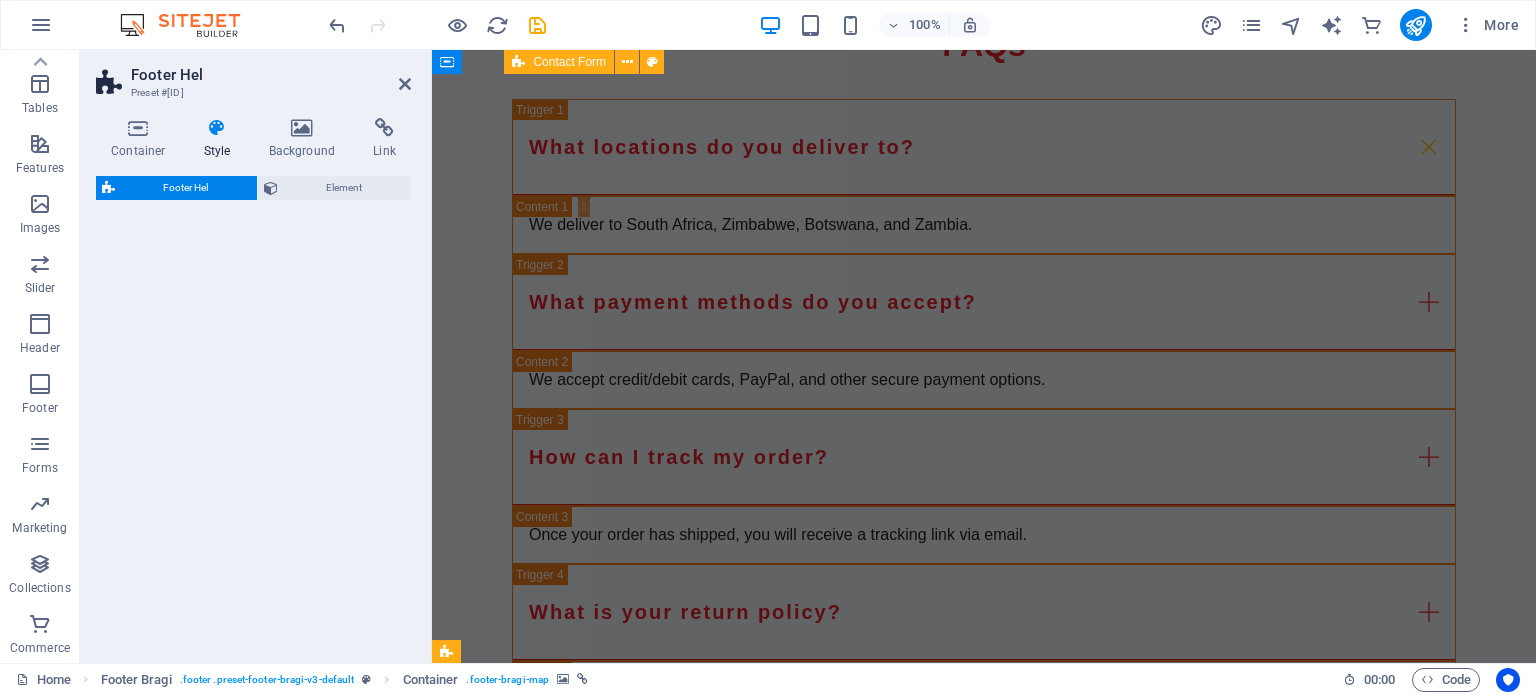 select on "%" 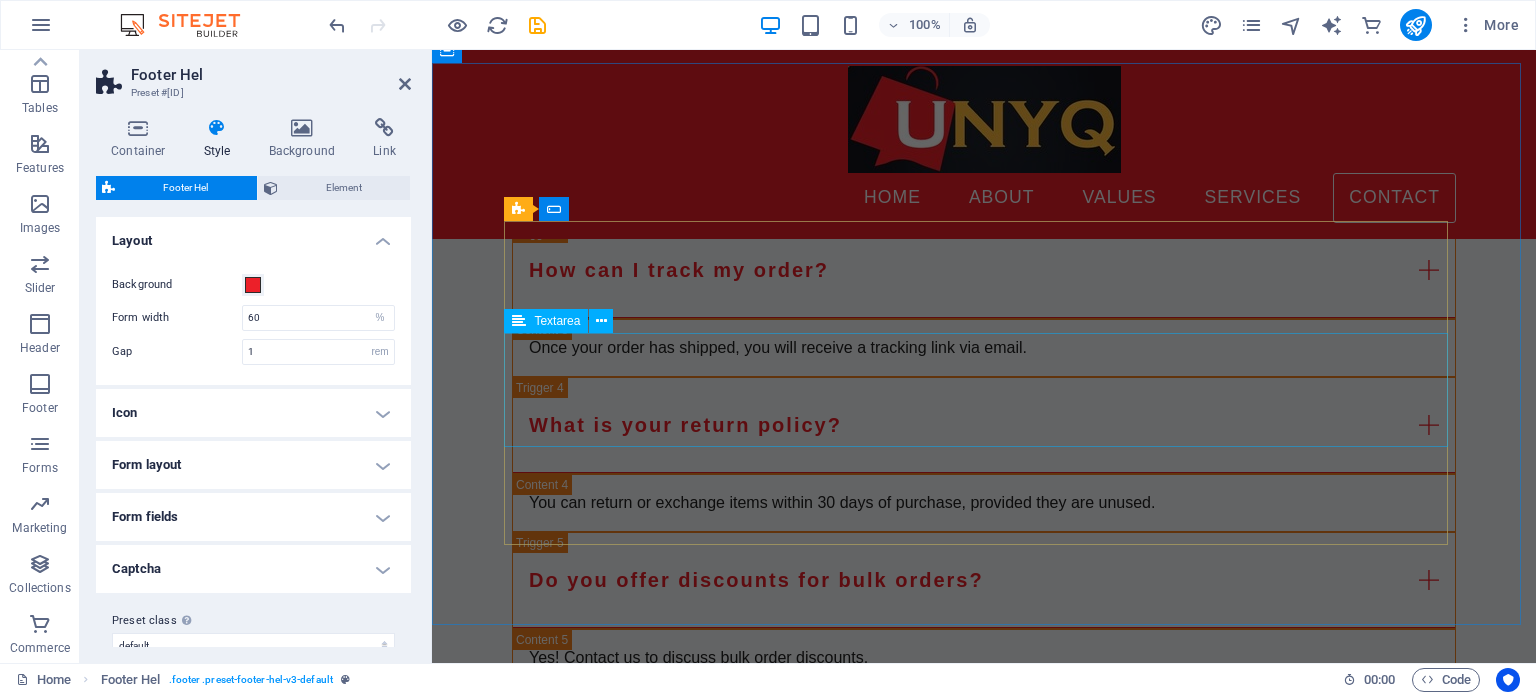 scroll, scrollTop: 5200, scrollLeft: 0, axis: vertical 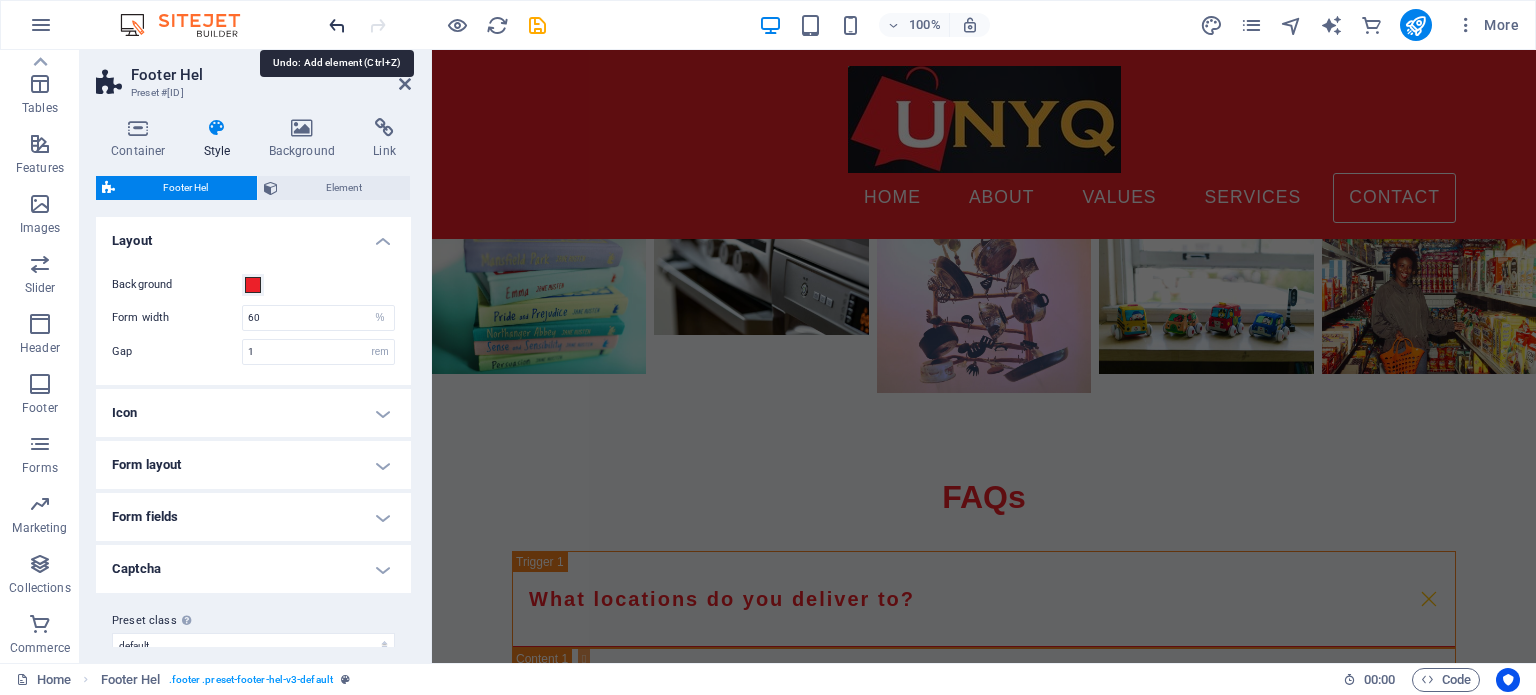 drag, startPoint x: 332, startPoint y: 26, endPoint x: 196, endPoint y: 150, distance: 184.04347 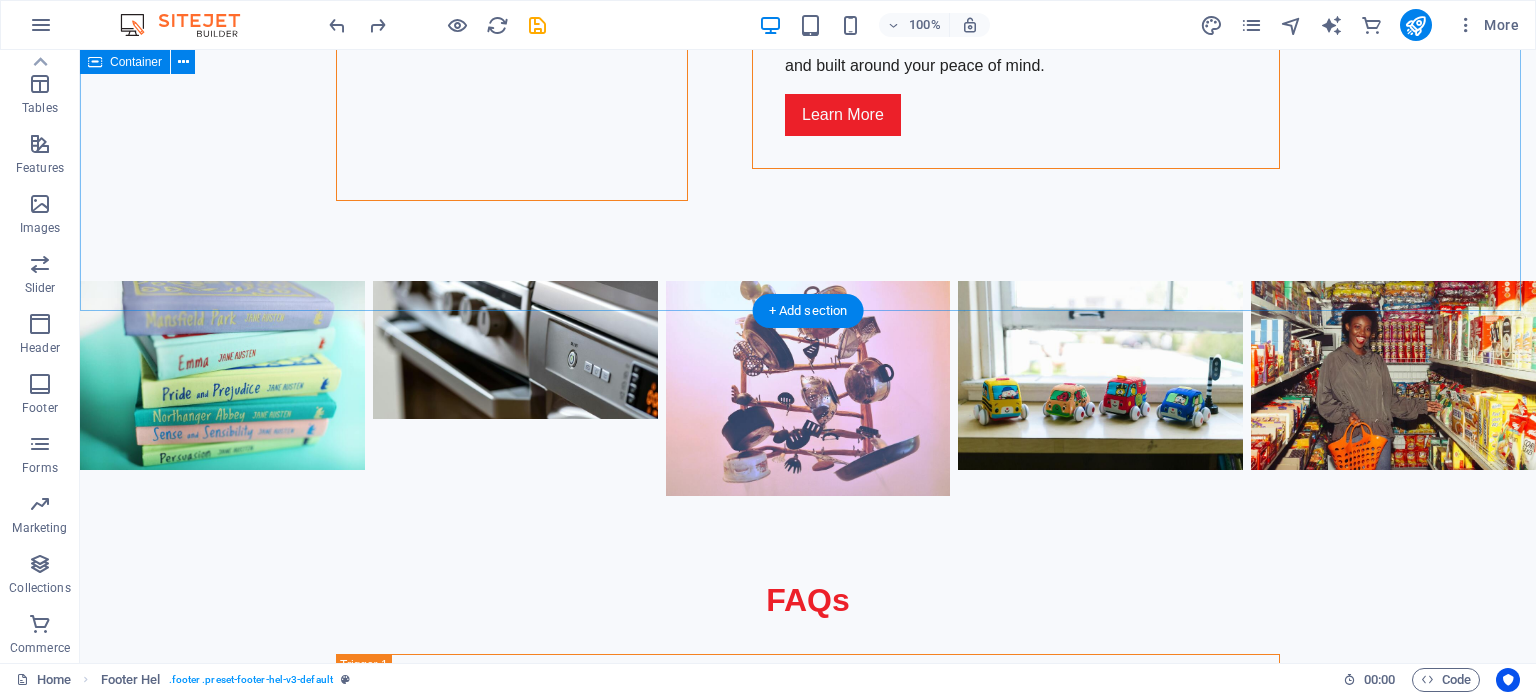 scroll, scrollTop: 5754, scrollLeft: 0, axis: vertical 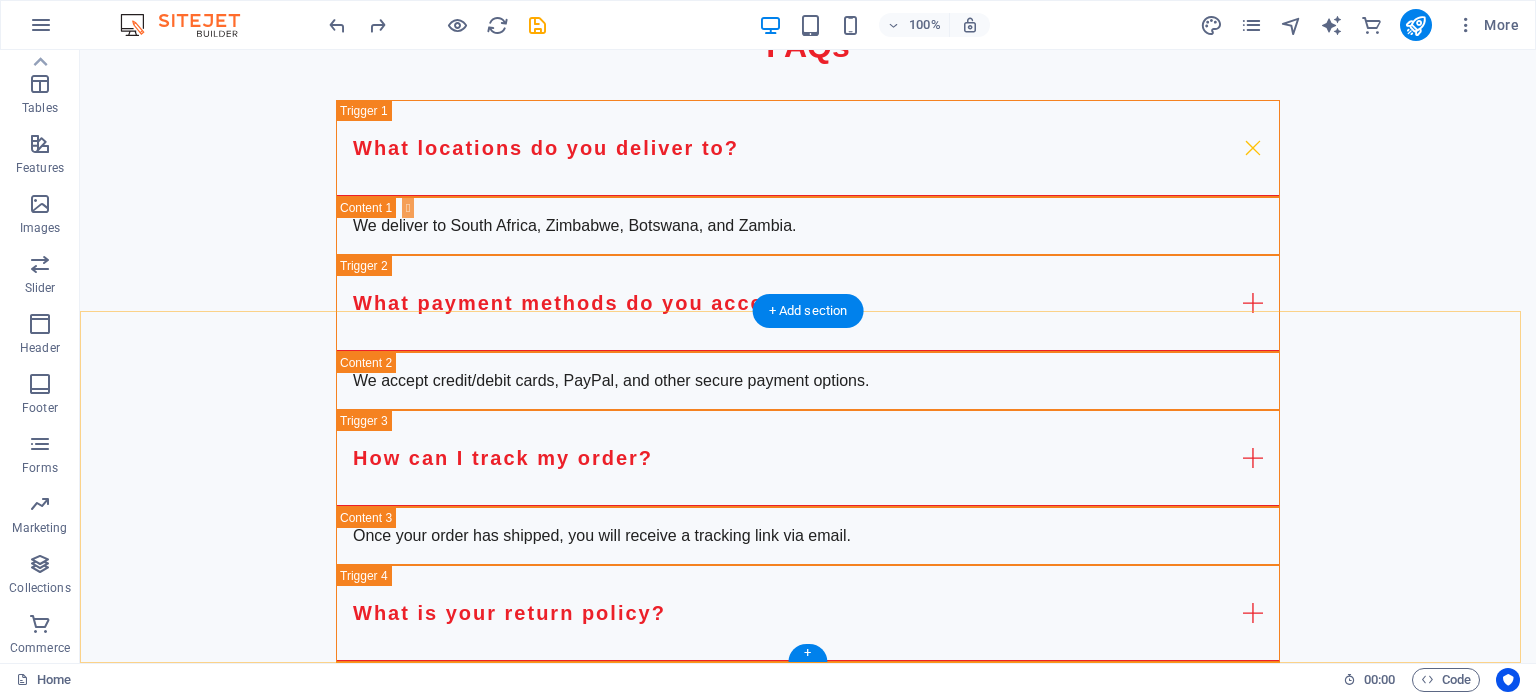 click on "Drop content here or  Add elements  Paste clipboard" at bounding box center (808, 3218) 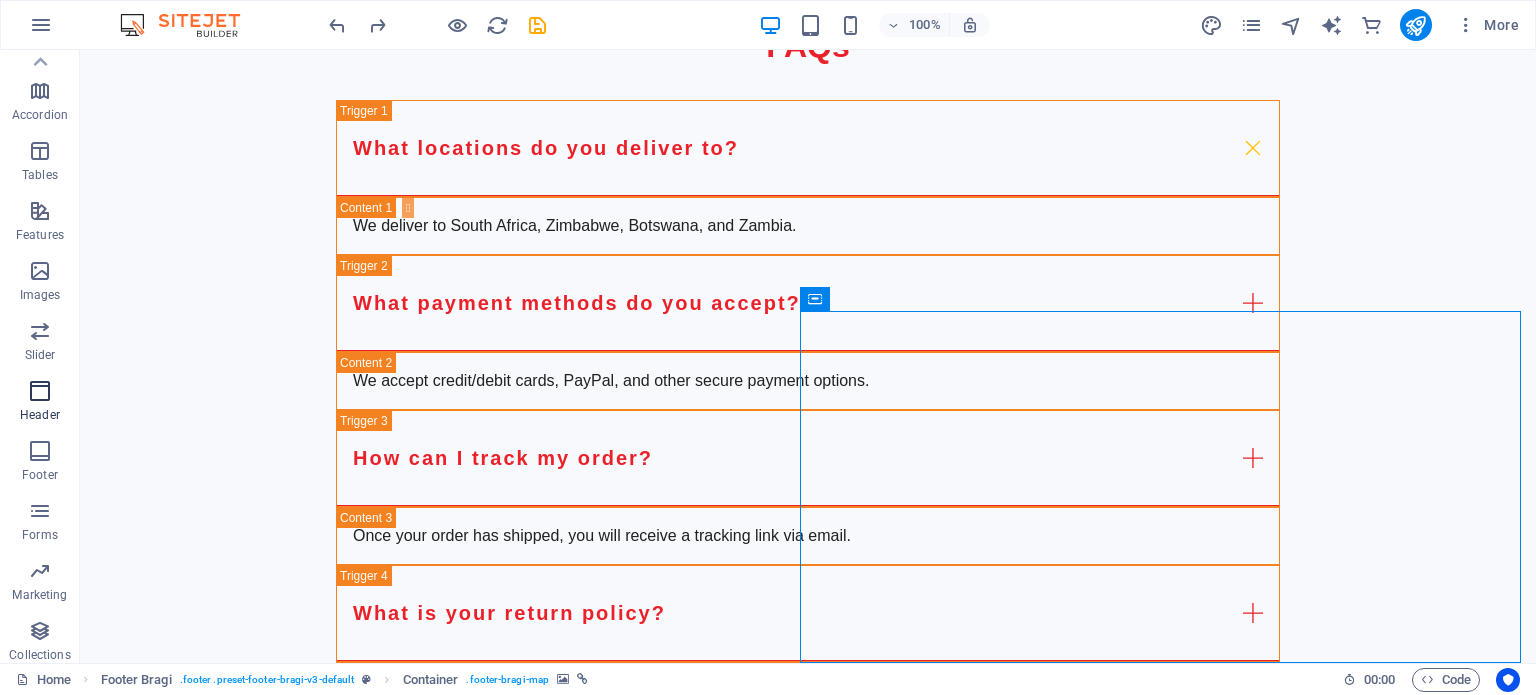 scroll, scrollTop: 246, scrollLeft: 0, axis: vertical 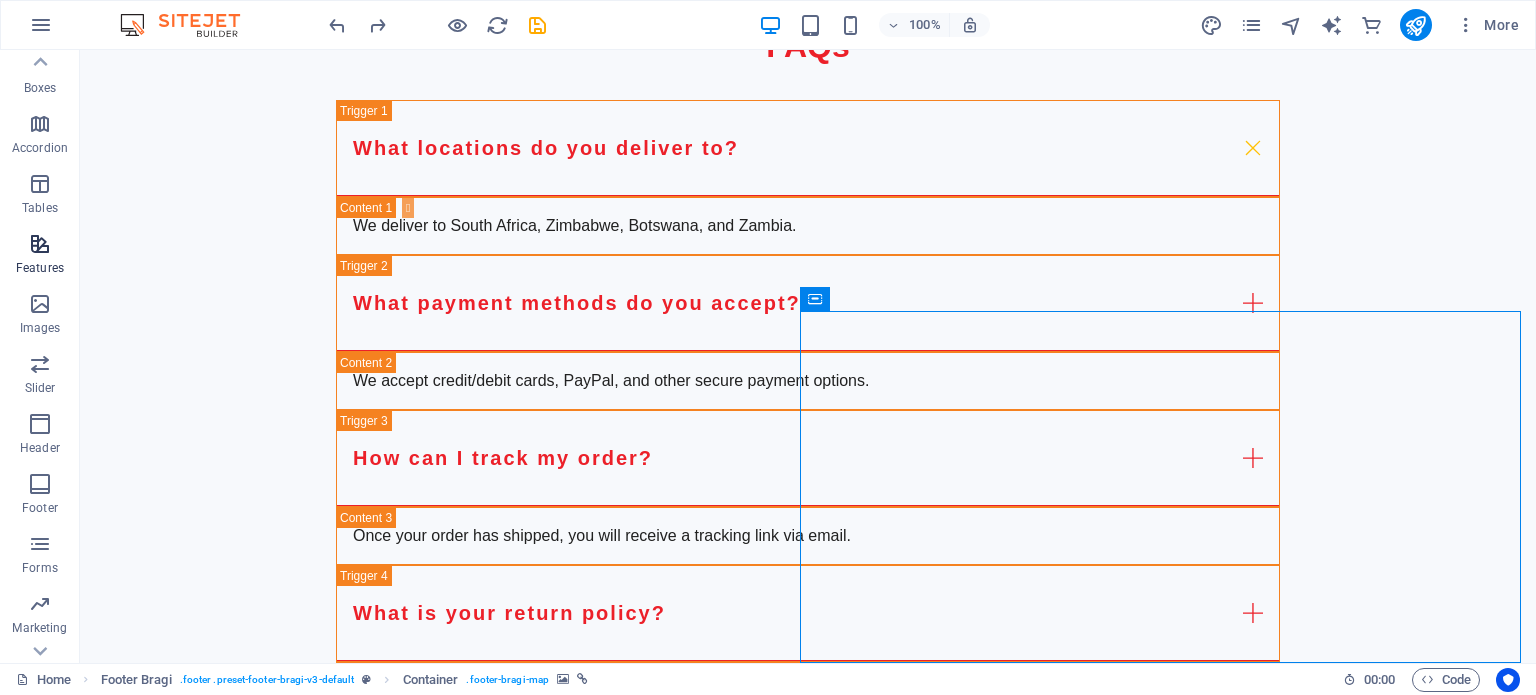 click on "Features" at bounding box center [40, 268] 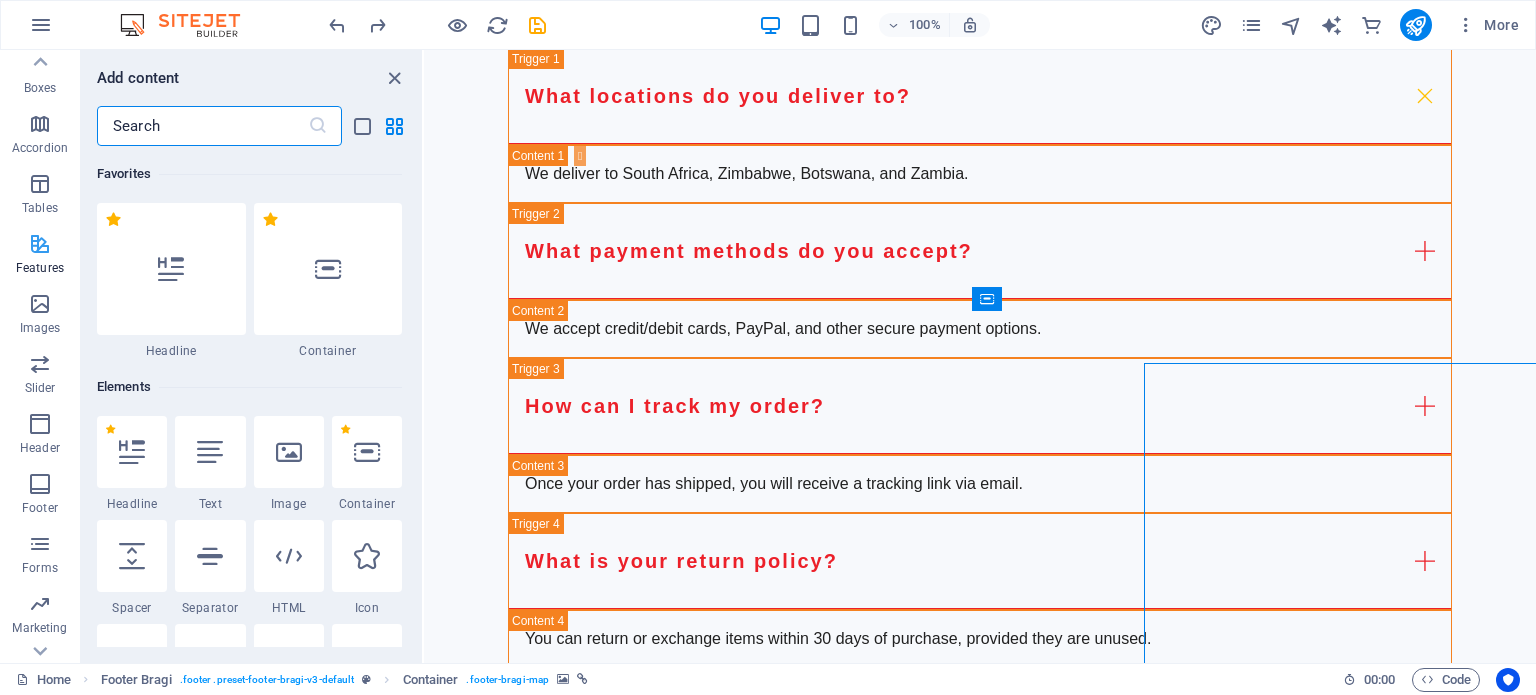 scroll, scrollTop: 5702, scrollLeft: 0, axis: vertical 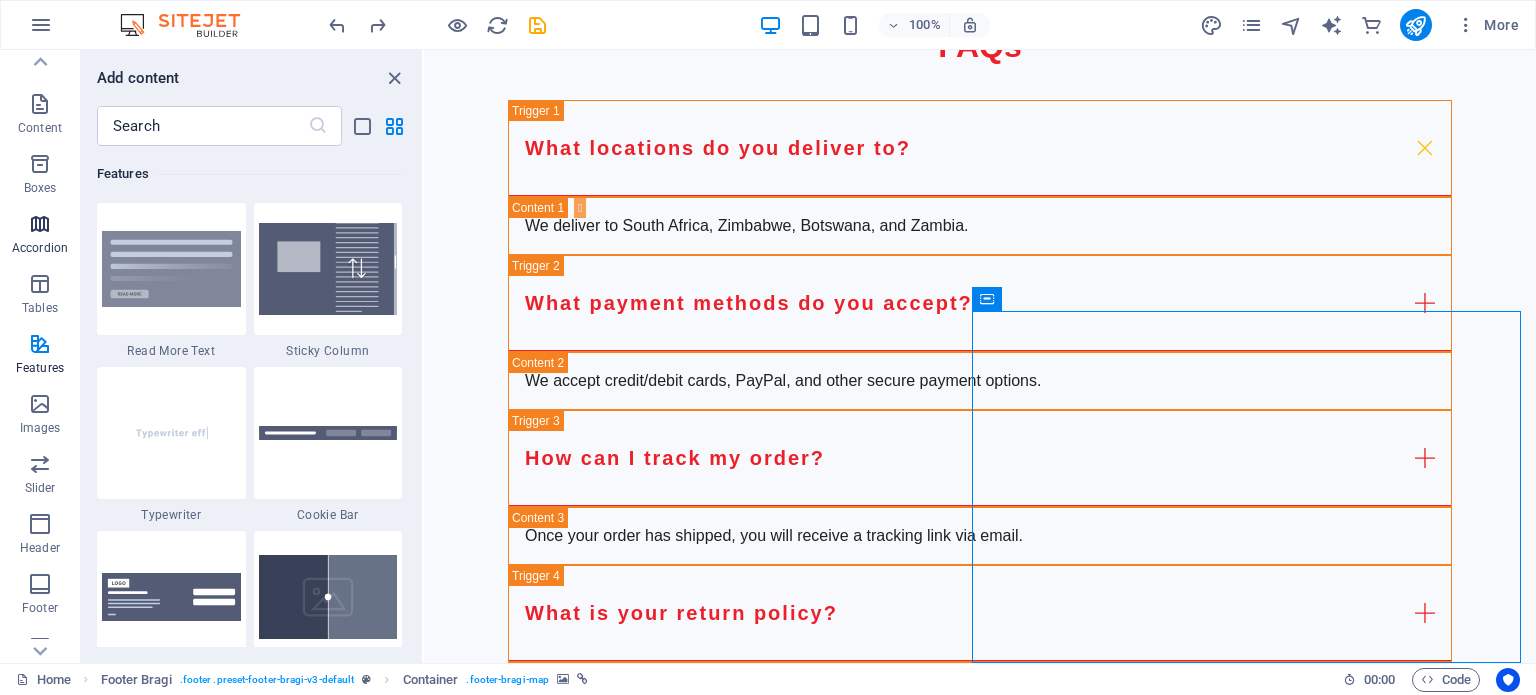 click on "Accordion" at bounding box center [40, 236] 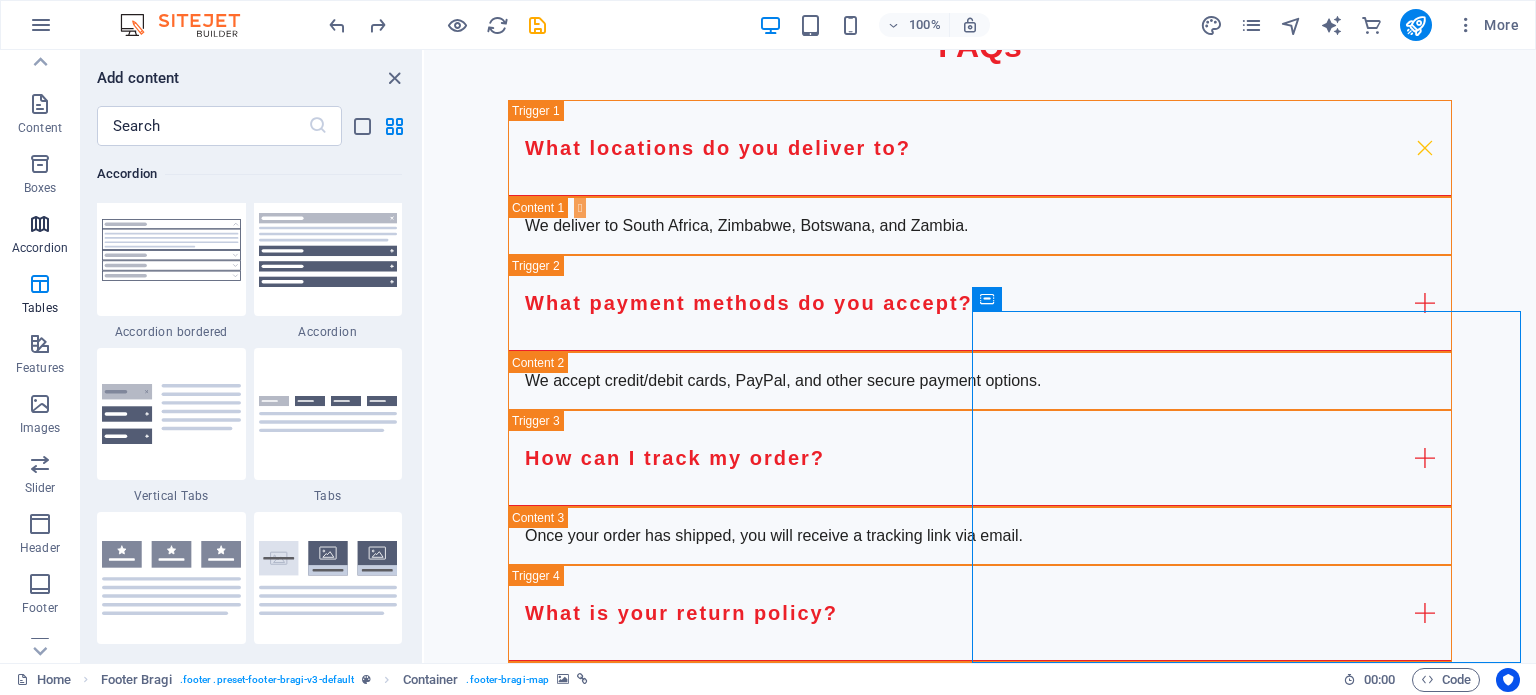 scroll, scrollTop: 6385, scrollLeft: 0, axis: vertical 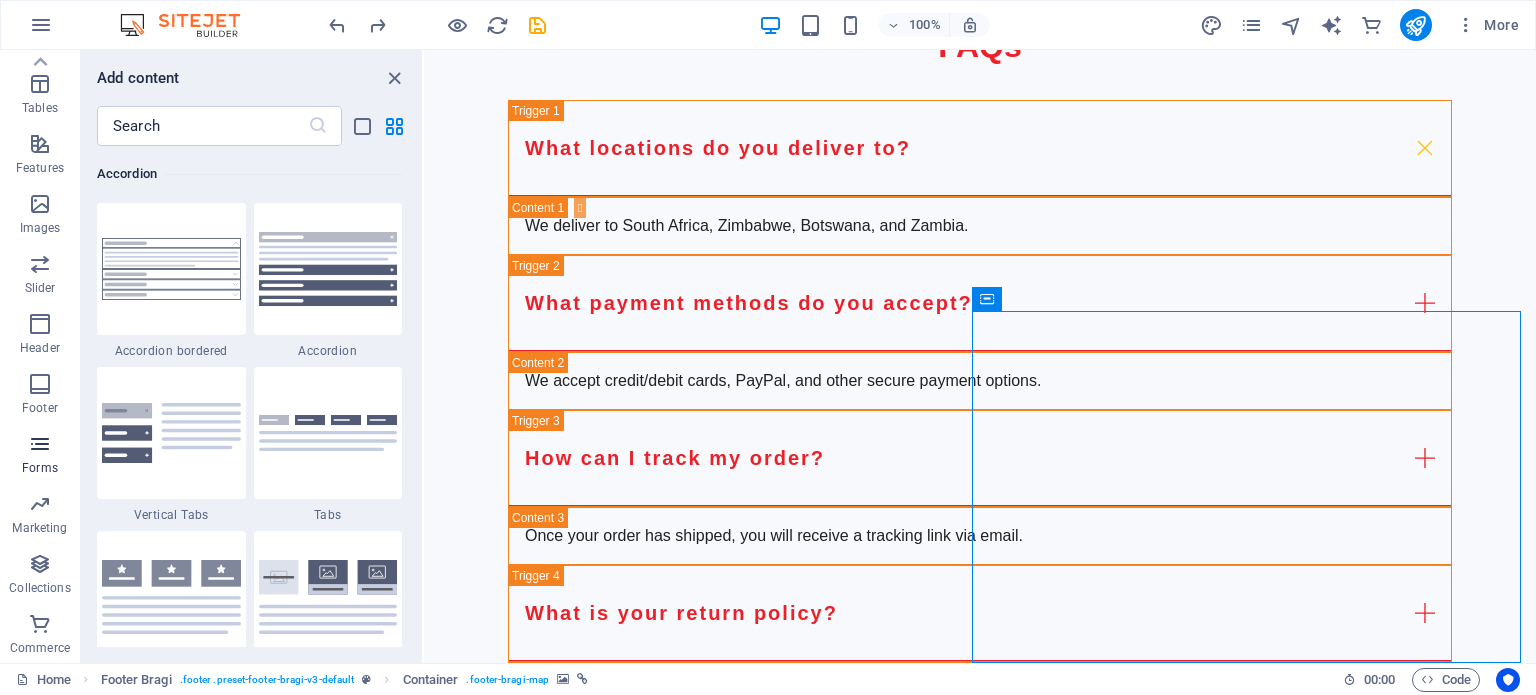 click on "Forms" at bounding box center [40, 456] 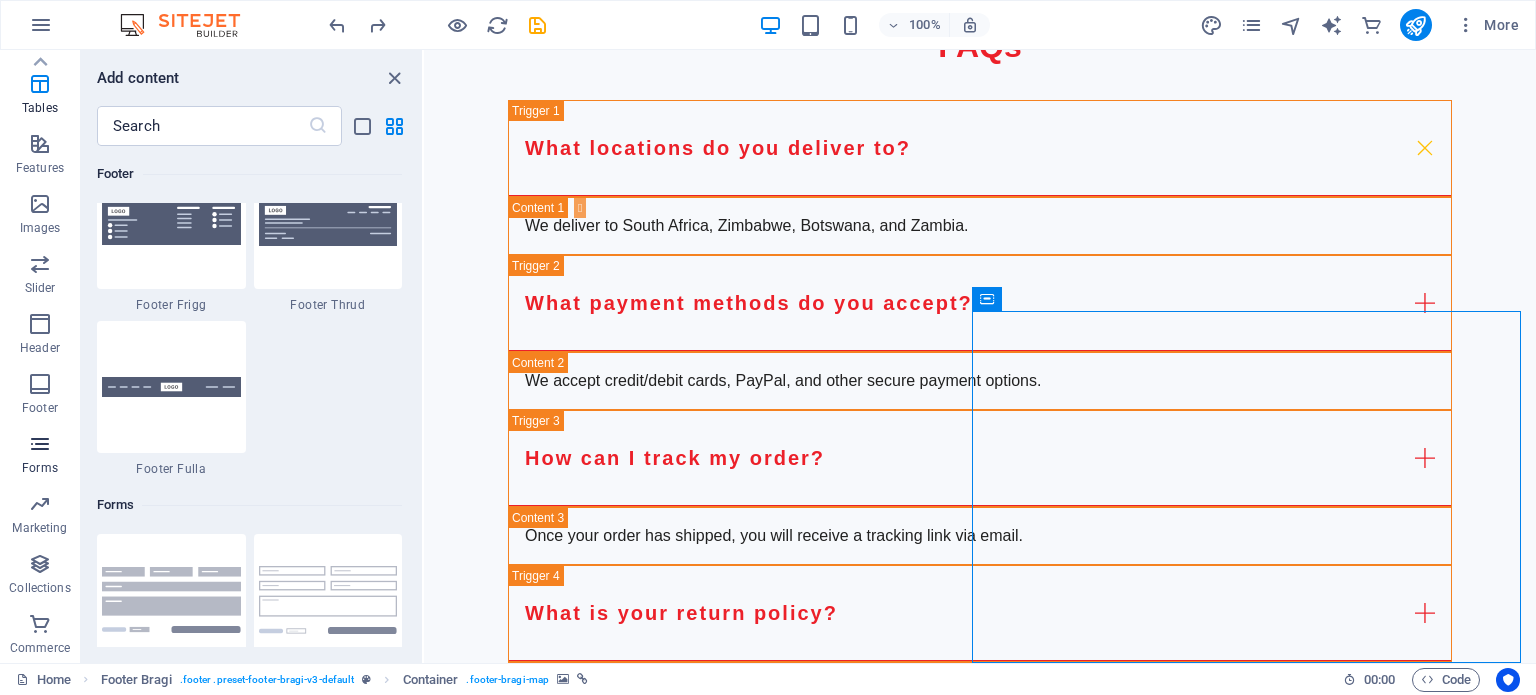 scroll, scrollTop: 14600, scrollLeft: 0, axis: vertical 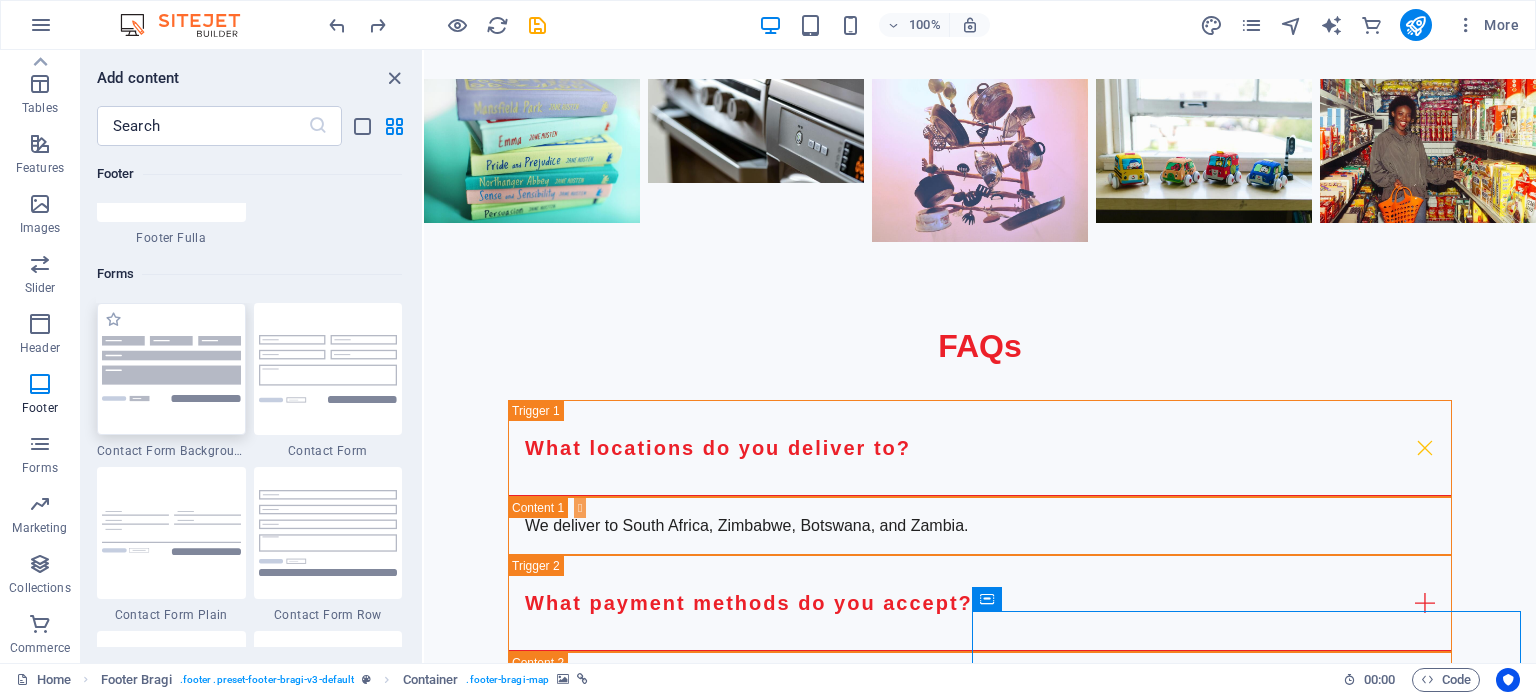 click at bounding box center (171, 368) 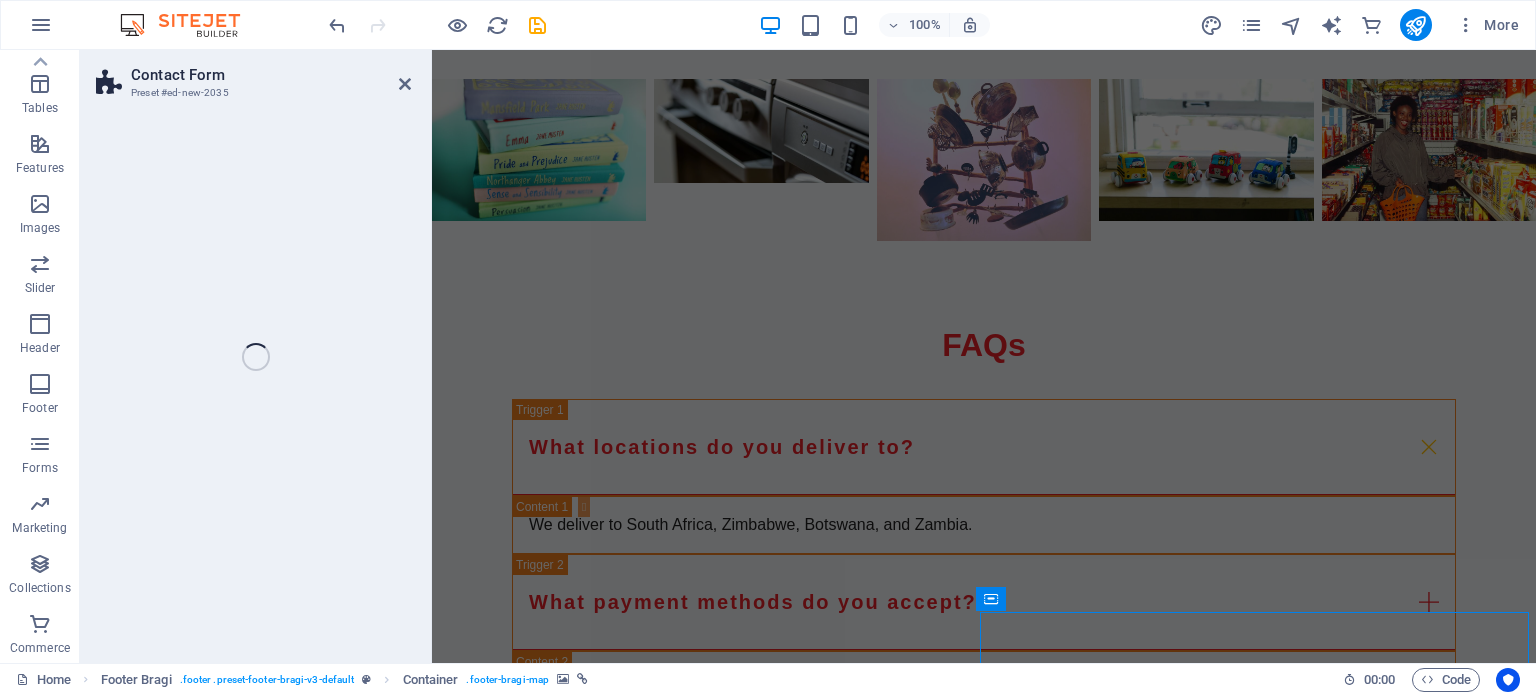 scroll, scrollTop: 6325, scrollLeft: 0, axis: vertical 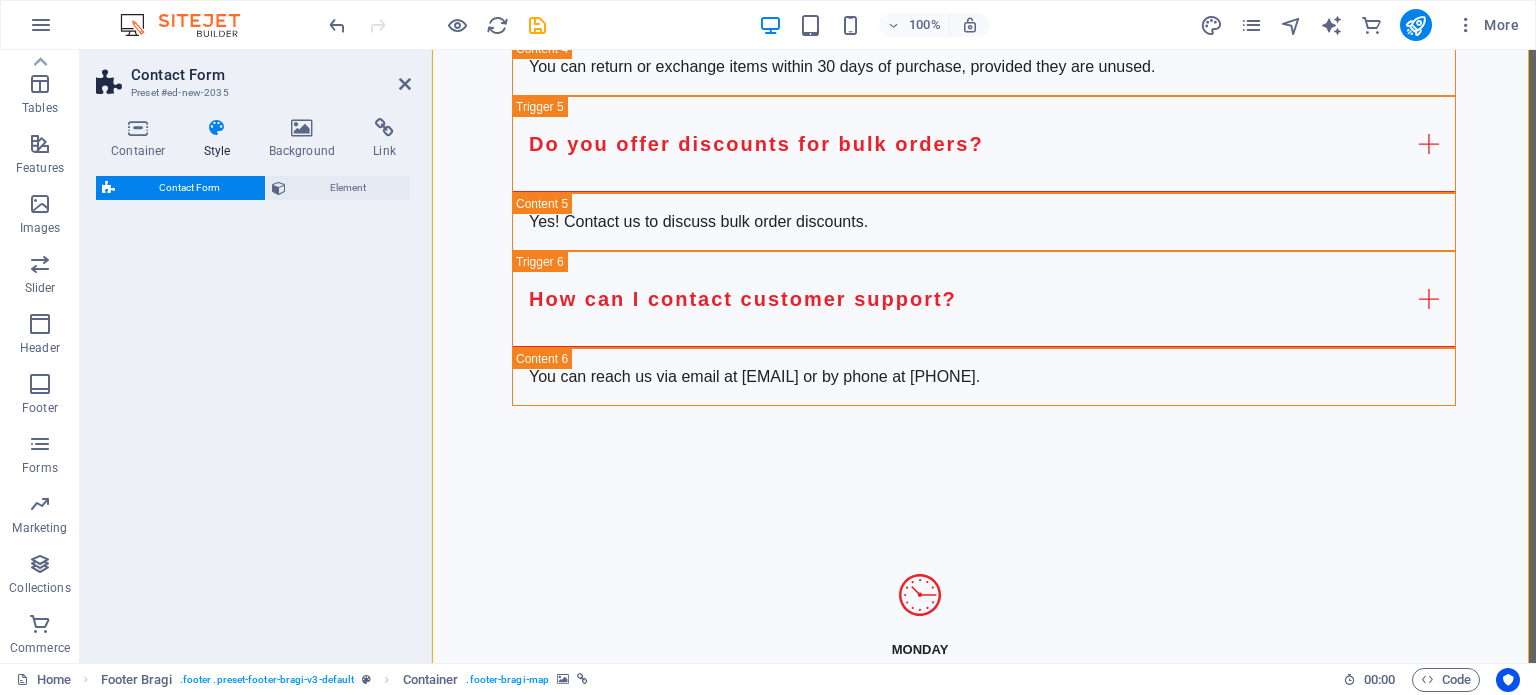 select on "rem" 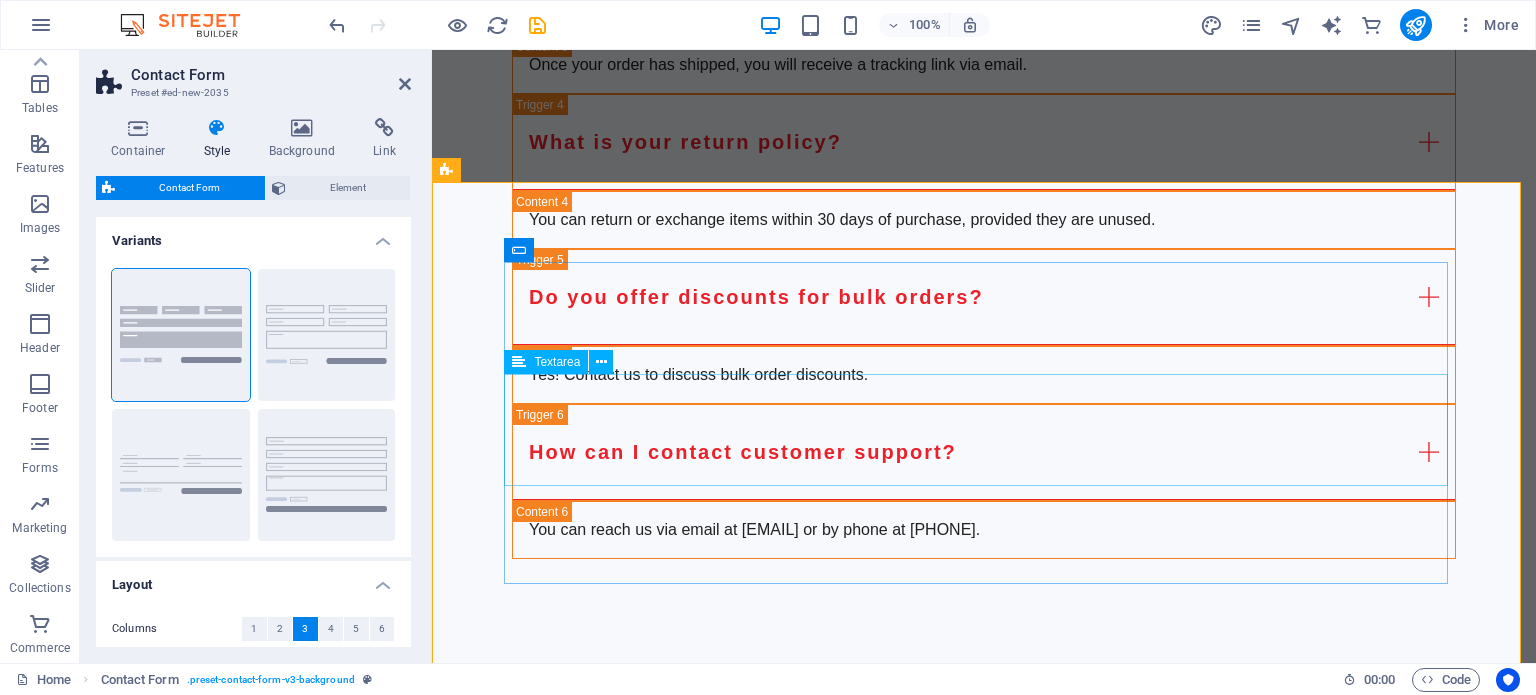 scroll, scrollTop: 6182, scrollLeft: 0, axis: vertical 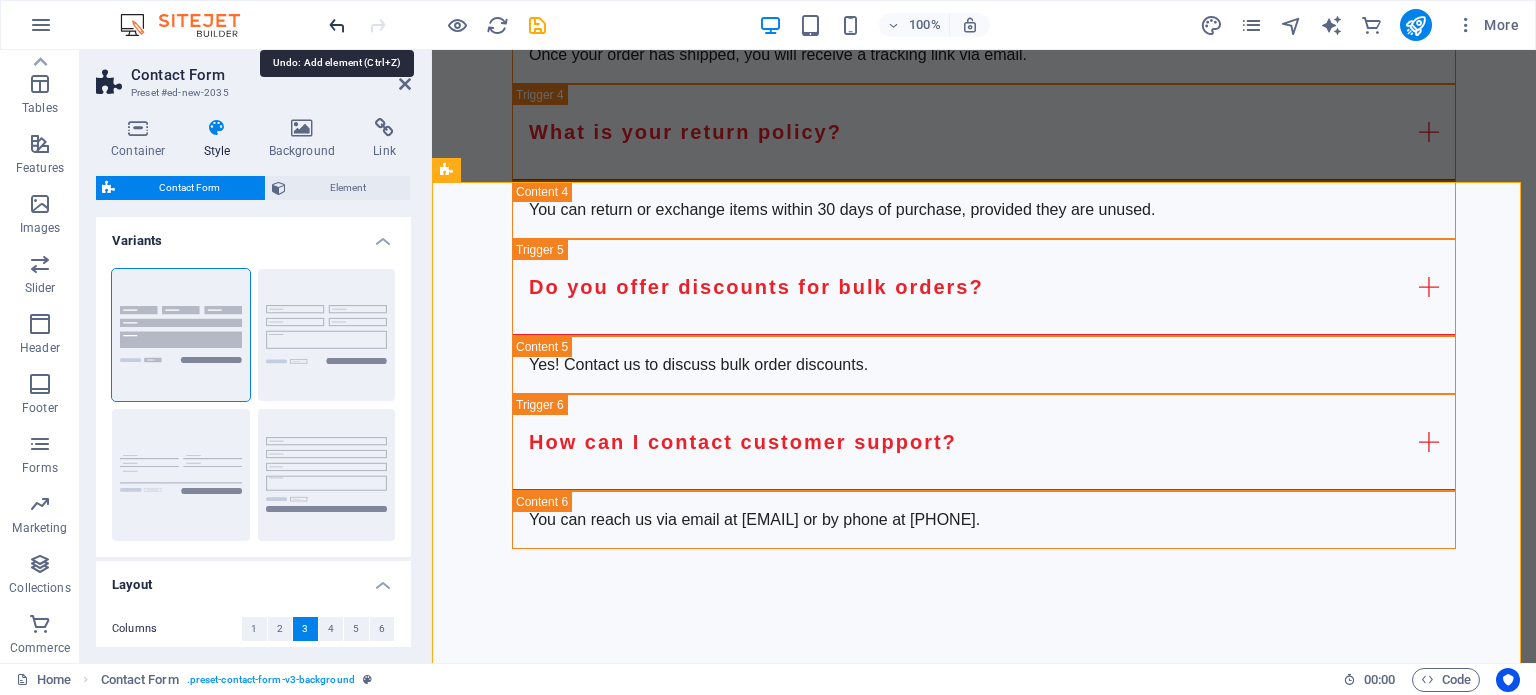 click at bounding box center (337, 25) 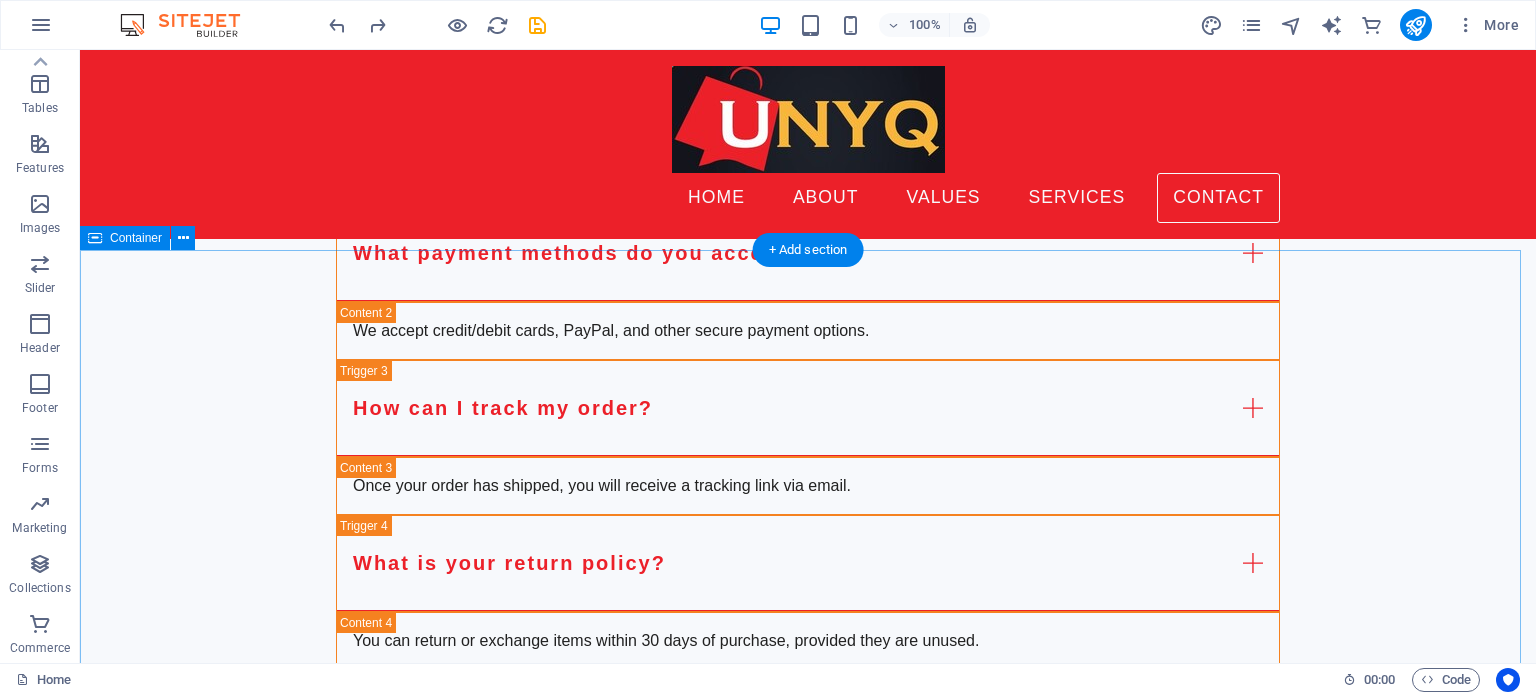 scroll, scrollTop: 5254, scrollLeft: 0, axis: vertical 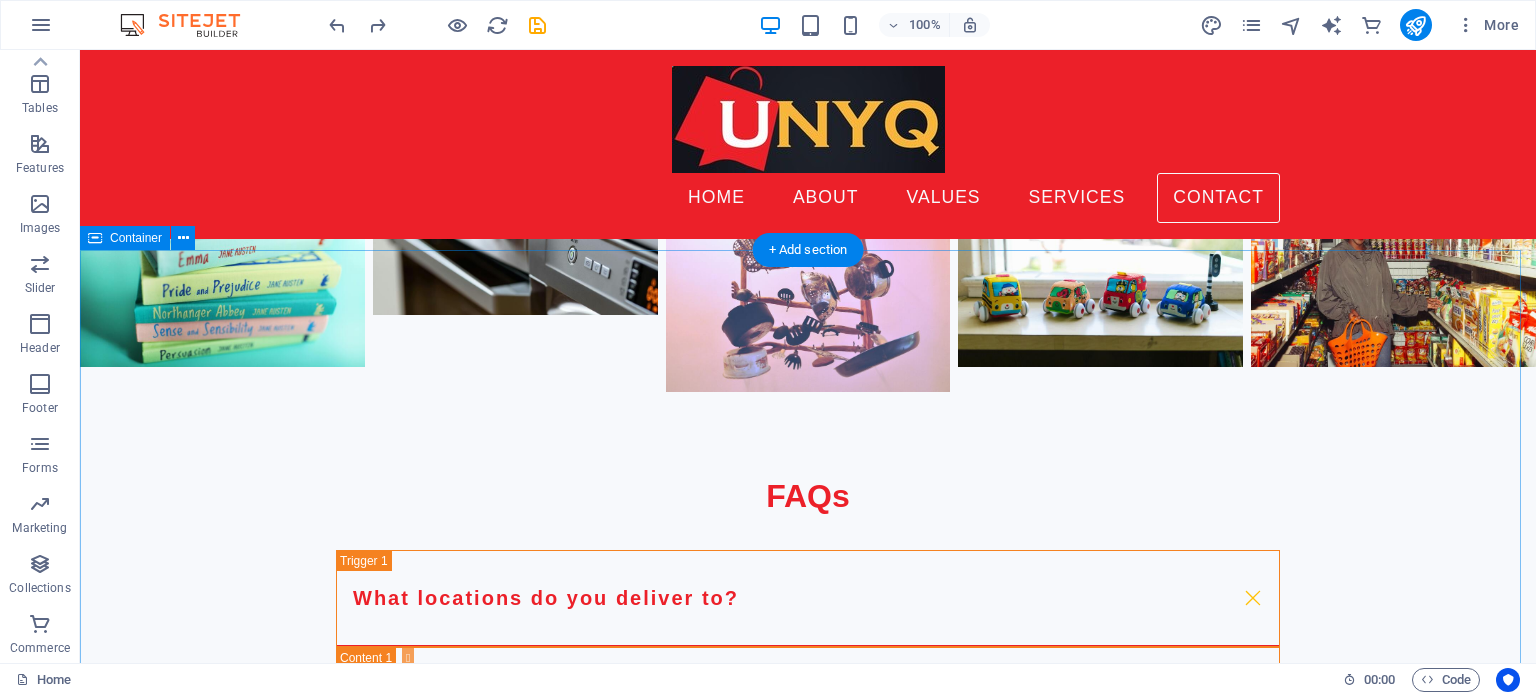 click on "First Name Surname   I have read and understand the privacy policy. Unreadable? Load new Submit Inquiry" at bounding box center [808, 2525] 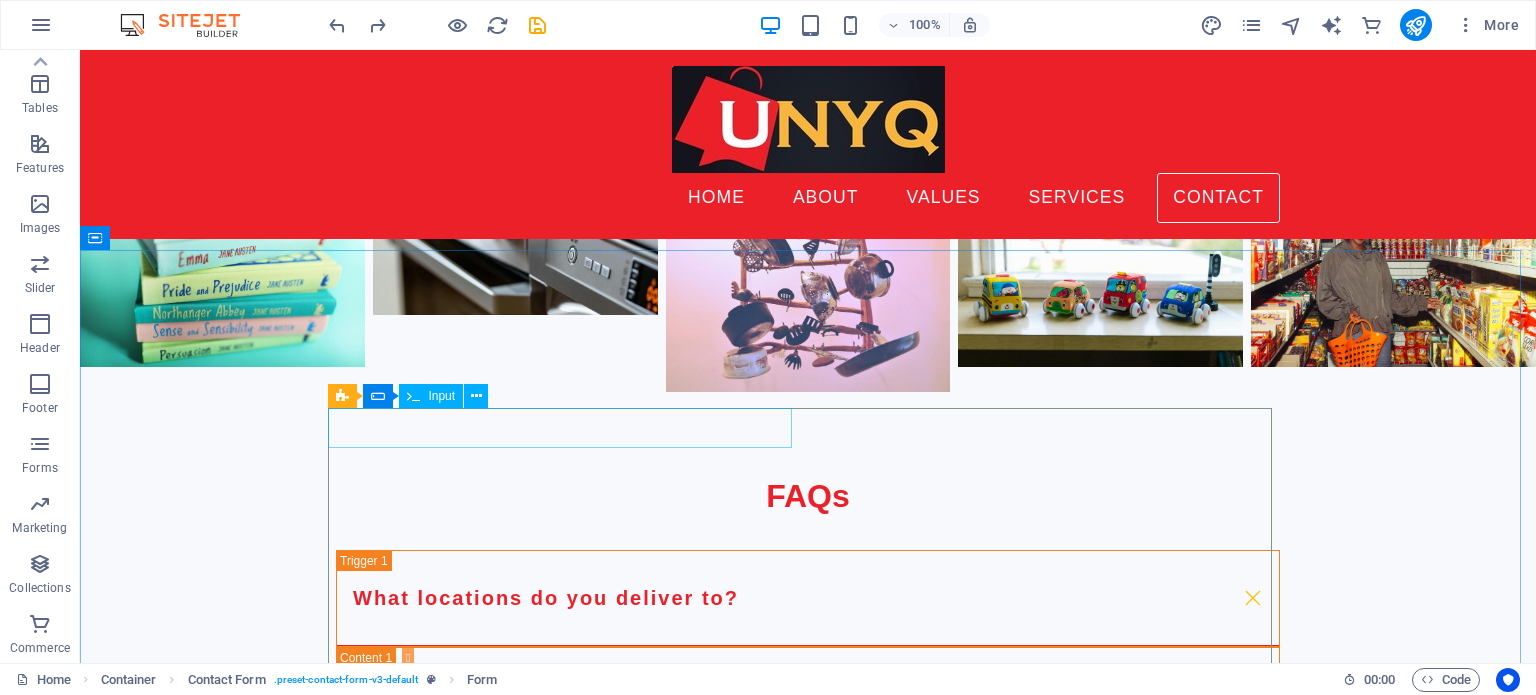 click on "Input" at bounding box center (431, 396) 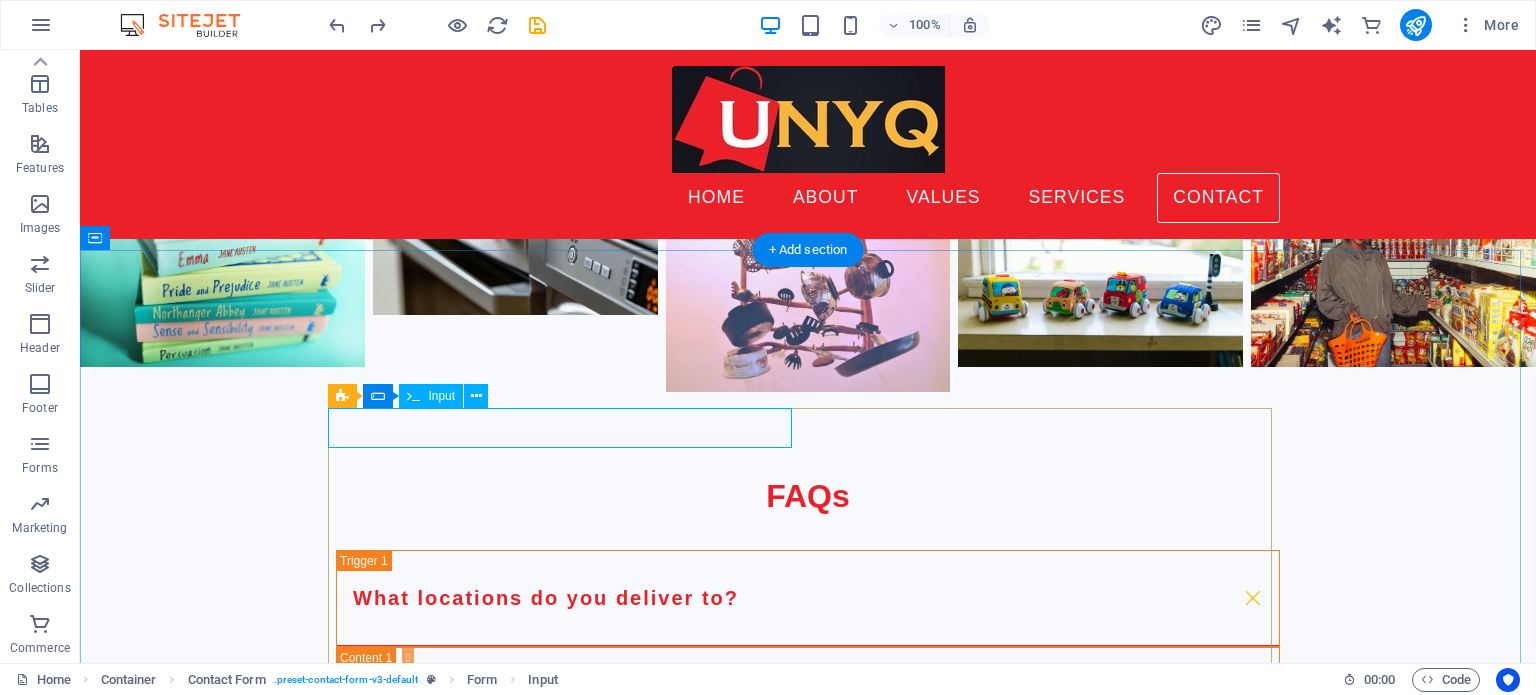 click on "First Name Surname   I have read and understand the privacy policy. Unreadable? Load new Submit Inquiry" at bounding box center (808, 2525) 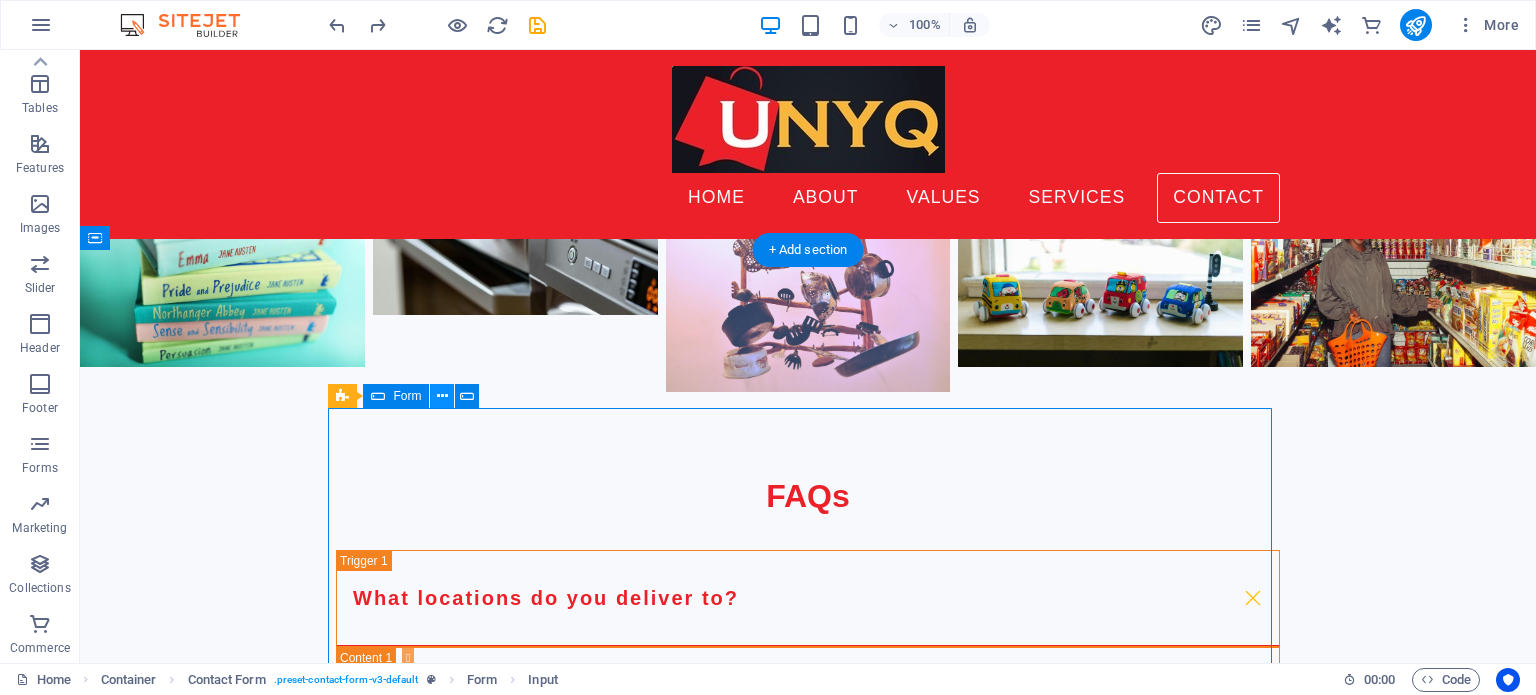 click on "Form" at bounding box center (407, 396) 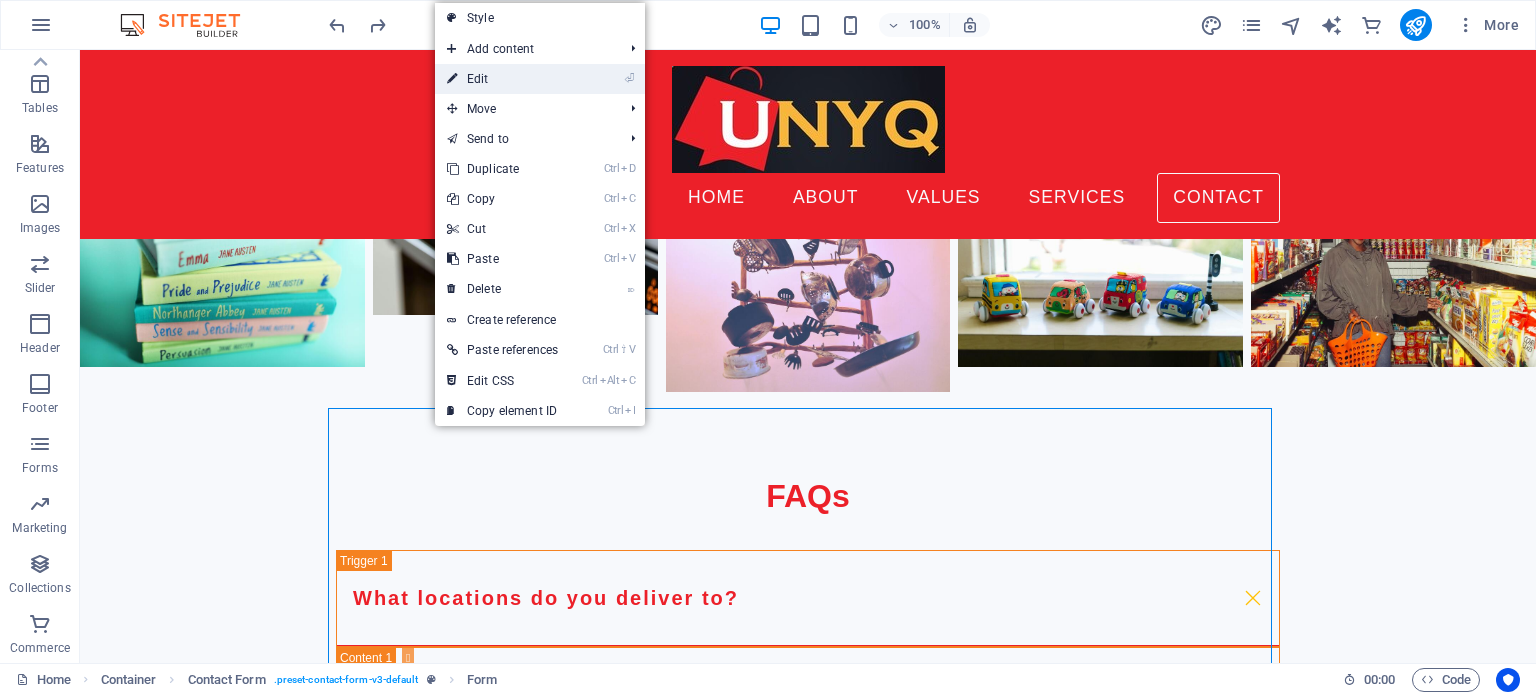 drag, startPoint x: 481, startPoint y: 82, endPoint x: 52, endPoint y: 293, distance: 478.08157 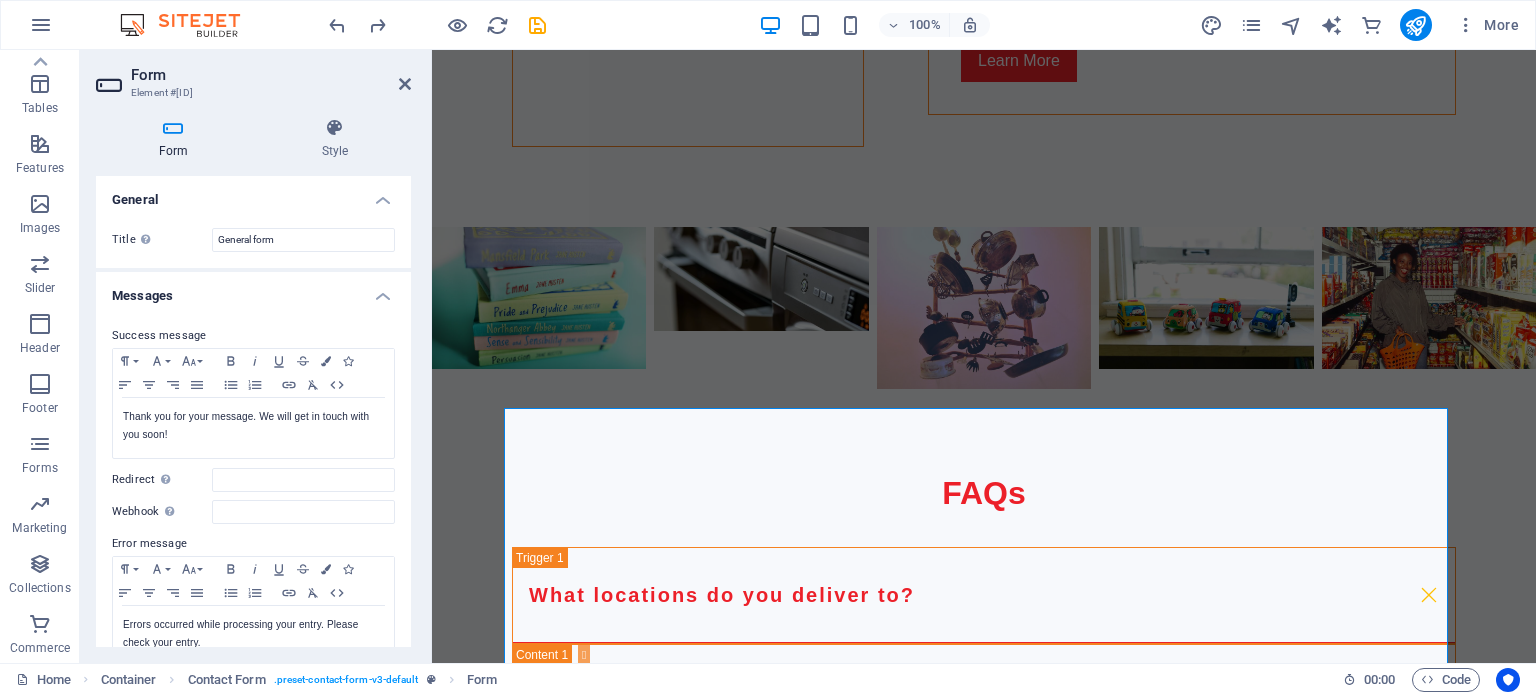 scroll, scrollTop: 5201, scrollLeft: 0, axis: vertical 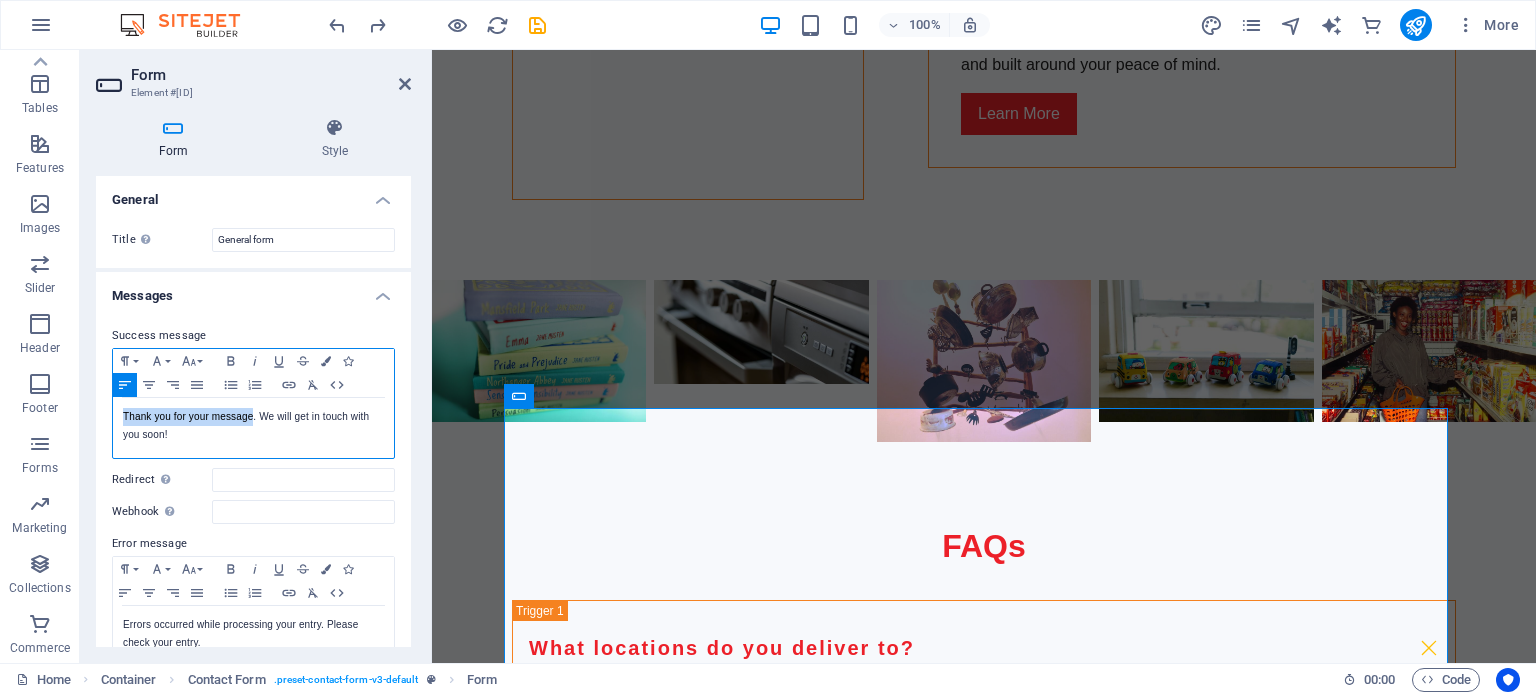 drag, startPoint x: 252, startPoint y: 415, endPoint x: 122, endPoint y: 415, distance: 130 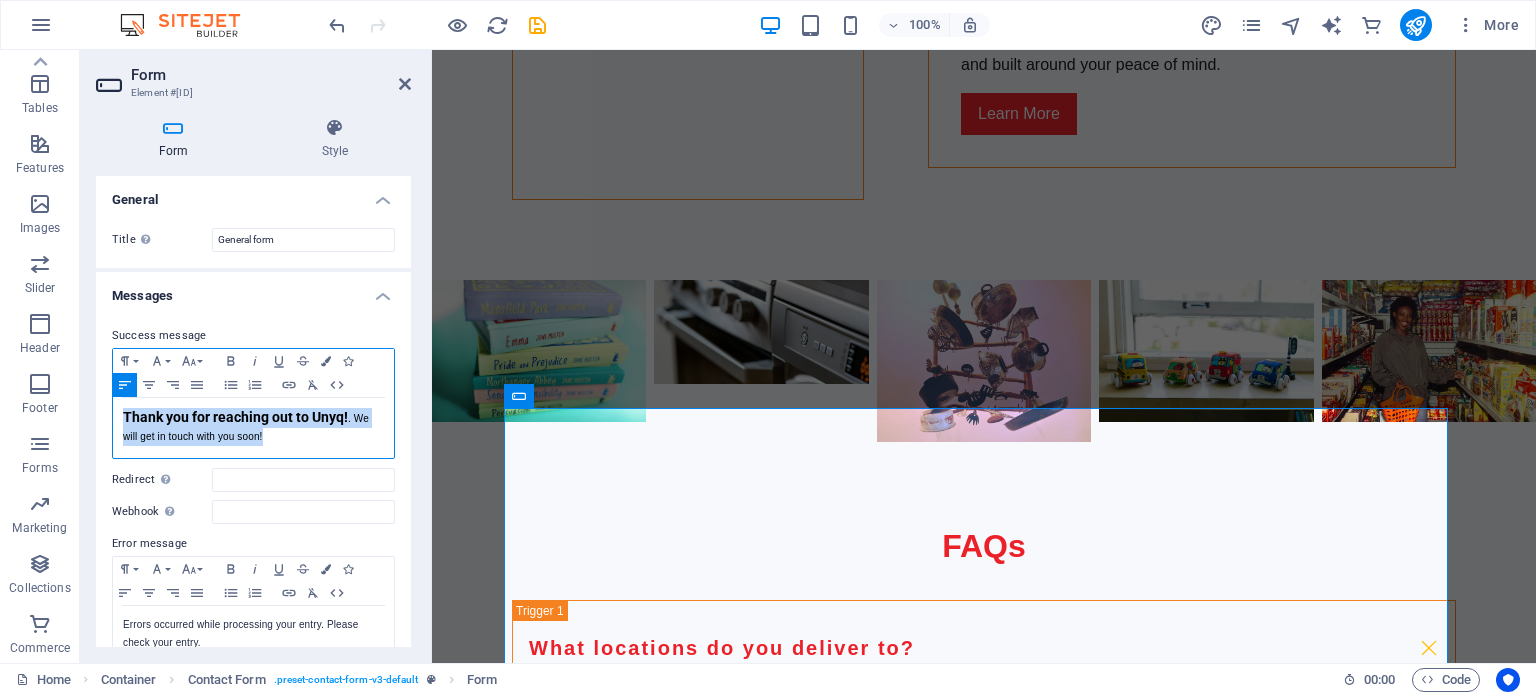 drag, startPoint x: 121, startPoint y: 419, endPoint x: 285, endPoint y: 435, distance: 164.77864 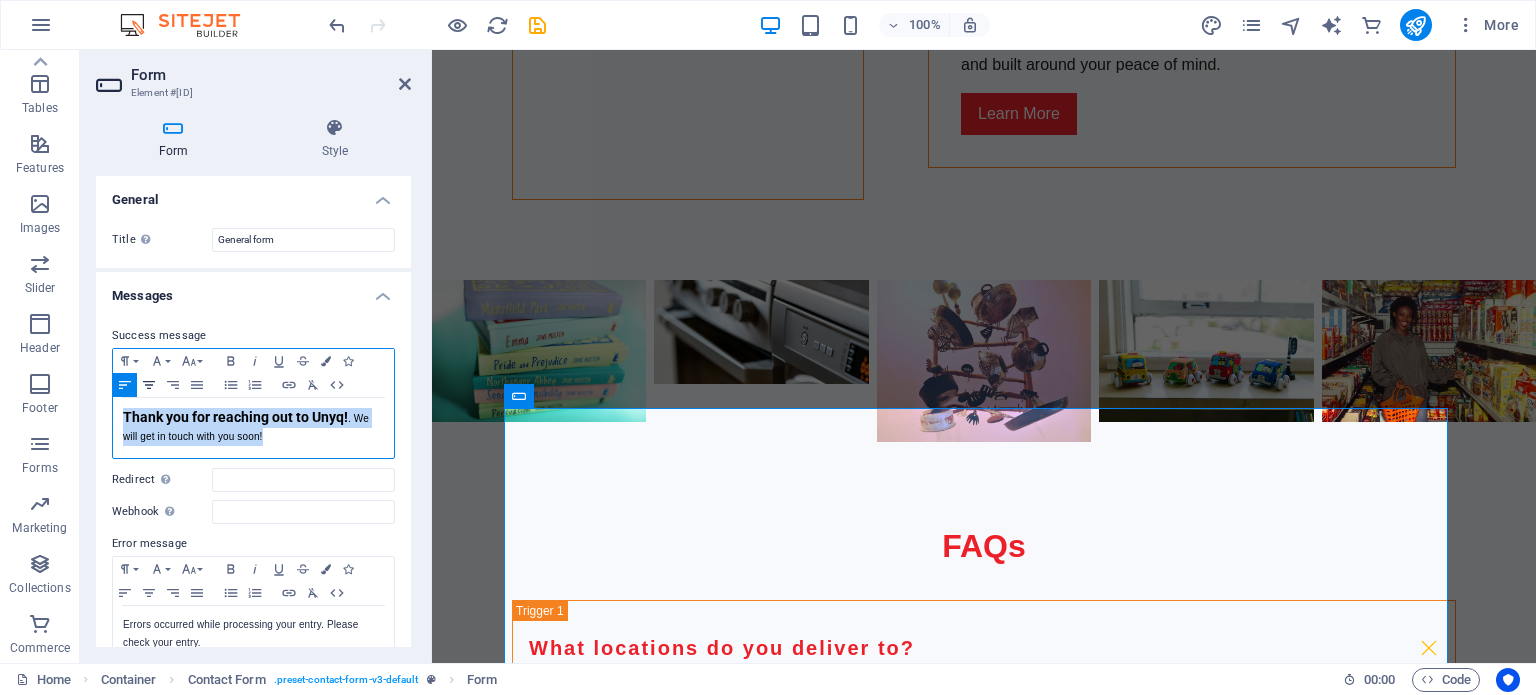 click 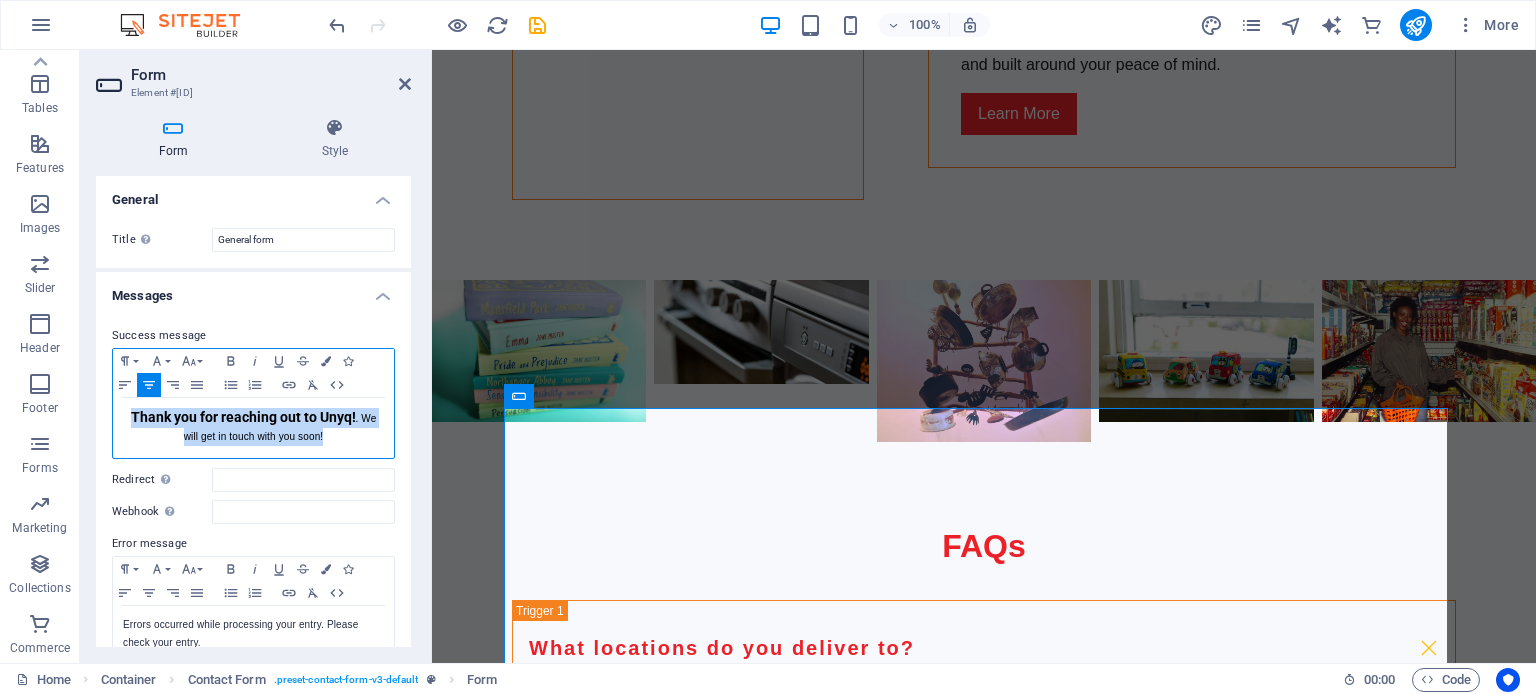 click on "​ Thank you for reaching out to Unyq! . We will get in touch with you soon!" at bounding box center [253, 427] 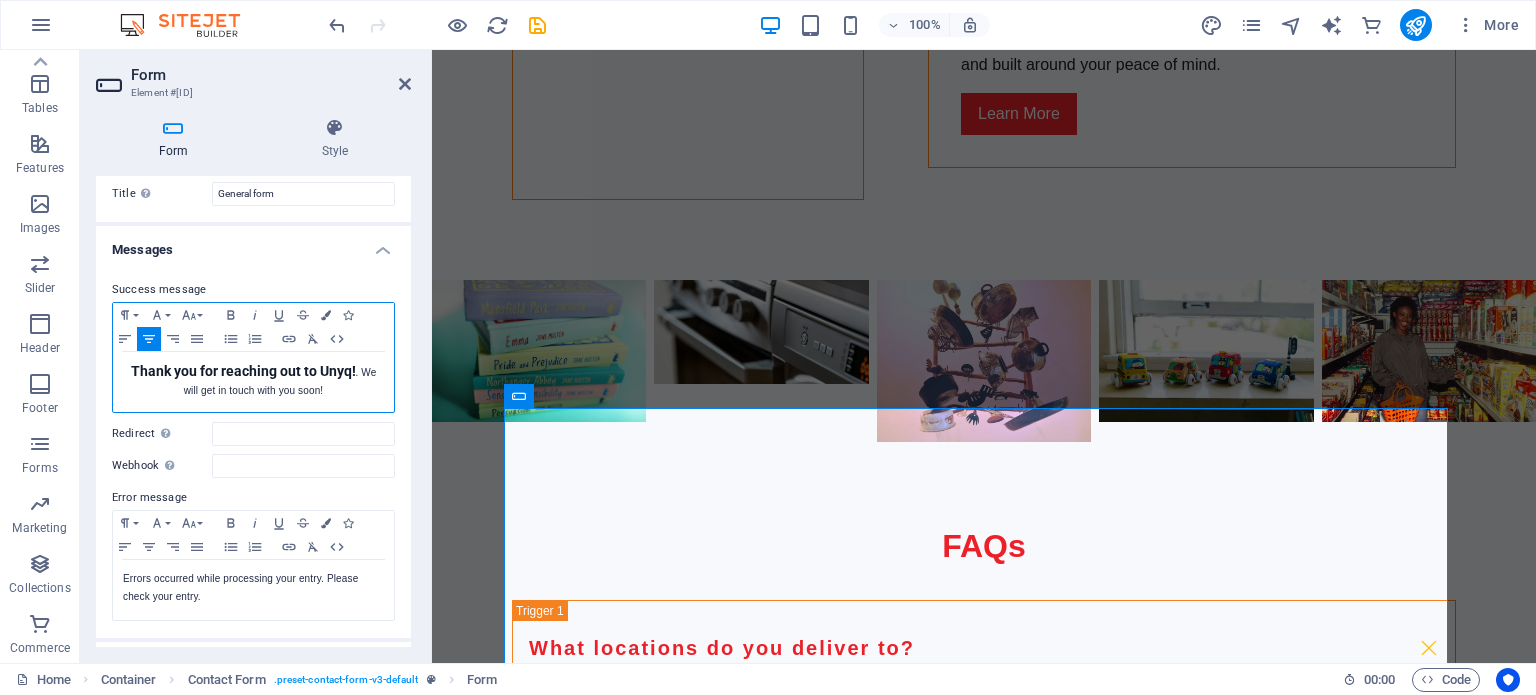 scroll, scrollTop: 0, scrollLeft: 0, axis: both 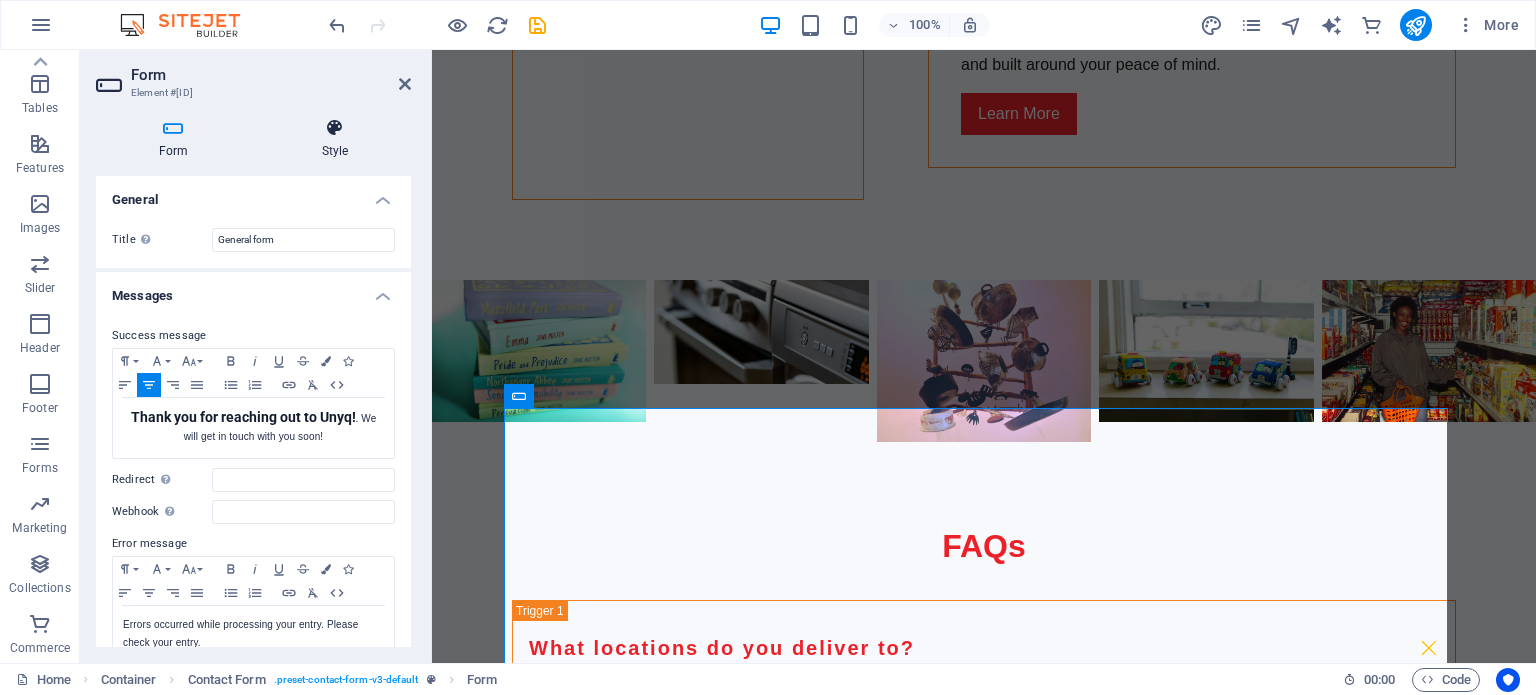 click on "Style" at bounding box center [335, 139] 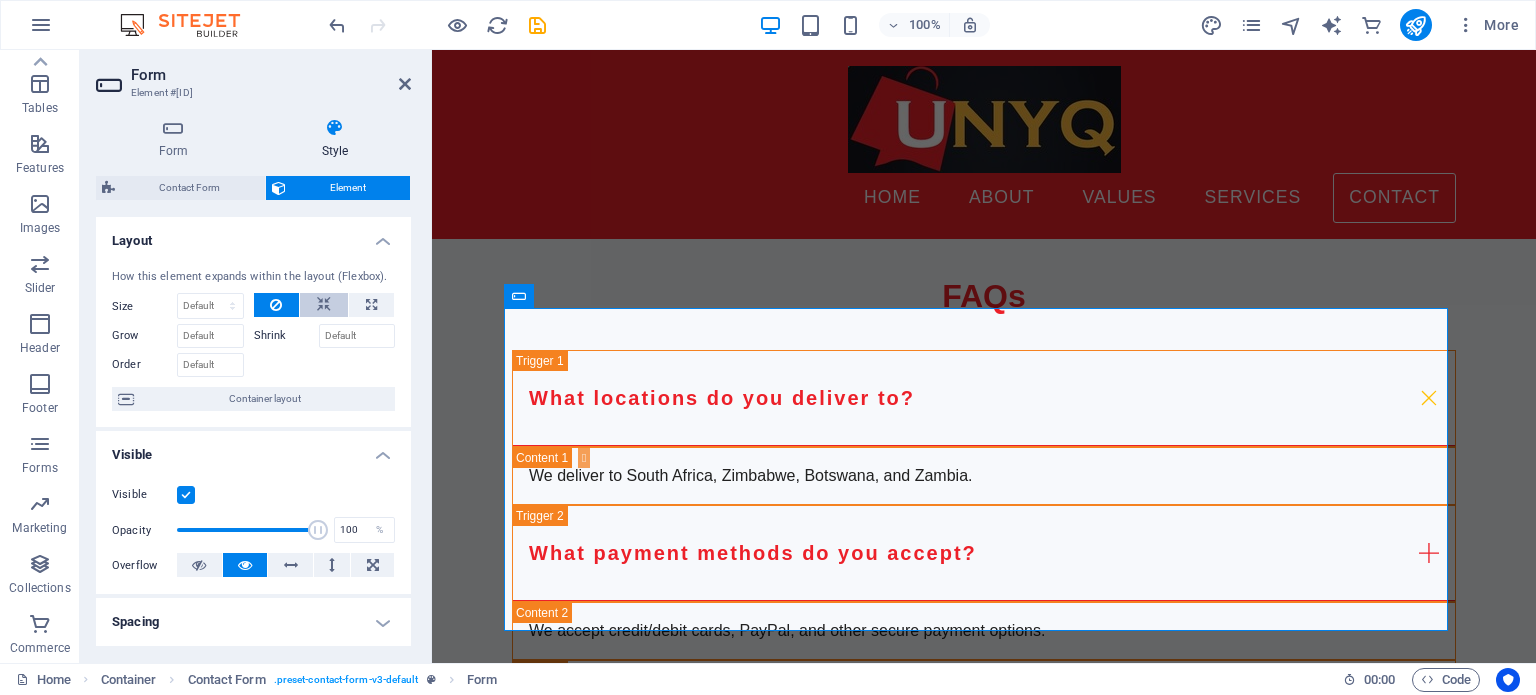 scroll, scrollTop: 5301, scrollLeft: 0, axis: vertical 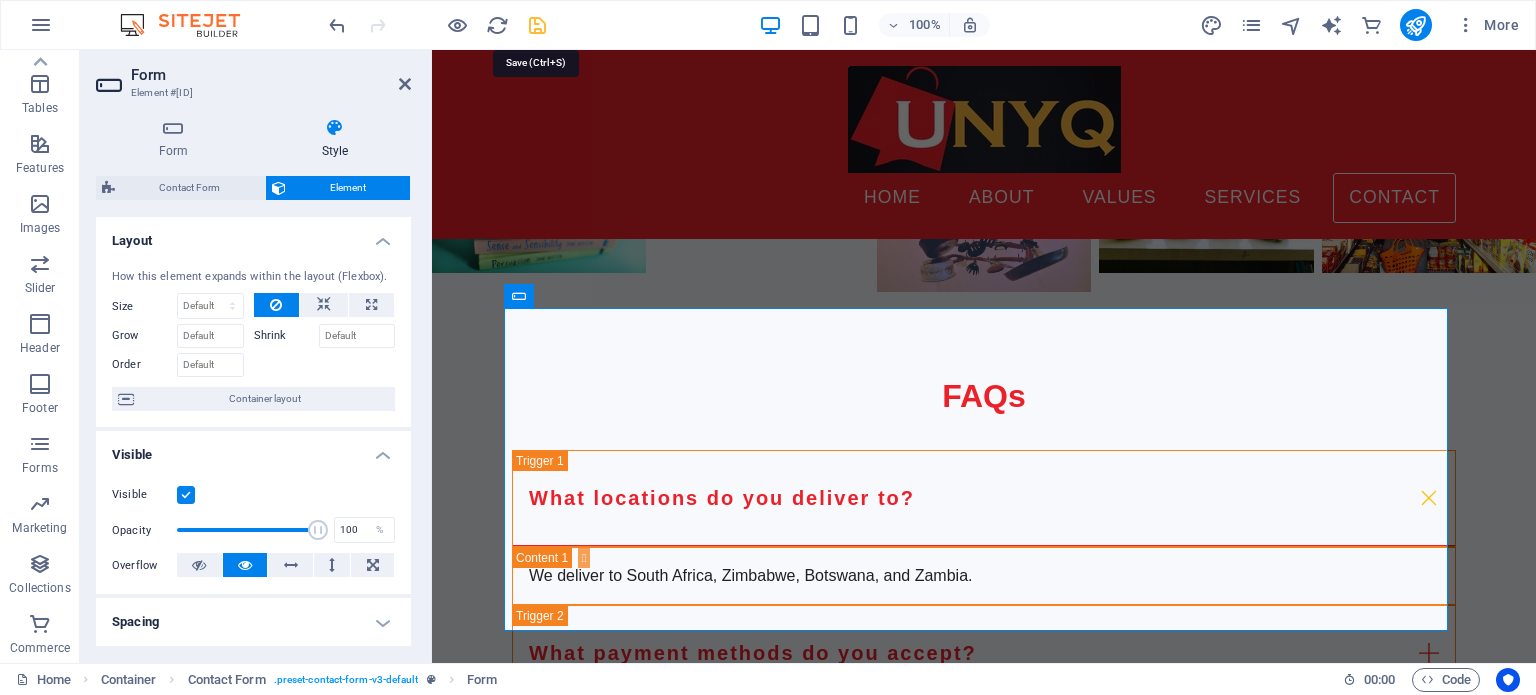 drag, startPoint x: 540, startPoint y: 17, endPoint x: 236, endPoint y: 115, distance: 319.4057 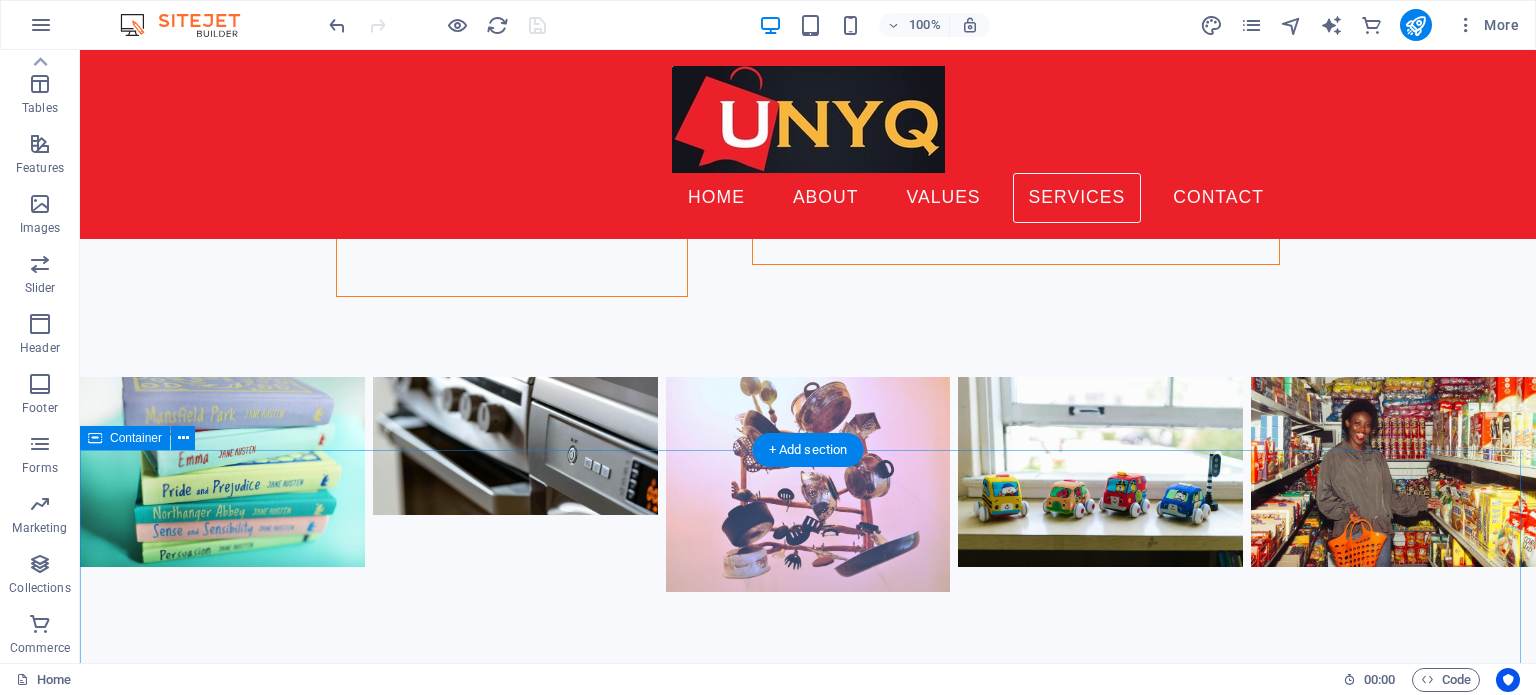 scroll, scrollTop: 4954, scrollLeft: 0, axis: vertical 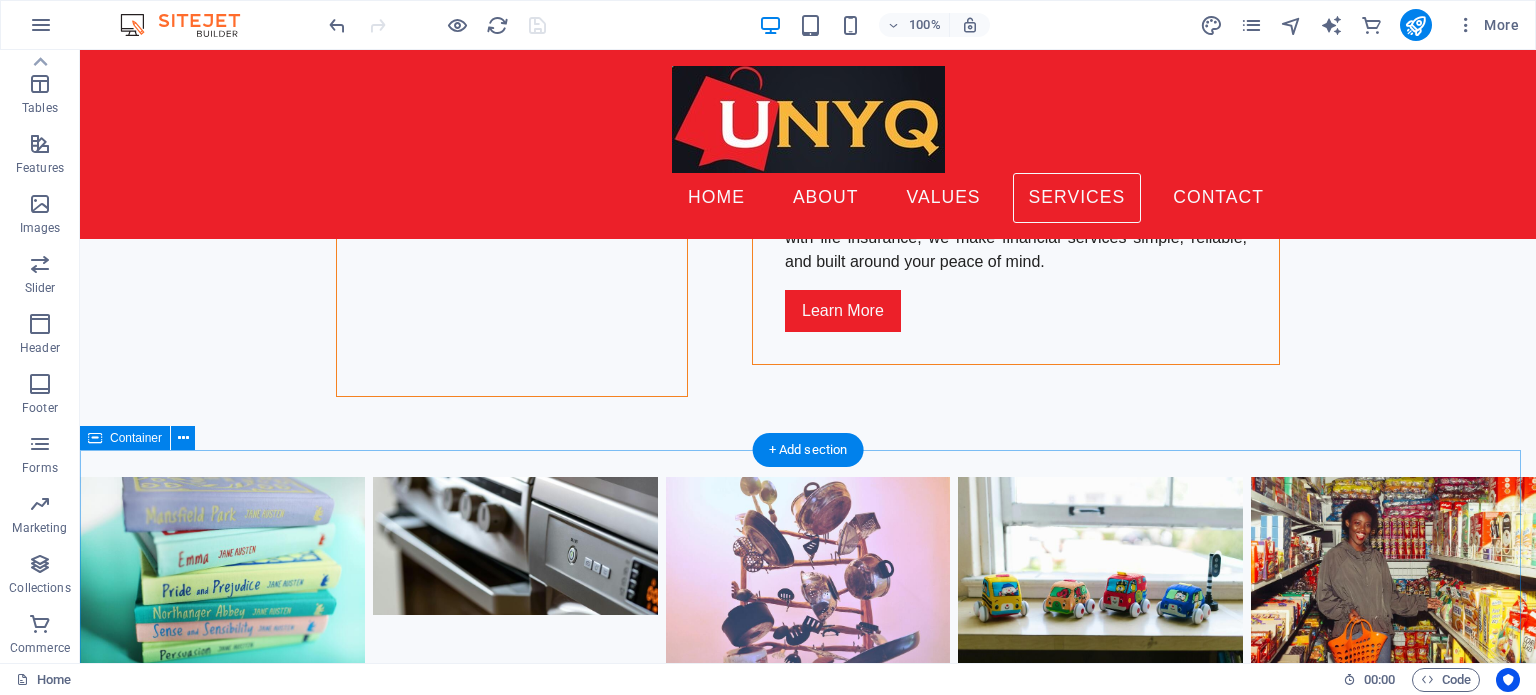 click on "[DAY] [TIME] - [TIME]" at bounding box center [568, 2034] 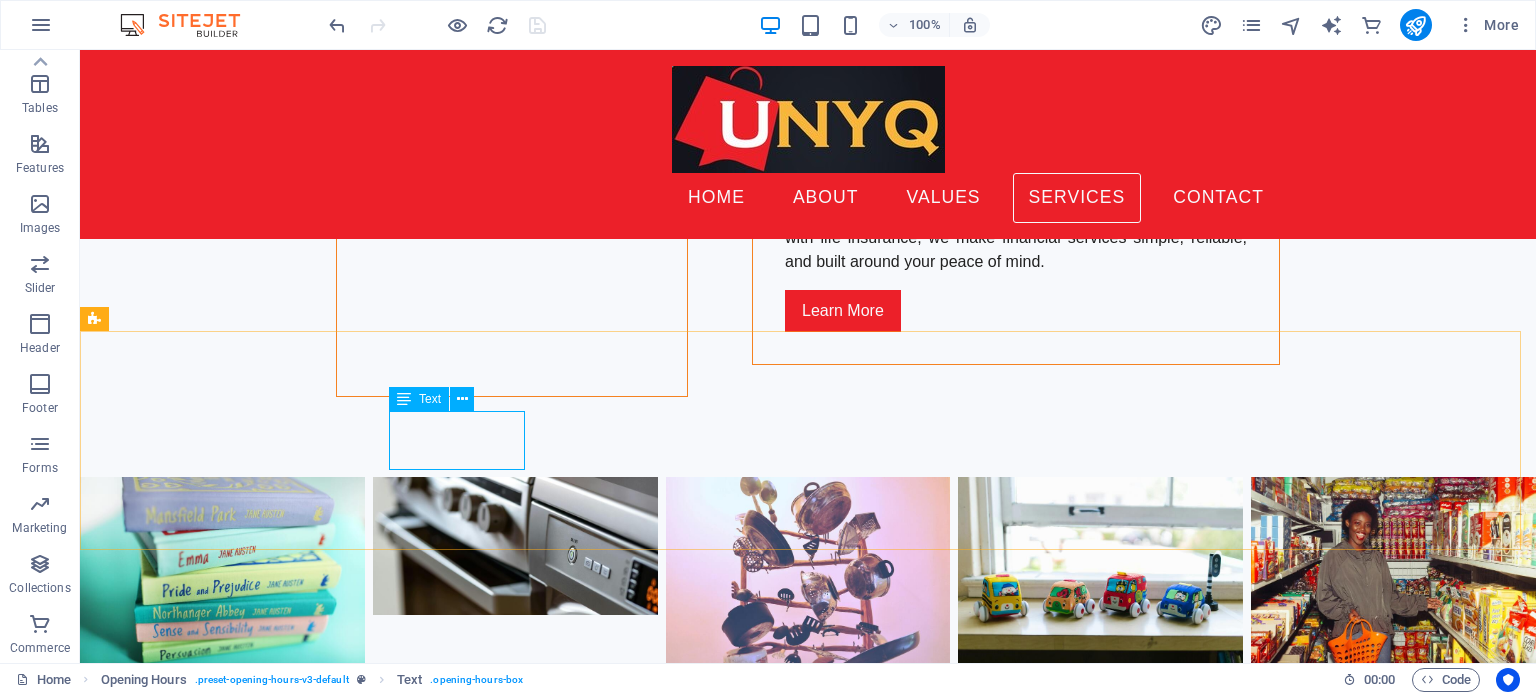 click on "[DAY] [TIME] - [TIME] [DAY] [TIME] - [TIME] [DAY] [TIME] - [TIME] [DAY] [TIME] - [TIME] [DAY] [TIME] - [TIME] [DAY] [TIME] - [TIME] [DAY] Closed" at bounding box center (808, 2180) 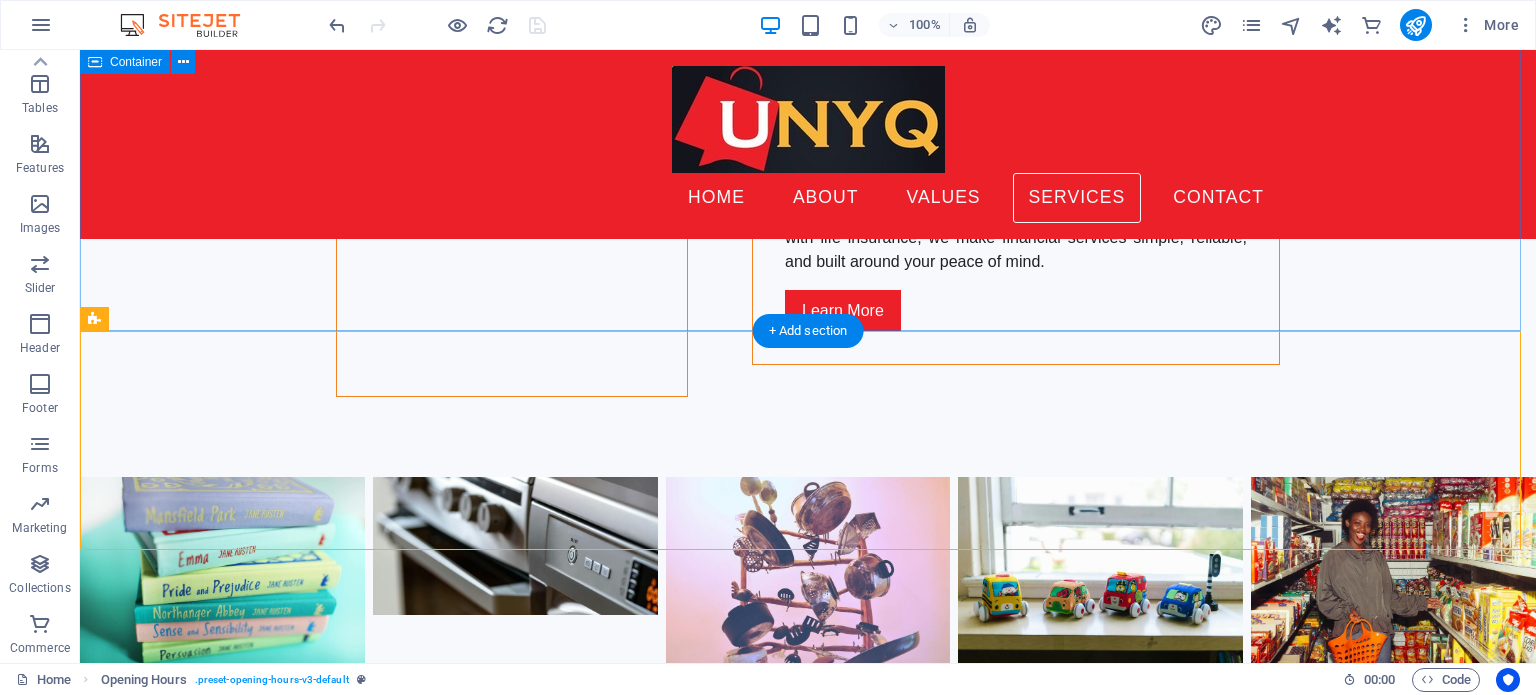click on "FAQs What locations do you deliver to? We deliver to South Africa, Zimbabwe, Botswana, and Zambia. What payment methods do you accept? We accept credit/debit cards, PayPal, and other secure payment options. How can I track my order? Once your order has shipped, you will receive a tracking link via email. What is your return policy? You can return or exchange items within 30 days of purchase, provided they are unused. Do you offer discounts for bulk orders? Yes! Contact us to discuss bulk order discounts. How can I contact customer support? You can reach us via email at [EMAIL] or by phone at [PHONE]." at bounding box center [808, 1276] 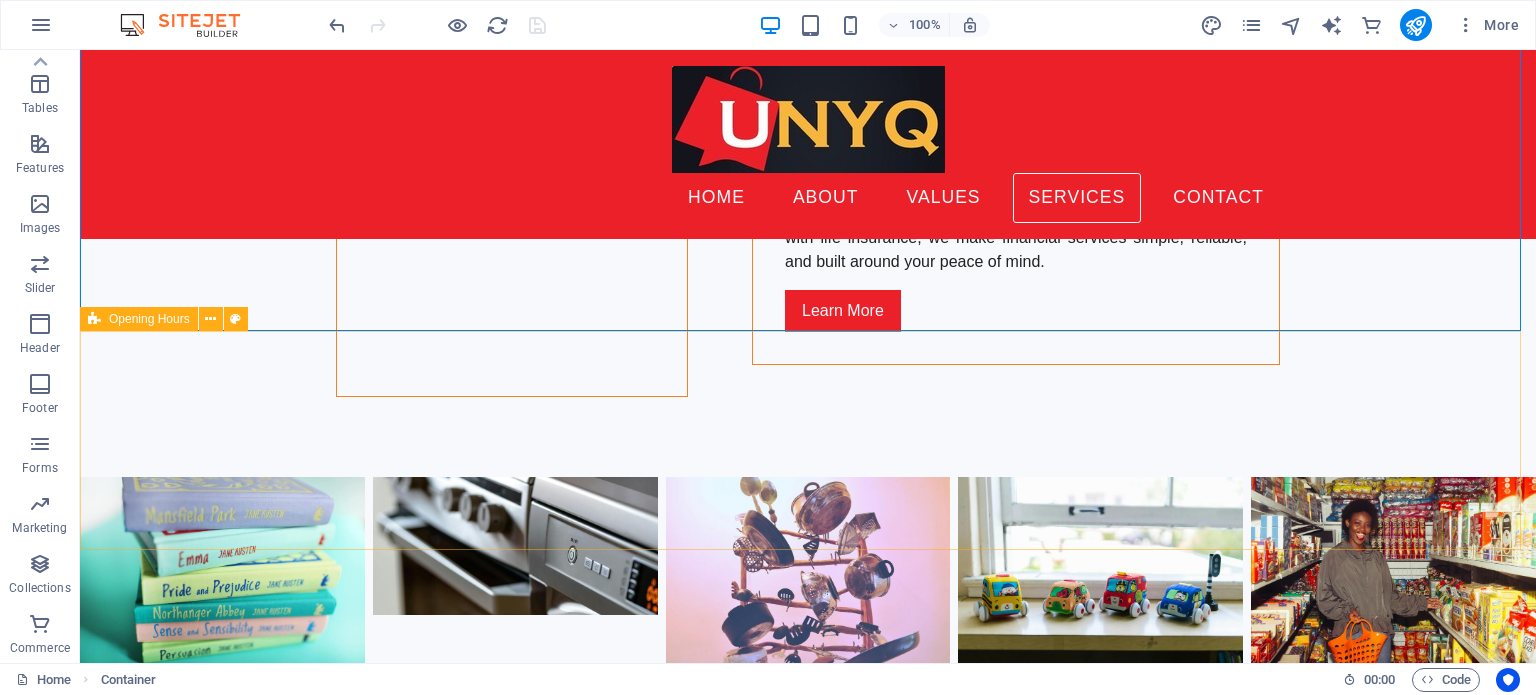 click on "Opening Hours" at bounding box center [139, 319] 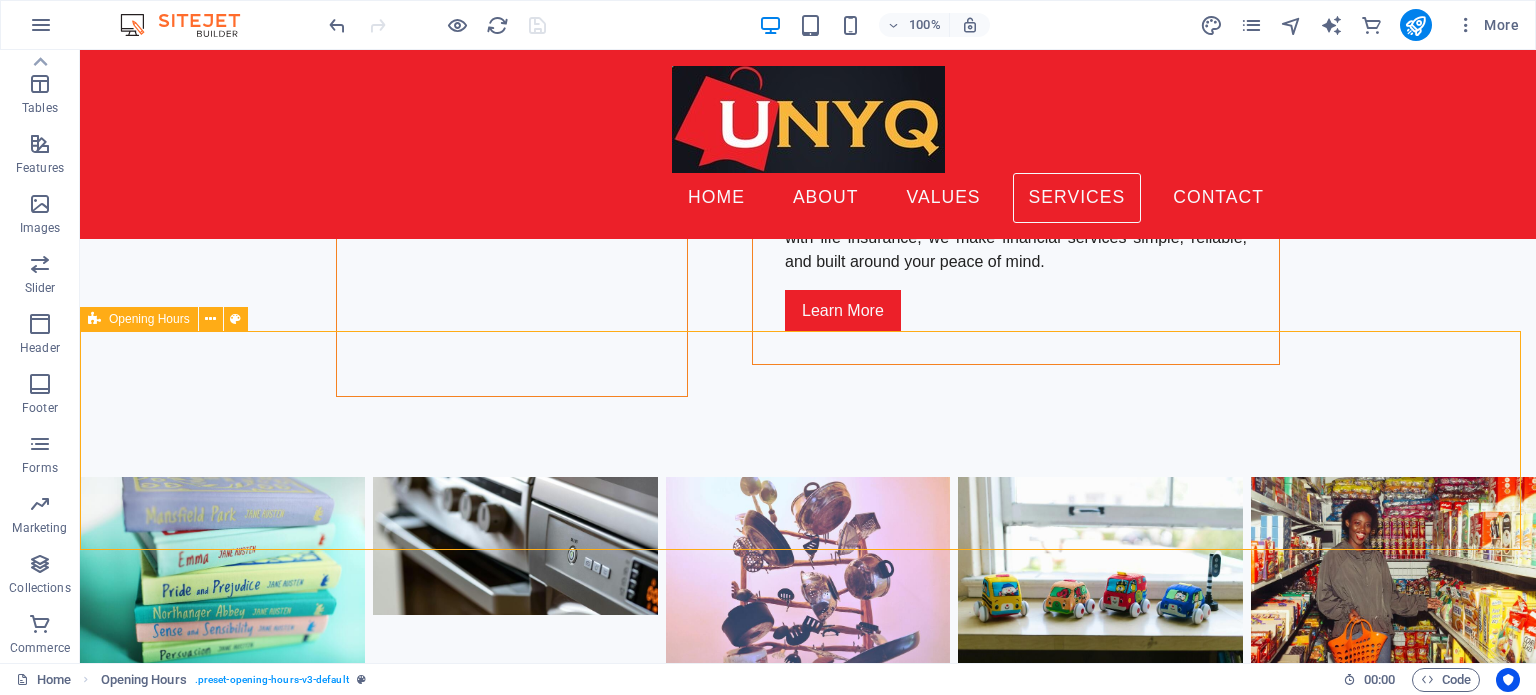 click on "Opening Hours" at bounding box center (149, 319) 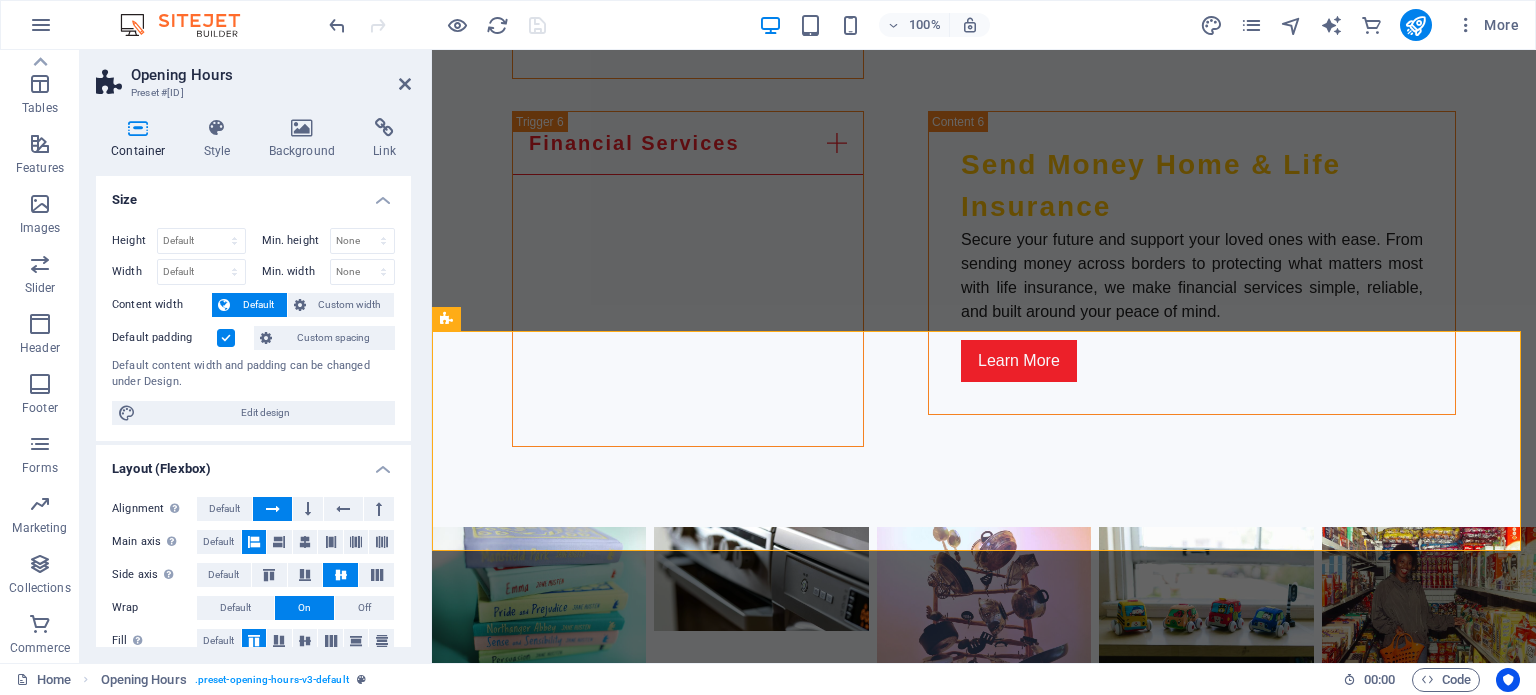 scroll, scrollTop: 4900, scrollLeft: 0, axis: vertical 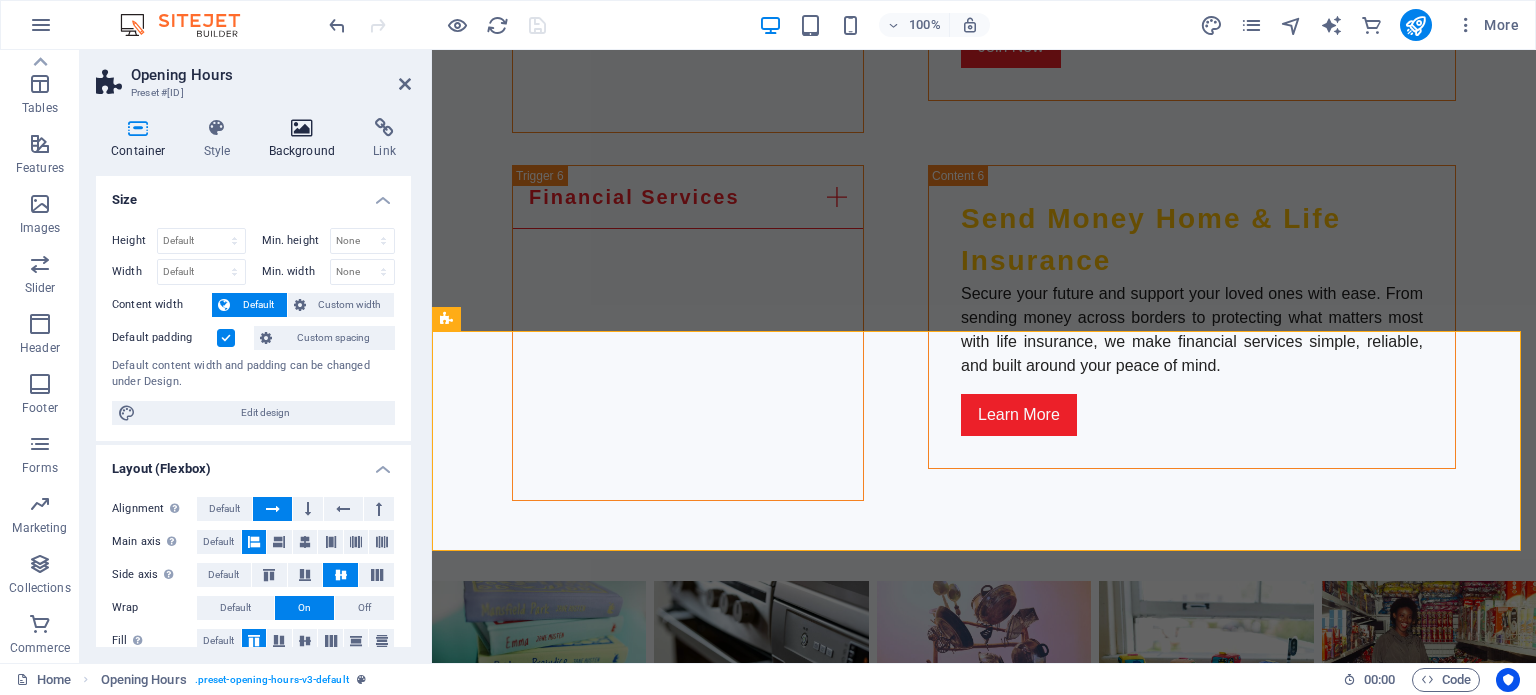 click on "Background" at bounding box center (306, 139) 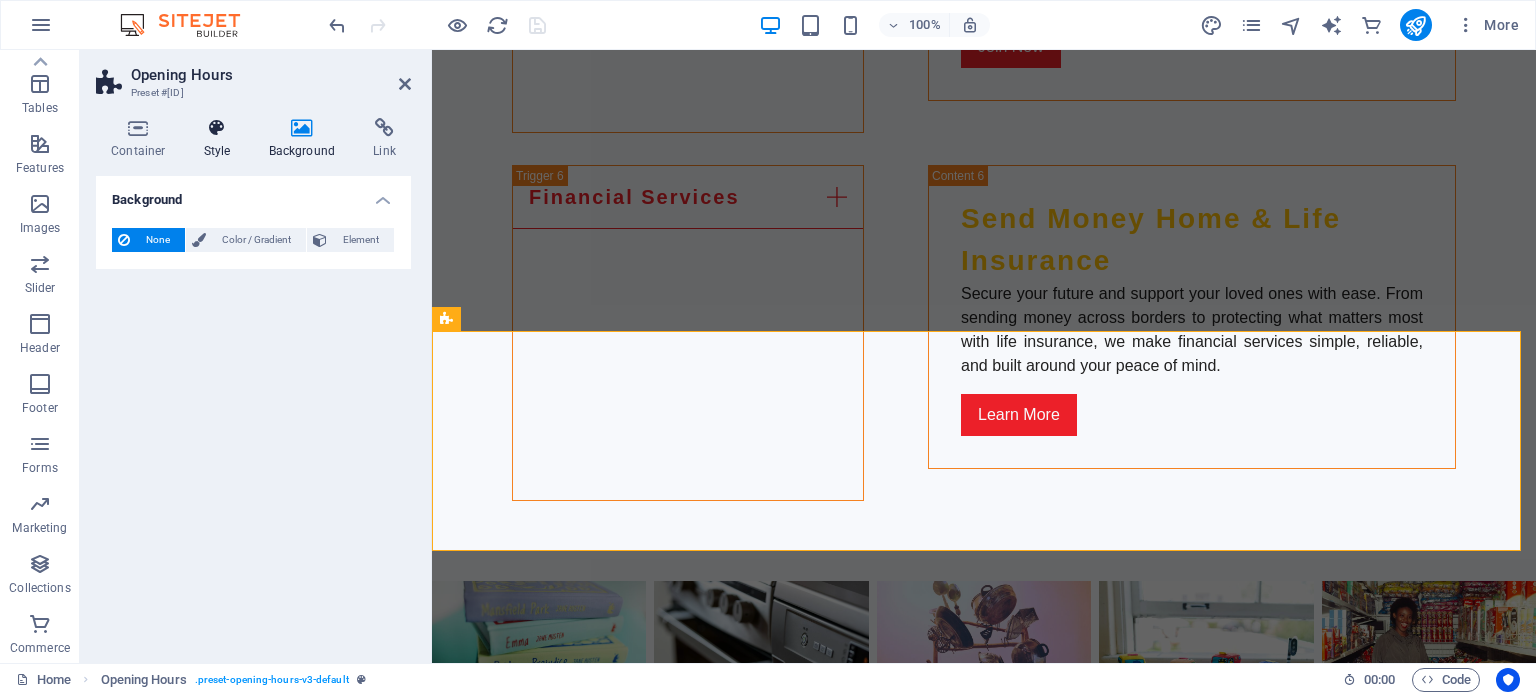 click on "Style" at bounding box center (221, 139) 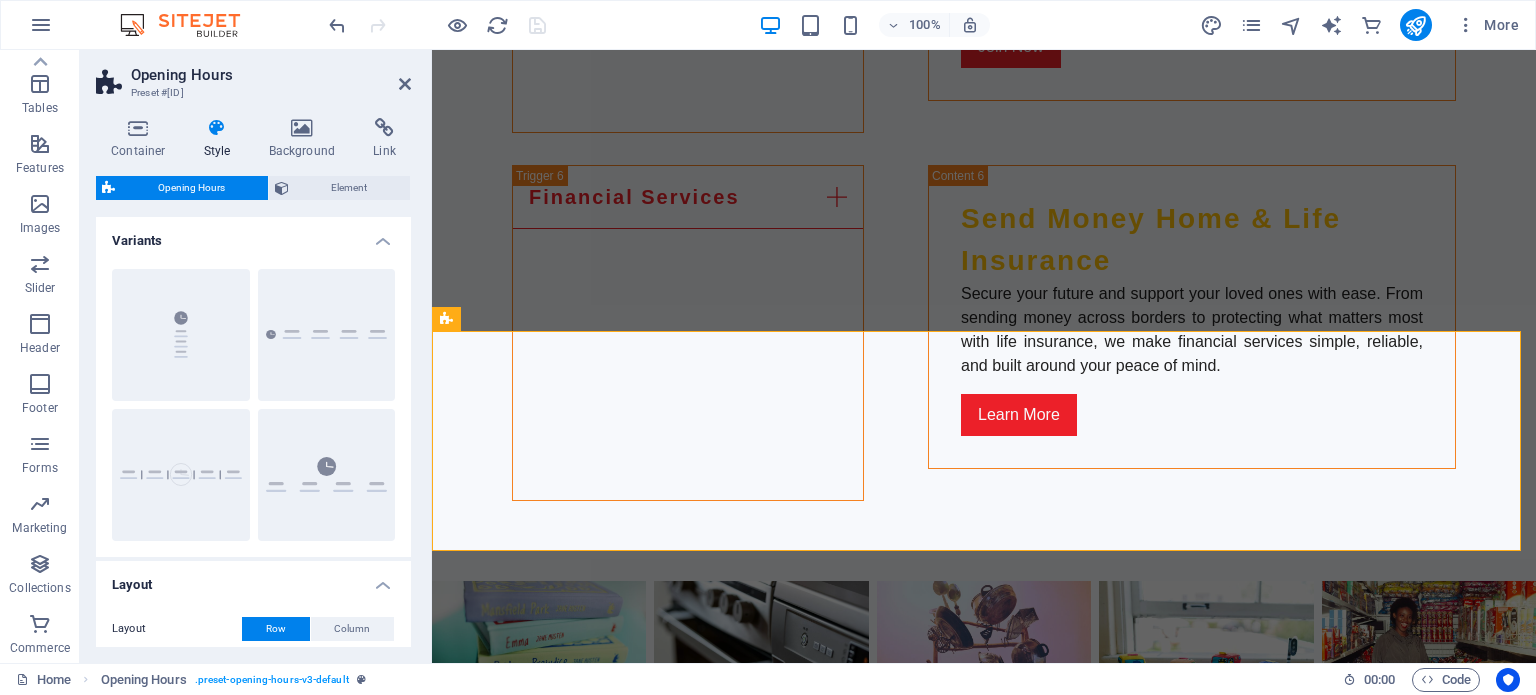 click on "Opening Hours" at bounding box center [191, 188] 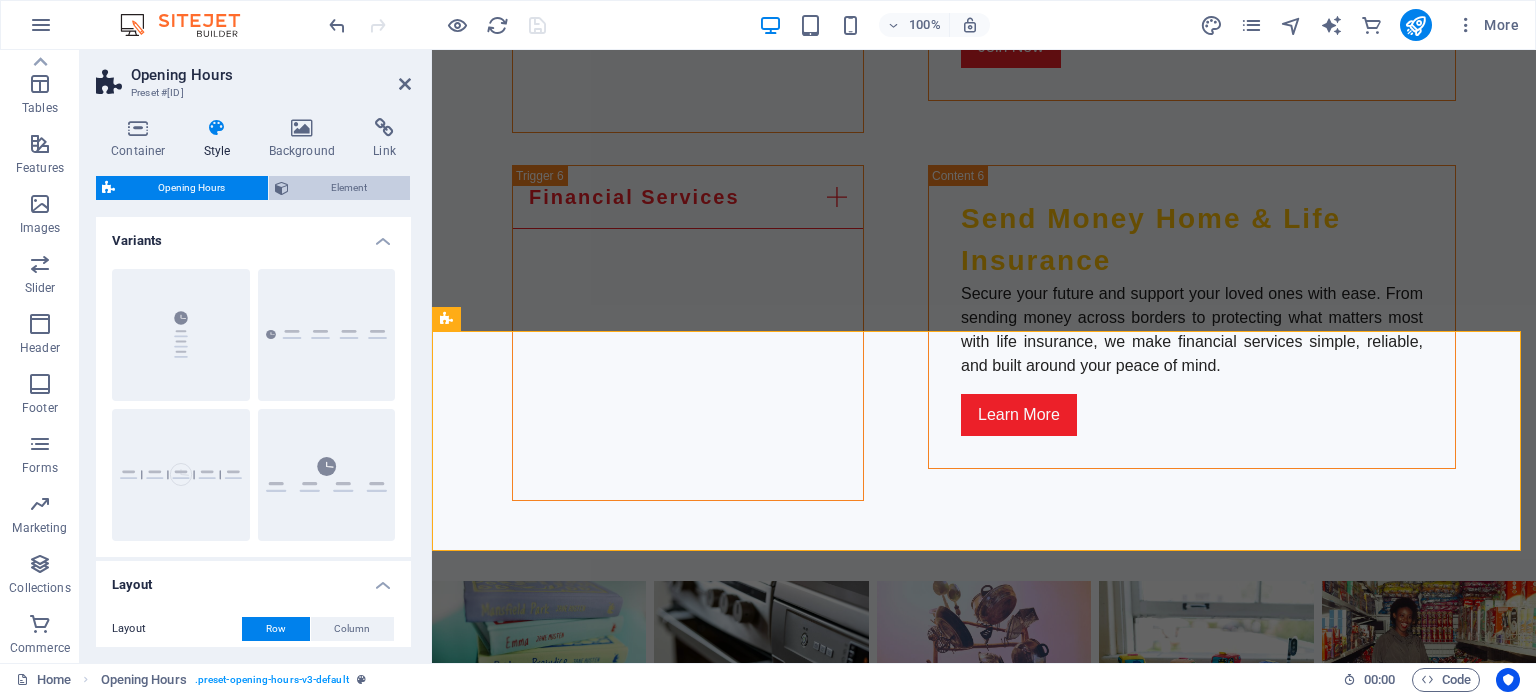 click on "Element" at bounding box center [350, 188] 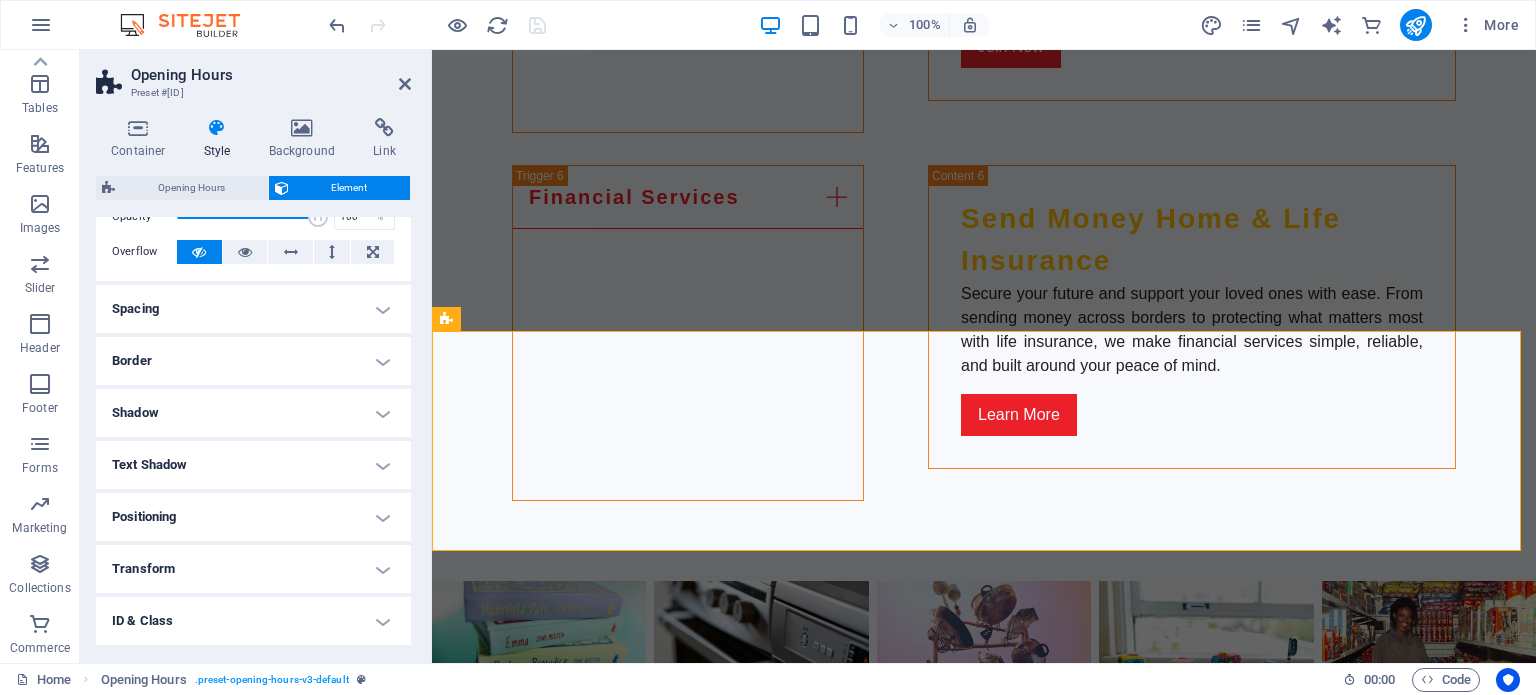 scroll, scrollTop: 0, scrollLeft: 0, axis: both 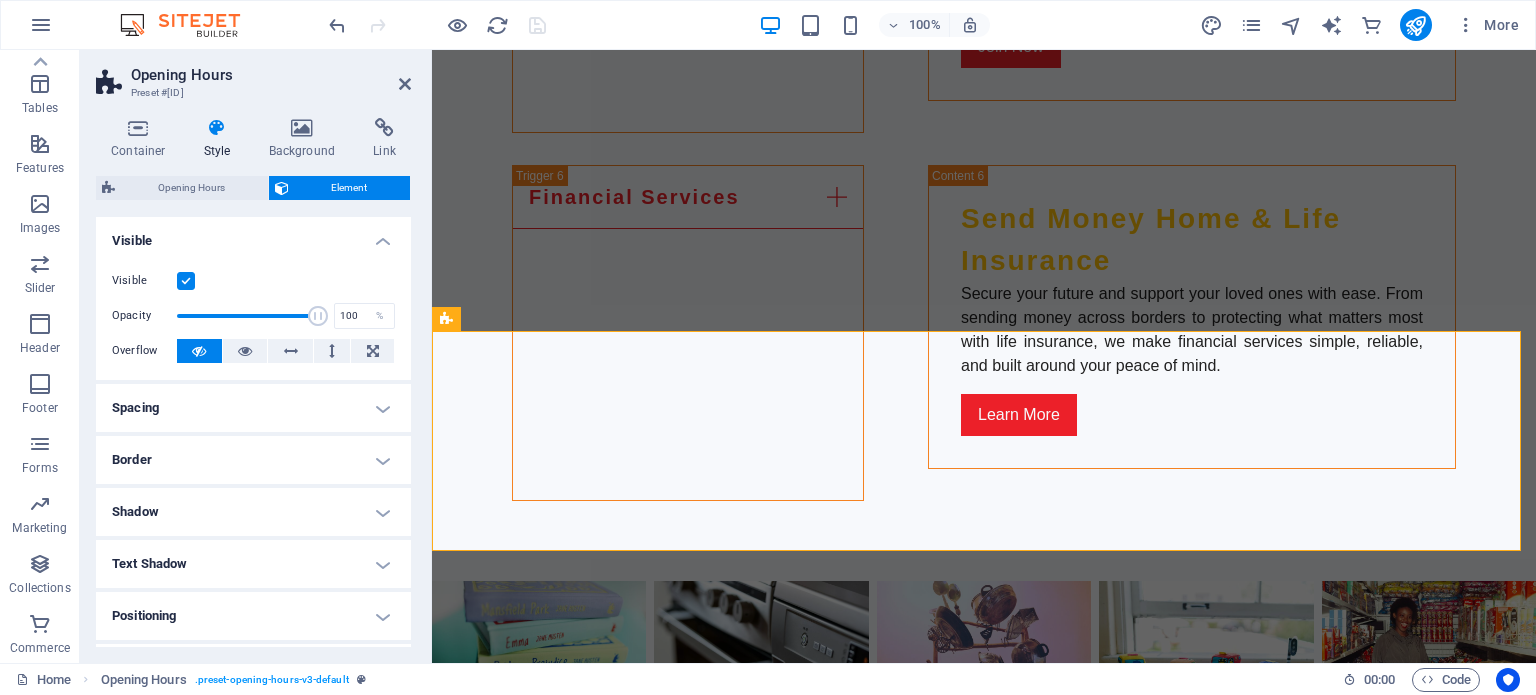 click on "Opening Hours" at bounding box center (191, 188) 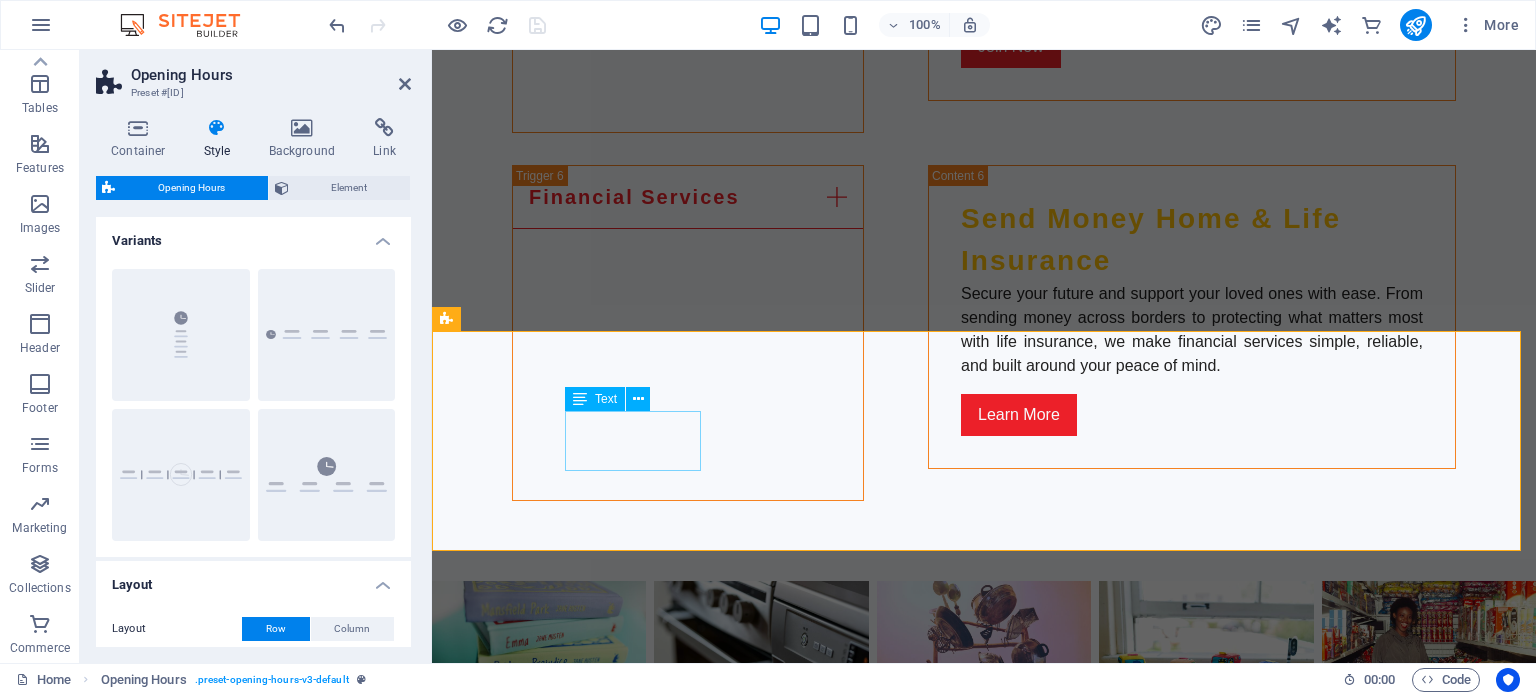 click on "[DAY] [TIME] - [TIME]" at bounding box center [920, 2085] 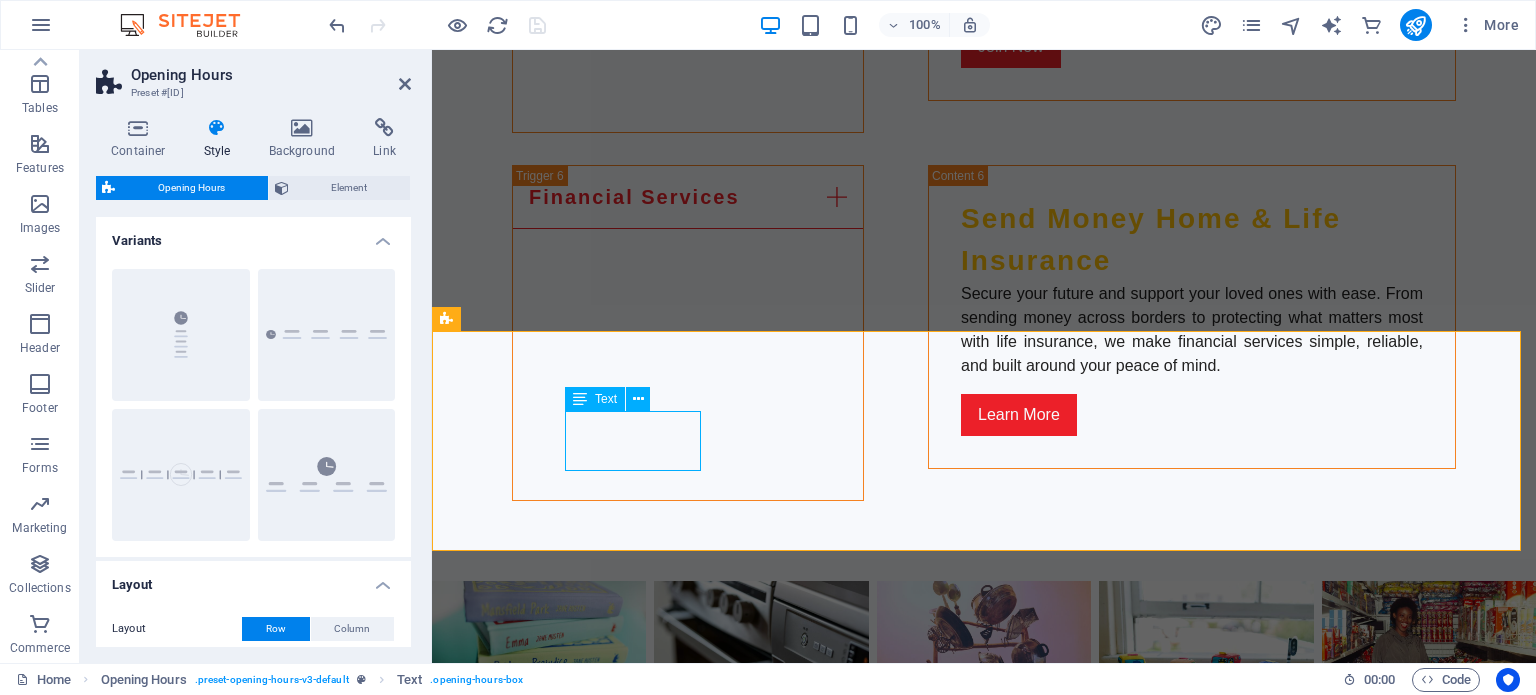 click on "[DAY] [TIME] - [TIME]" at bounding box center (920, 2085) 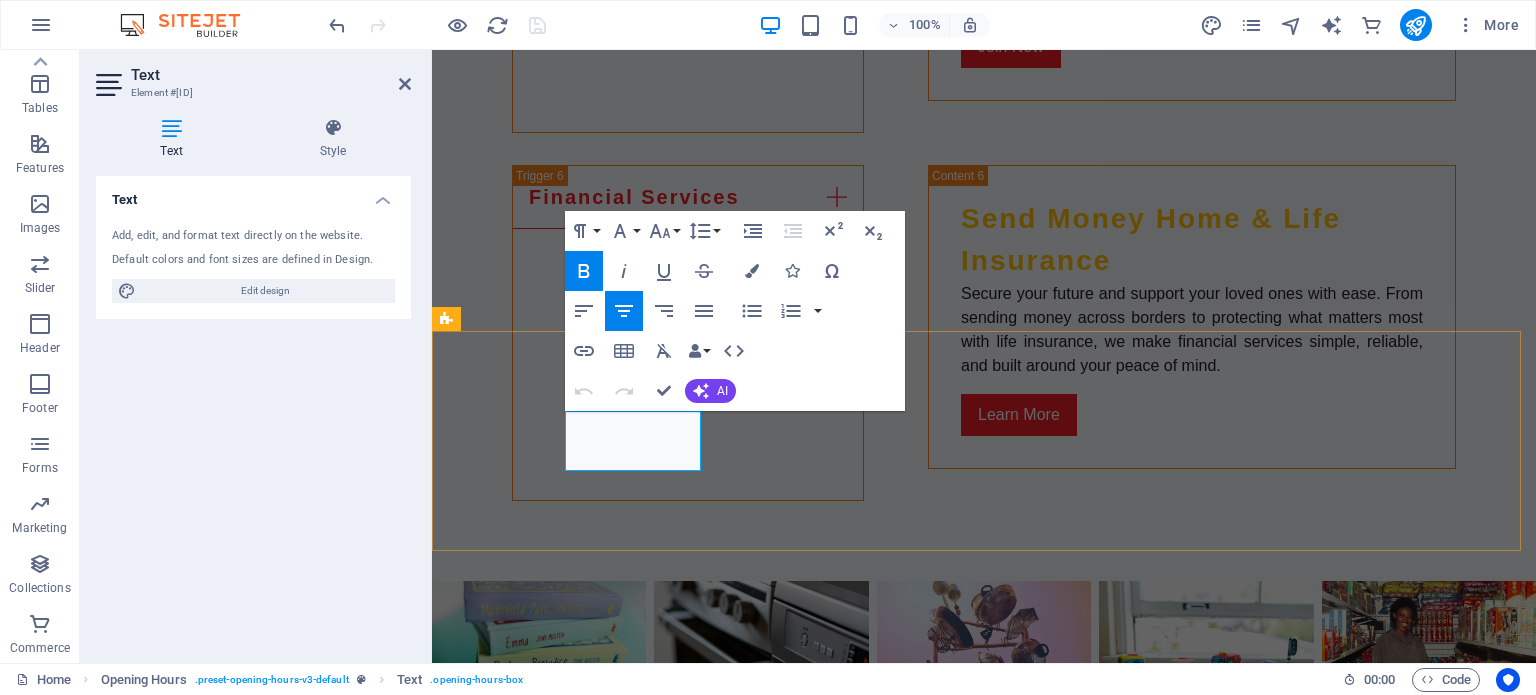 click on "8:00 AM - 6:00 PM" at bounding box center [920, 2096] 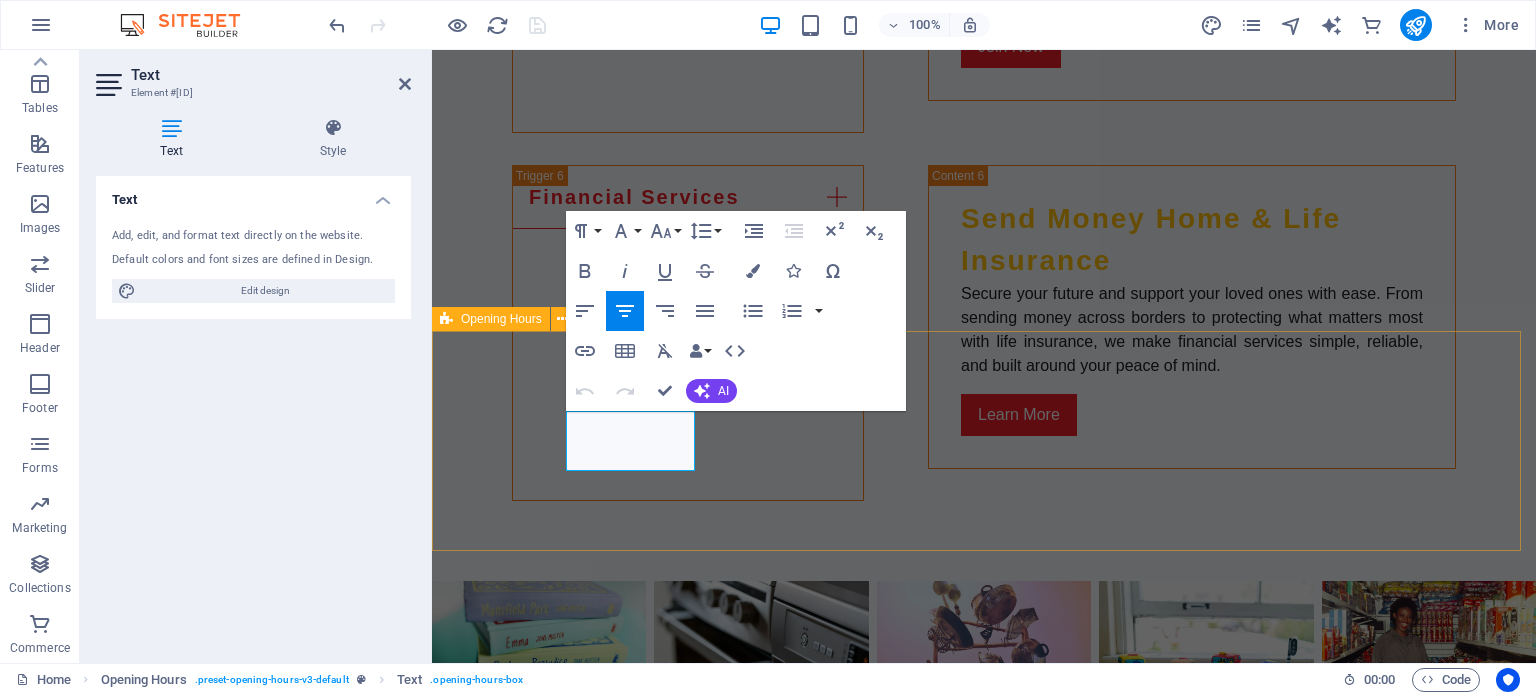 type 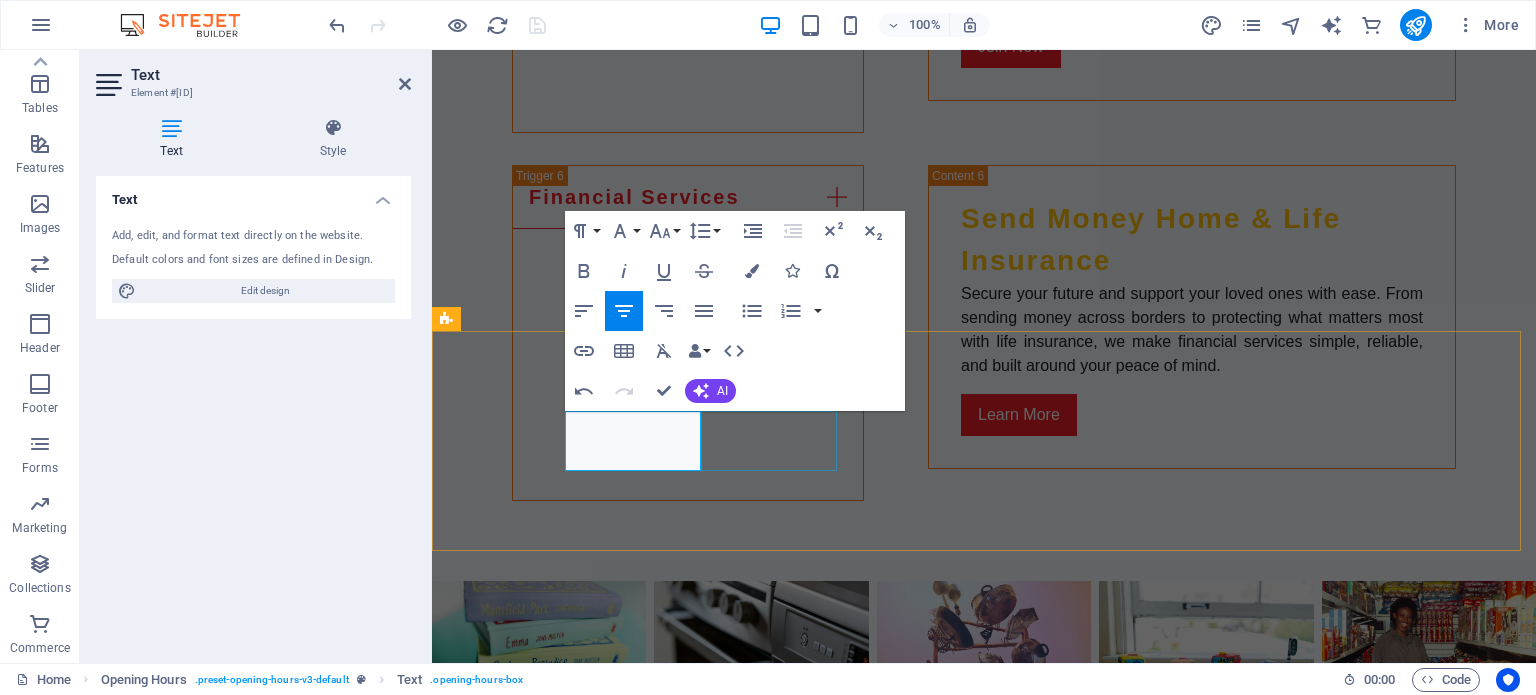 click on "[DAY] [TIME] - [TIME]" at bounding box center (920, 2144) 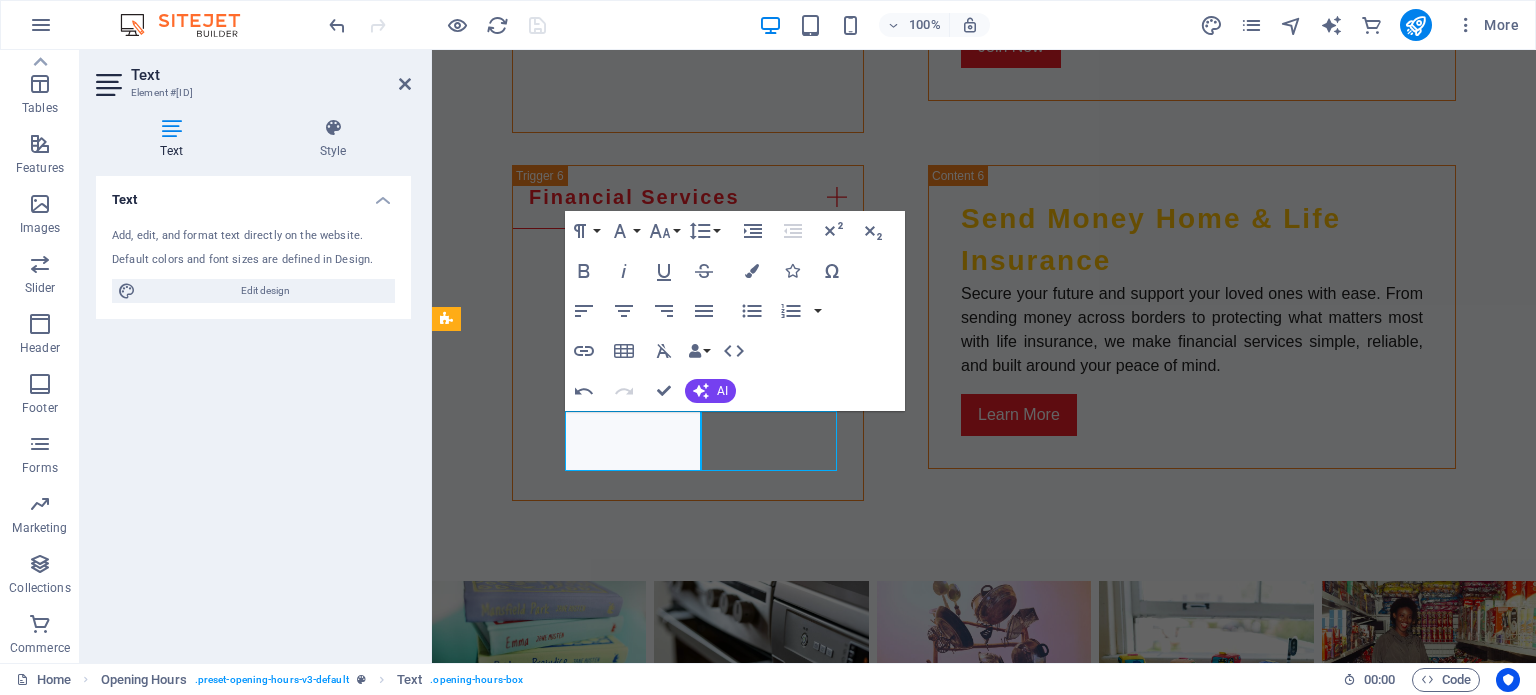 click on "[DAY] [TIME] - [TIME]" at bounding box center (920, 2144) 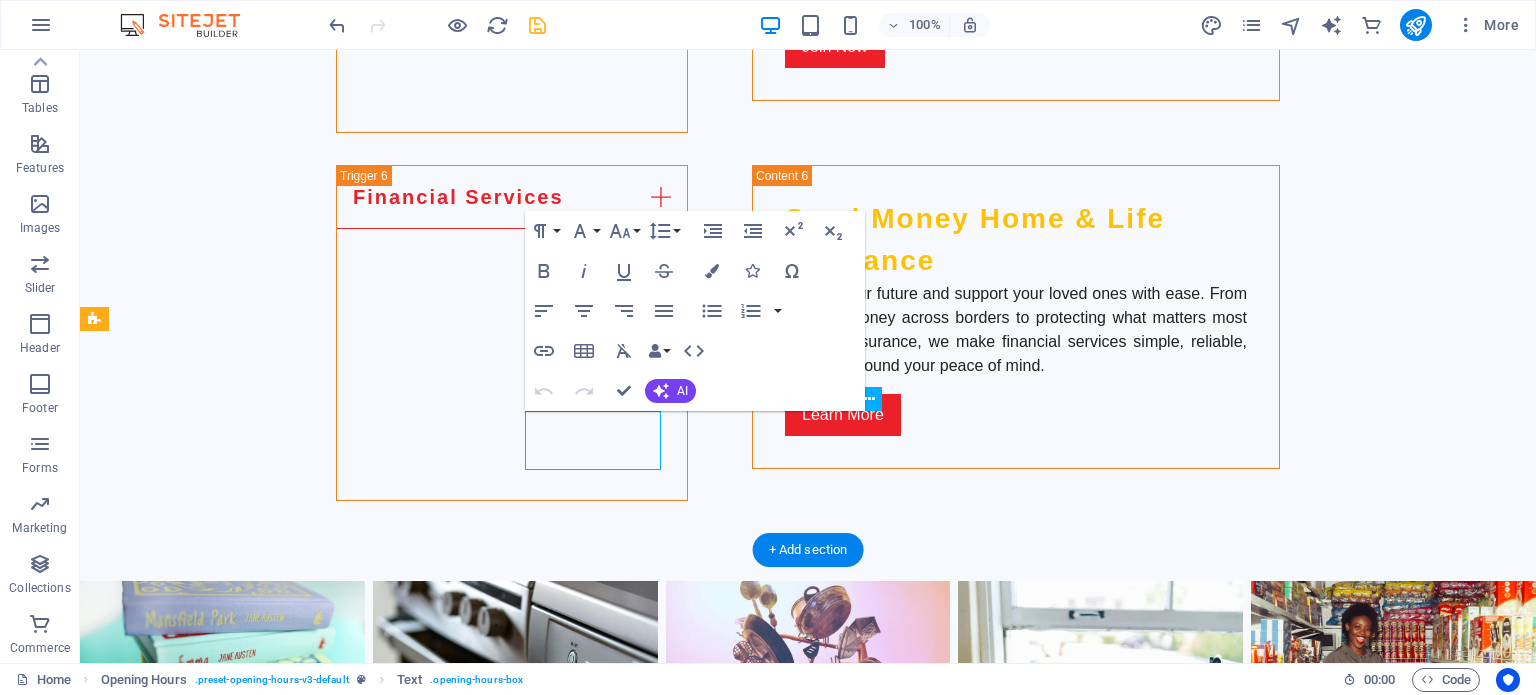 click on "8:00 AM - 6:00 PM" at bounding box center (568, 2209) 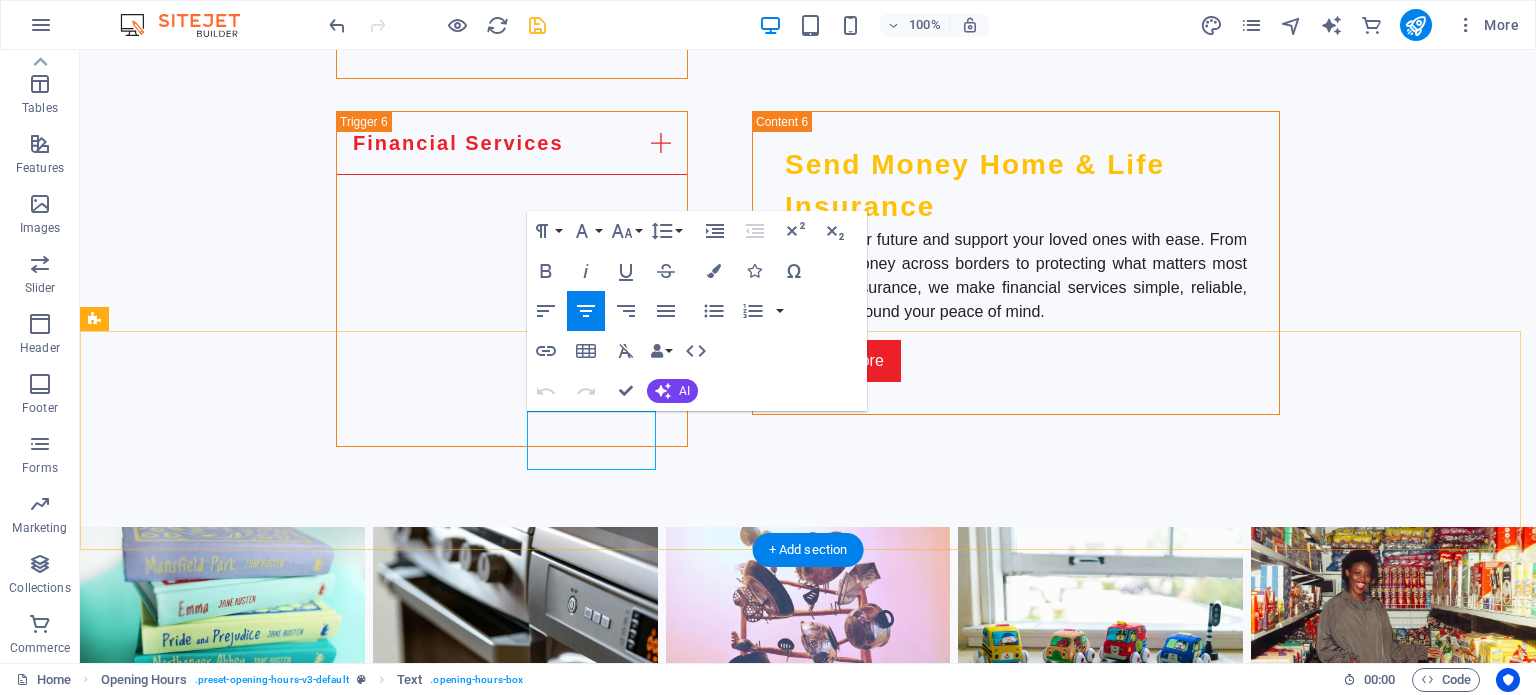 type 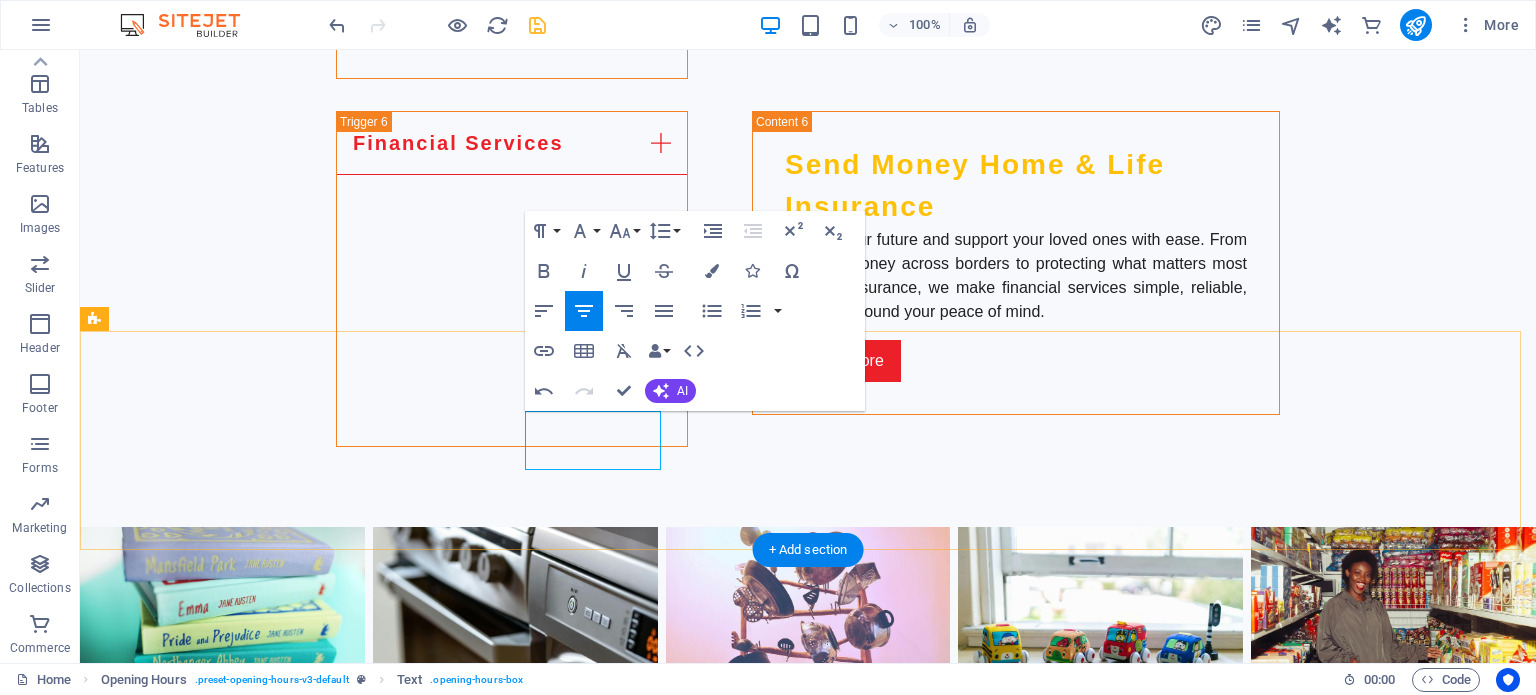 click on "[DAY] [TIME] - [TIME]" at bounding box center (568, 2202) 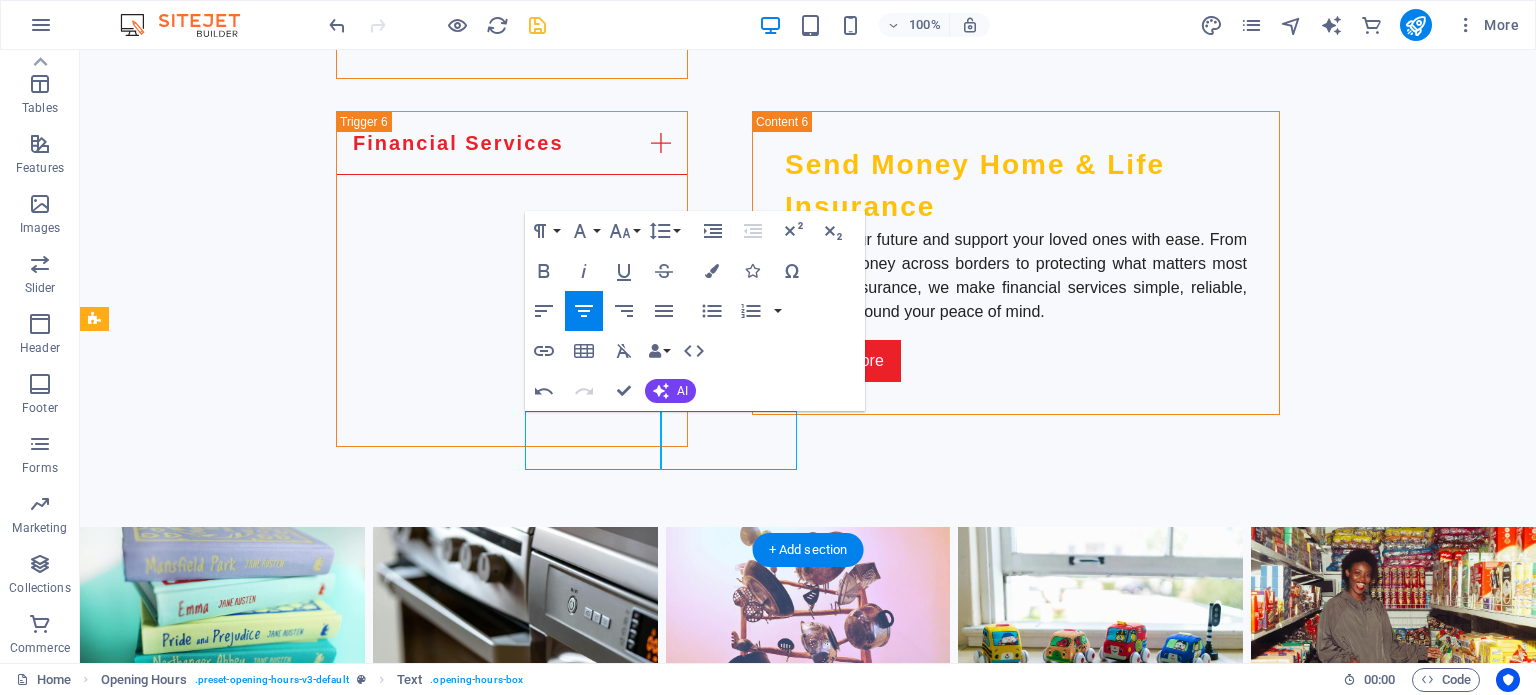 click on "[DAY] [TIME] - [TIME]" at bounding box center [568, 2202] 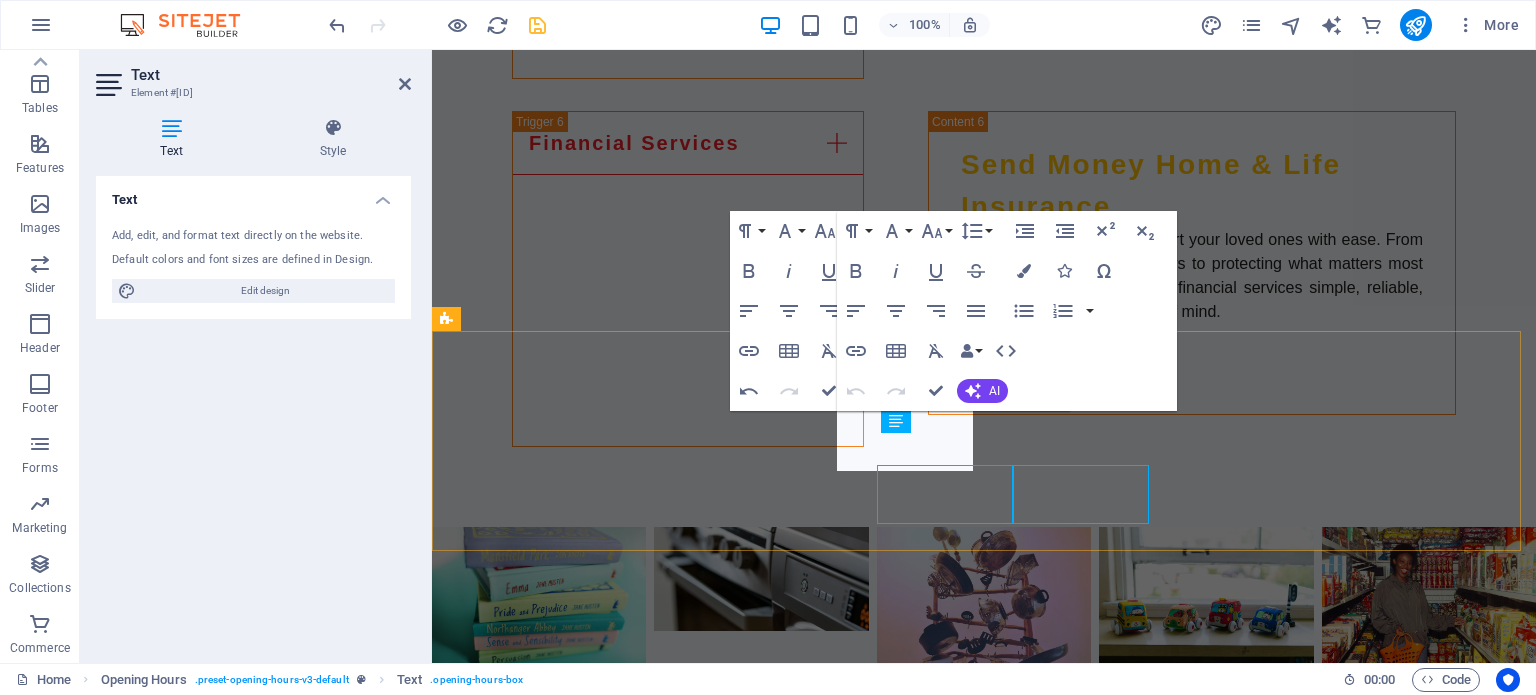scroll, scrollTop: 4900, scrollLeft: 0, axis: vertical 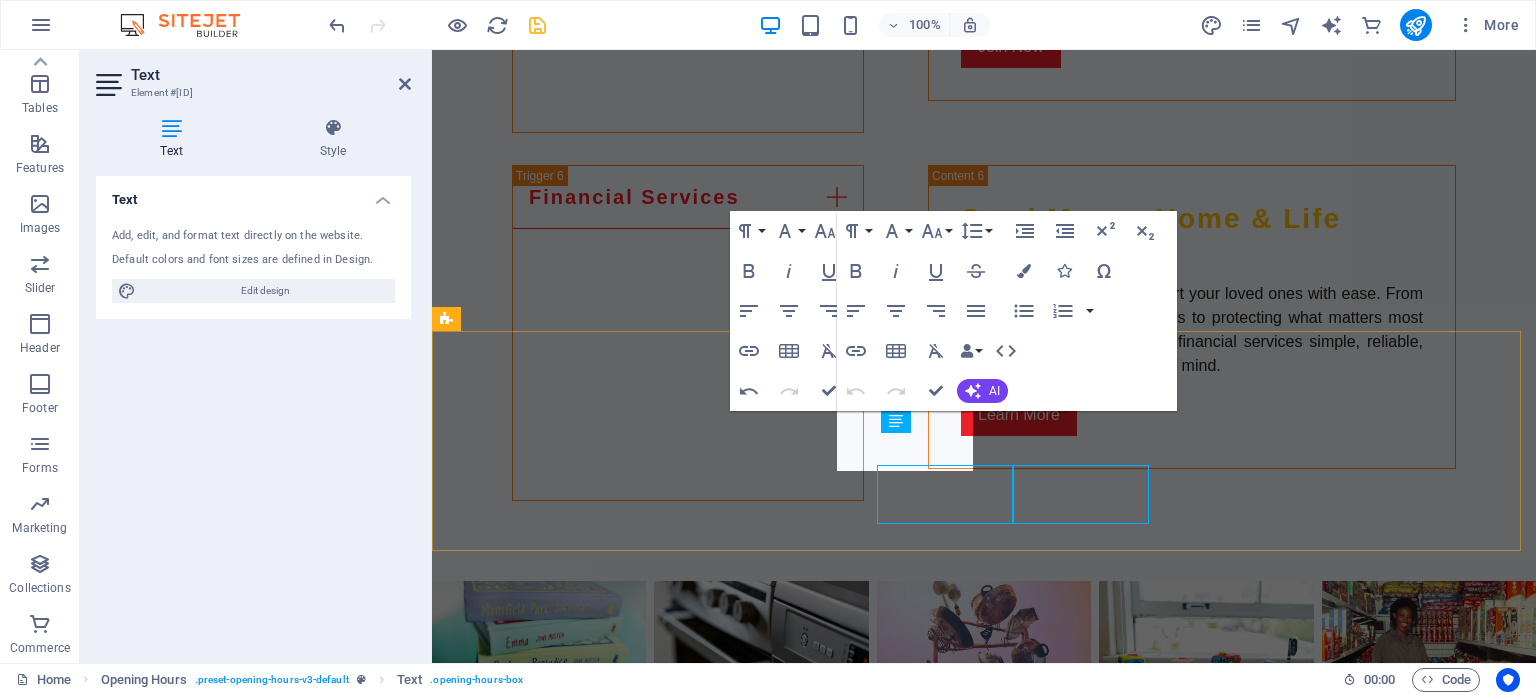 click on "8:00 AM - 6:00 PM" at bounding box center (920, 2215) 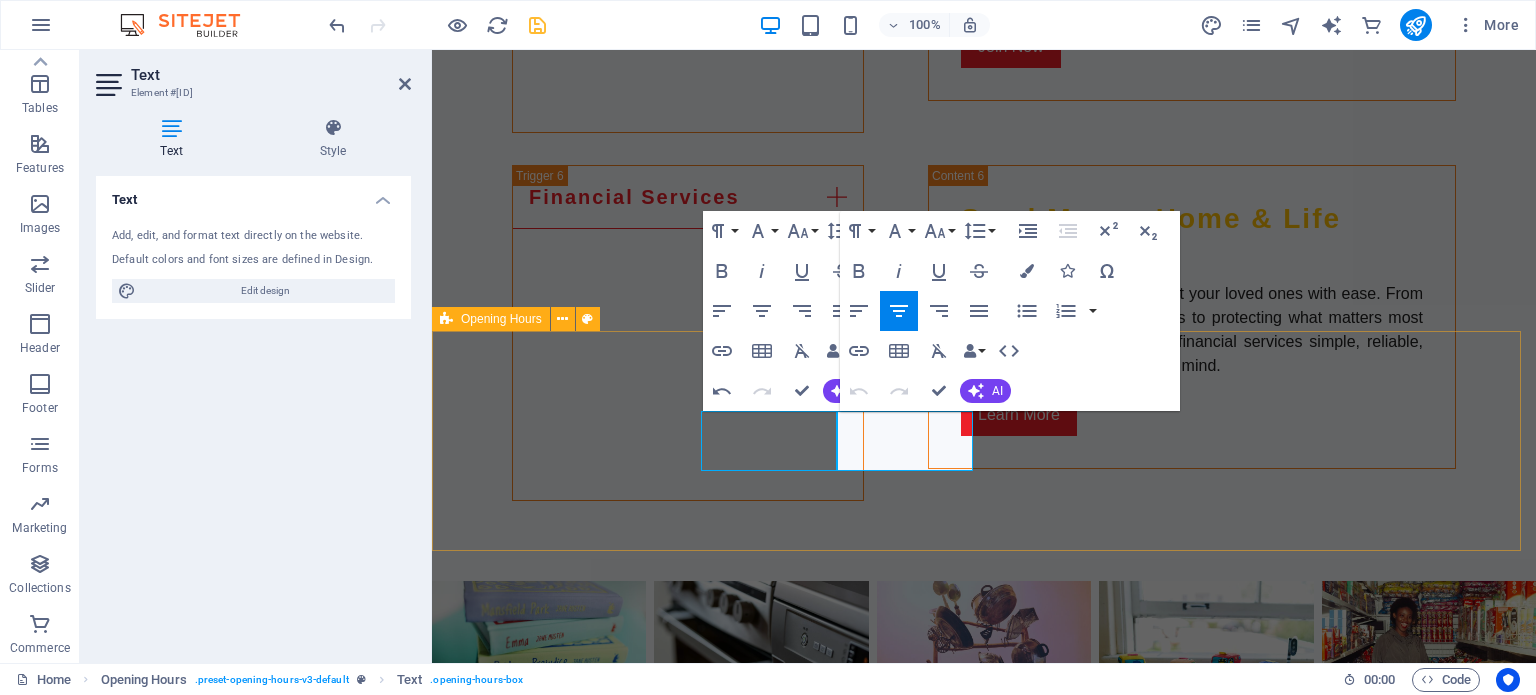 type 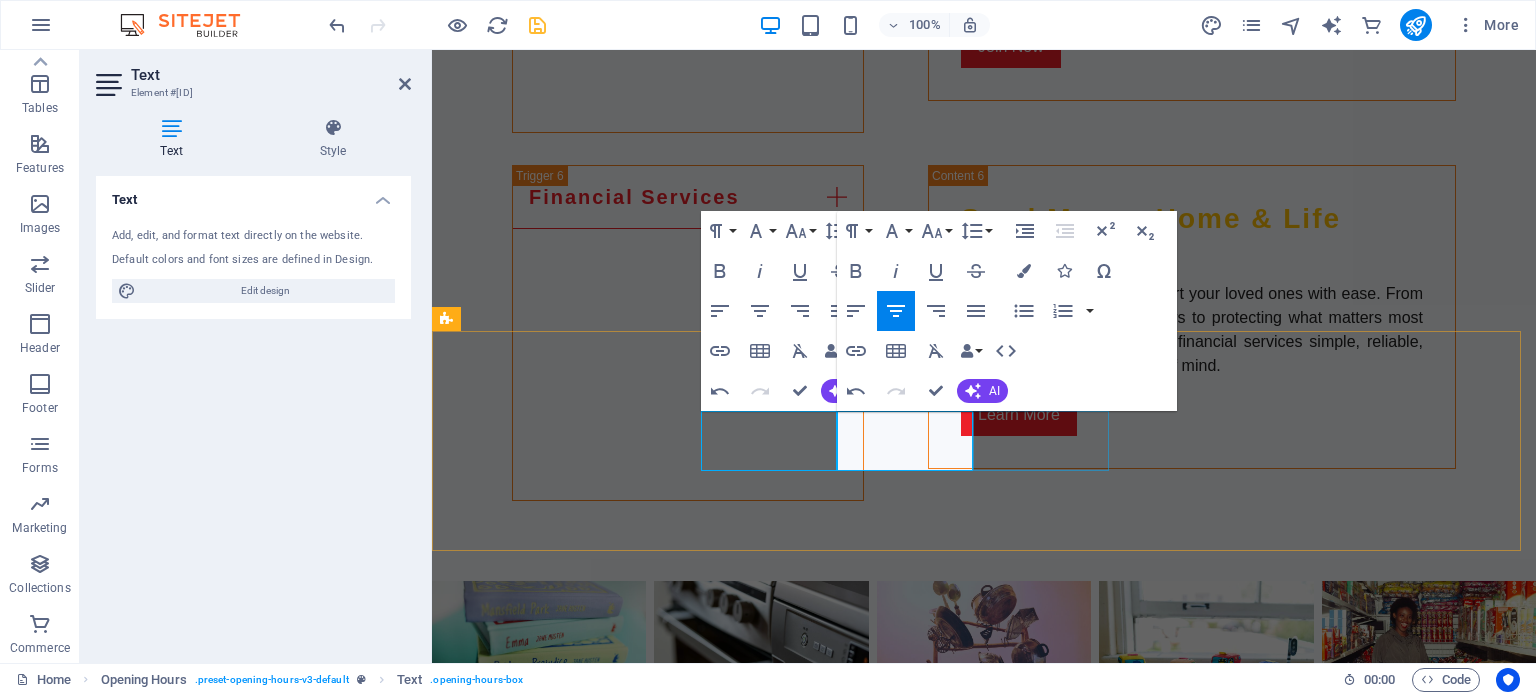 drag, startPoint x: 1063, startPoint y: 457, endPoint x: 1485, endPoint y: 503, distance: 424.4997 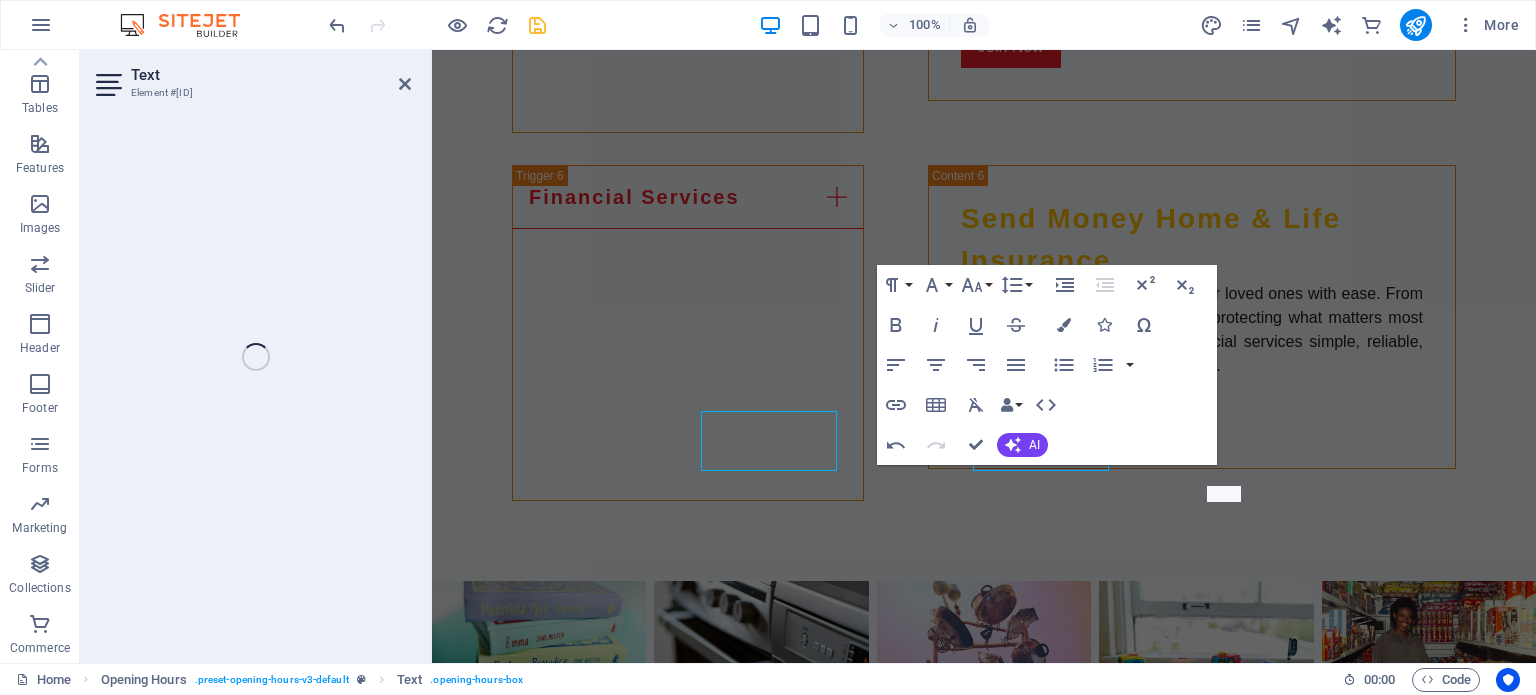 click on "Paragraph Format Normal Heading 1 Heading 2 Heading 3 Heading 4 Heading 5 Heading 6 Code Font Family Arial Georgia Impact Tahoma Times New Roman Verdana Montserrat Poppins Font Size 8 9 10 11 12 14 18 24 30 36 48 60 72 96 Line Height Default Single 1.15 1.5 Double Increase Indent Decrease Indent Superscript Subscript Bold Italic Underline Strikethrough Colors Icons Special Characters Align Left Align Center Align Right Align Justify Unordered List   Default Circle Disc Square    Ordered List   Default Lower Alpha Lower Greek Lower Roman Upper Alpha Upper Roman    Insert Link Insert Table Clear Formatting Data Bindings Company First name Last name Street [STREET], [CITY] [POSTAL_CODE] City [CITY] Email [EMAIL] Phone [PHONE] Mobile [PHONE] Fax Custom field 1 Custom field 2 Custom field 3 Custom field 4 Custom field 5 Custom field 6 HTML Undo Redo Confirm (Ctrl+⏎) AI Improve Make shorter Make longer Fix spelling & grammar Translate to English Generate text" at bounding box center (1047, 365) 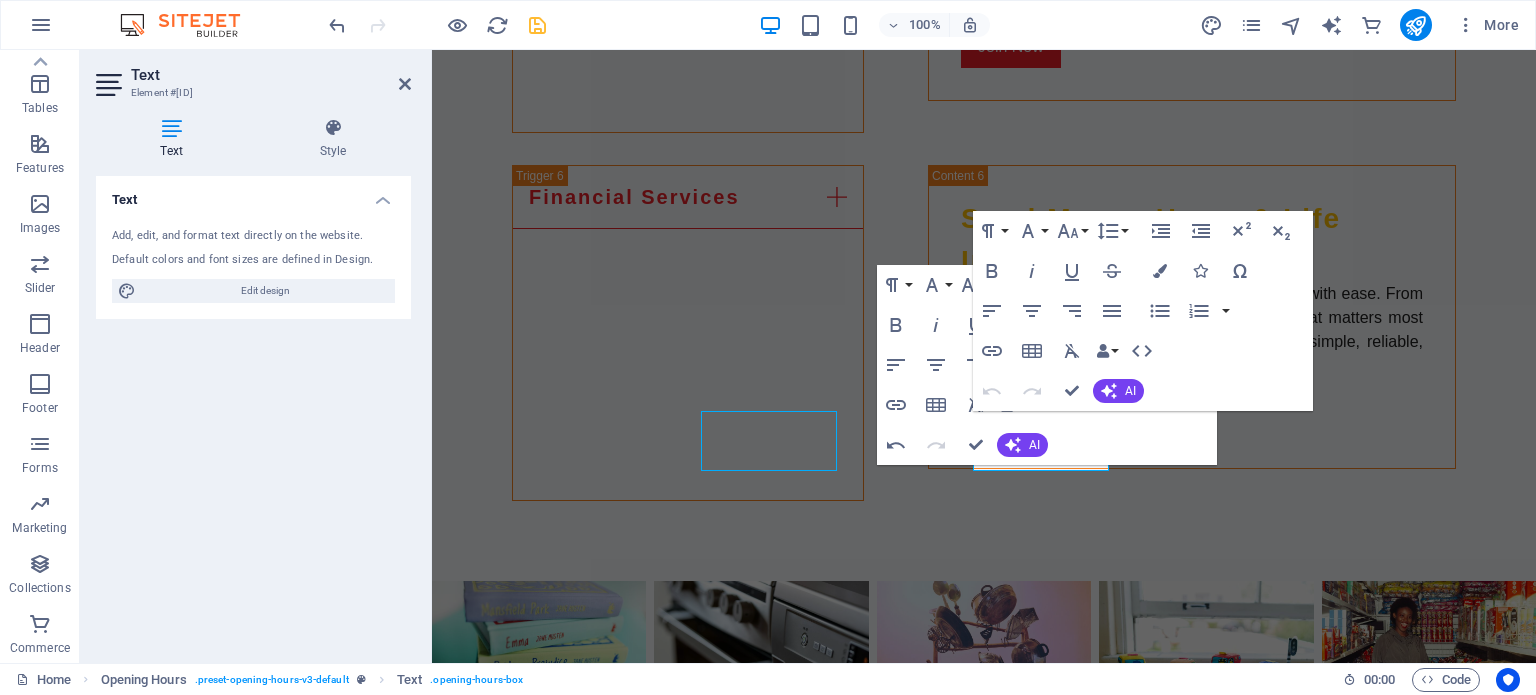 click on "[DAY] [TIME] - [TIME] [DAY] [TIME] - [TIME] [DAY] [TIME] - [TIME] [DAY] [TIME] - [TIME] [DAY] [TIME] - [TIME] [DAY] [TIME] - [TIME] [DAY] Closed" at bounding box center [984, 2231] 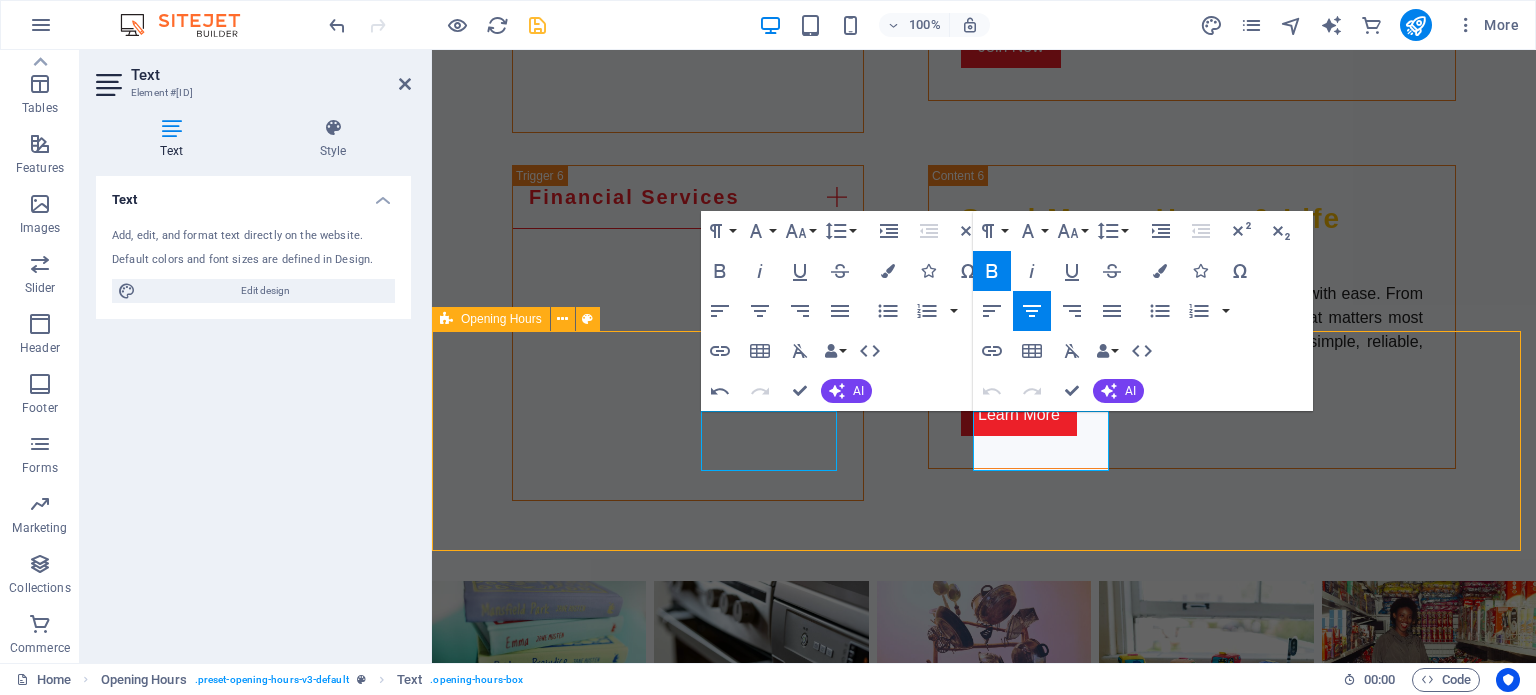 click on "8:00 AM - 6:00 PM" at bounding box center [920, 2274] 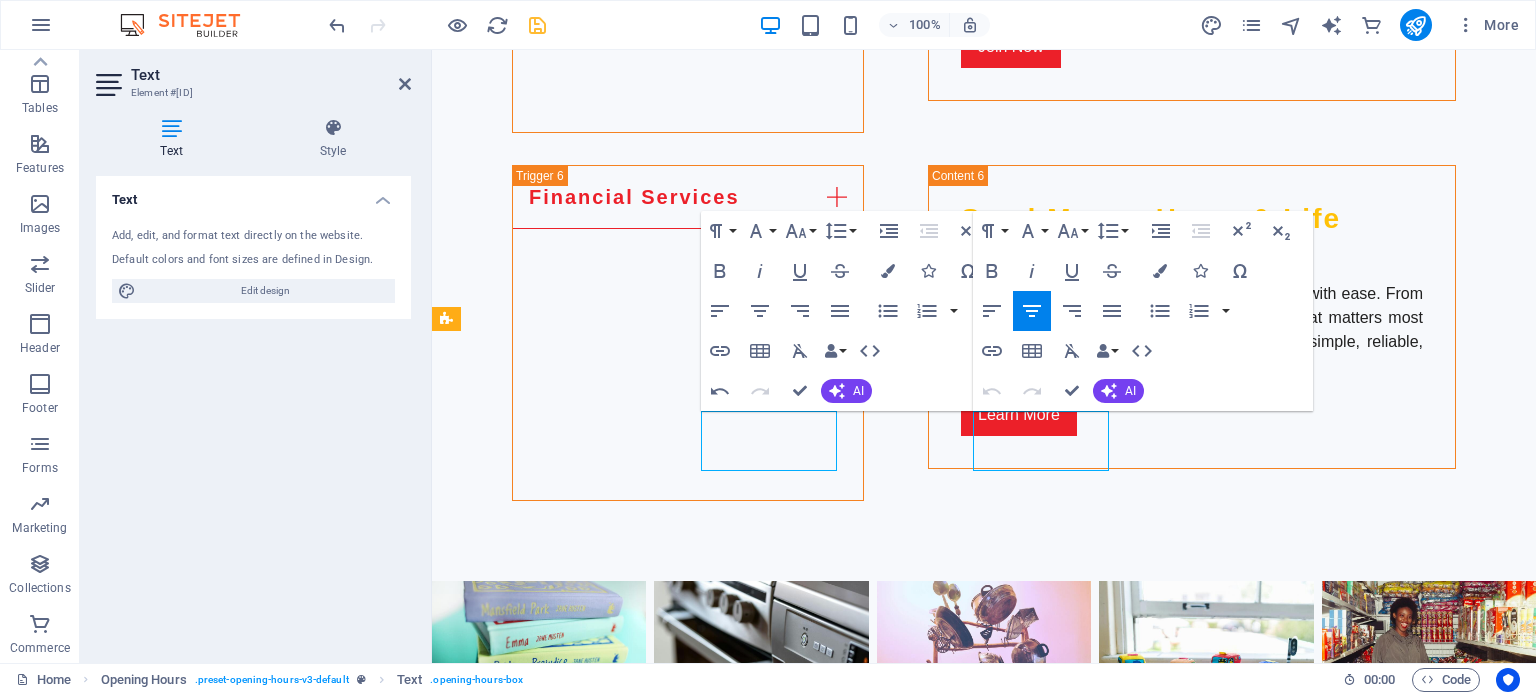 click on "8:00 AM - 6:00 PM" at bounding box center [920, 2274] 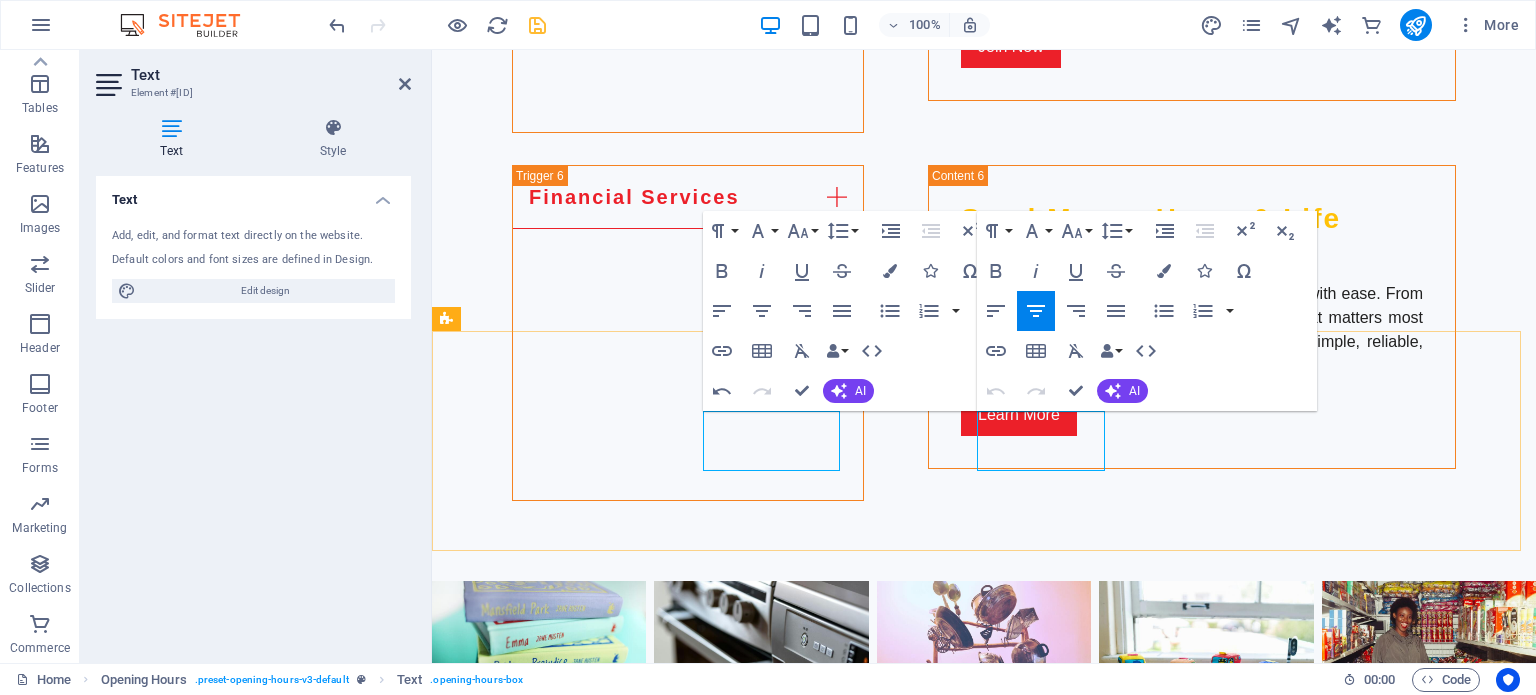type 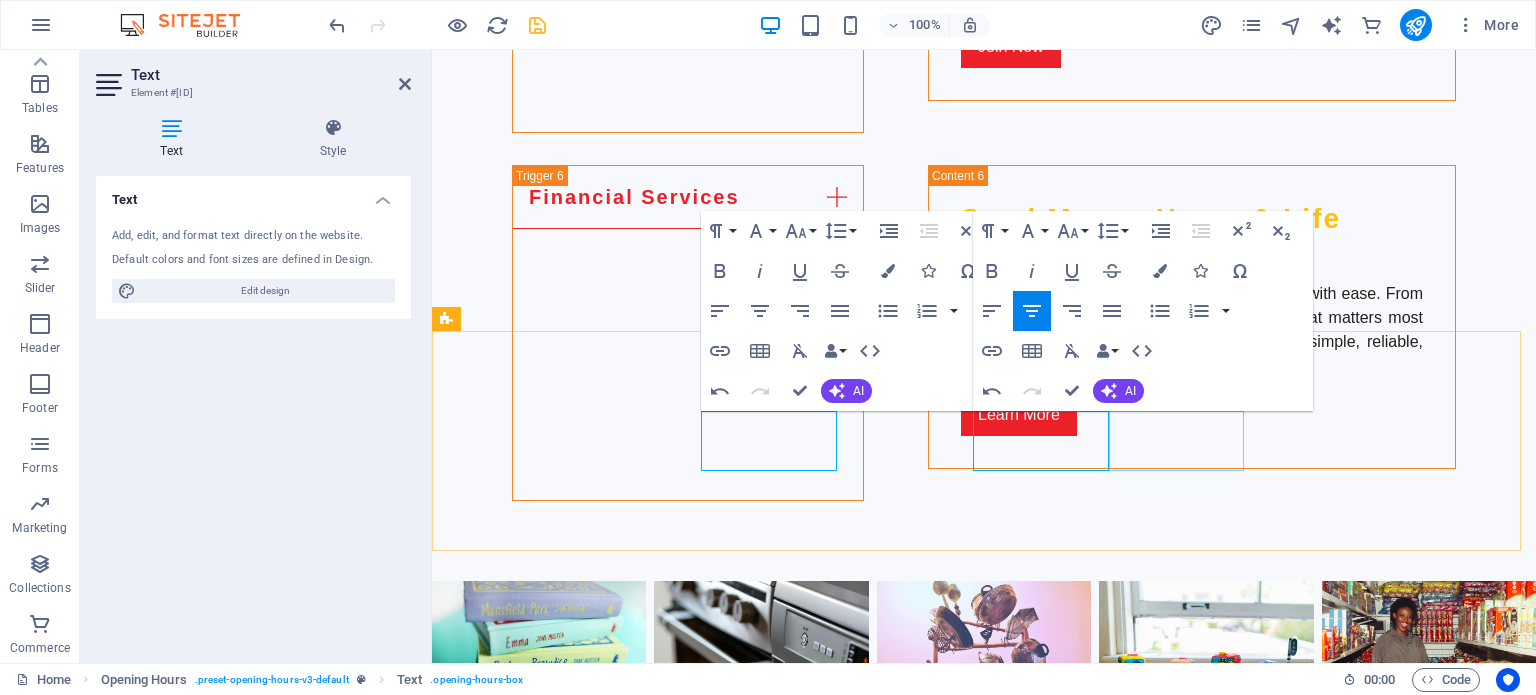 click on "[DAY] [TIME] - [TIME]" at bounding box center (920, 2322) 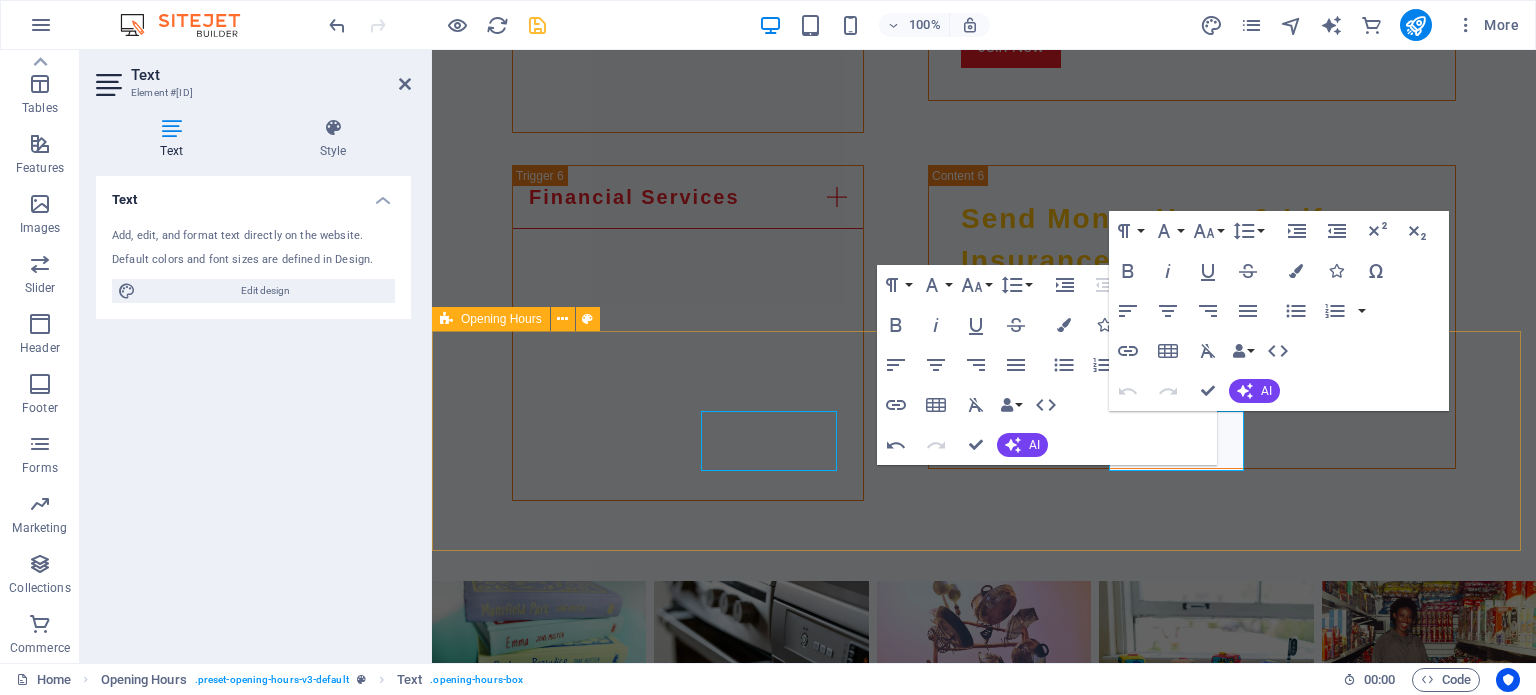 click on "8:00 AM - 6:00 PM" at bounding box center [920, 2333] 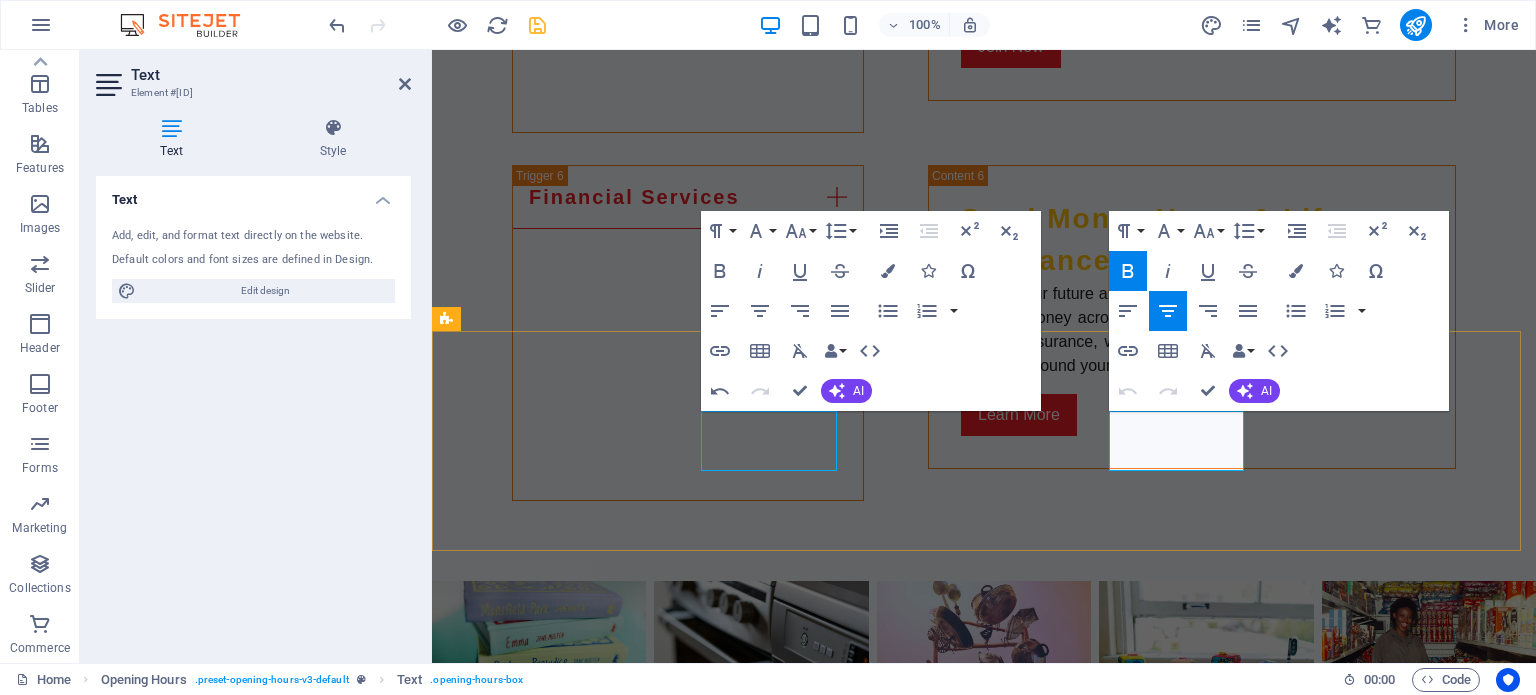 click on "8:00 AM - 6:00 PM" at bounding box center (920, 2333) 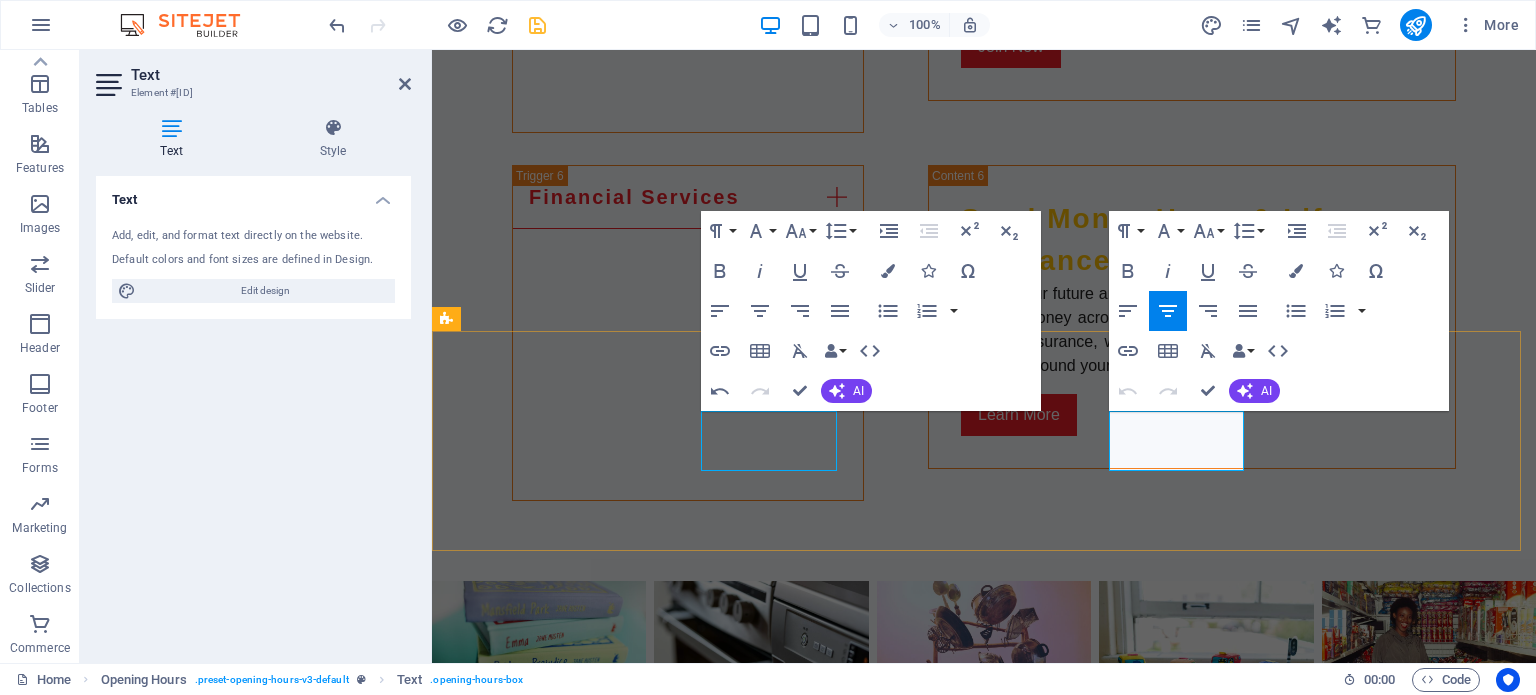 type 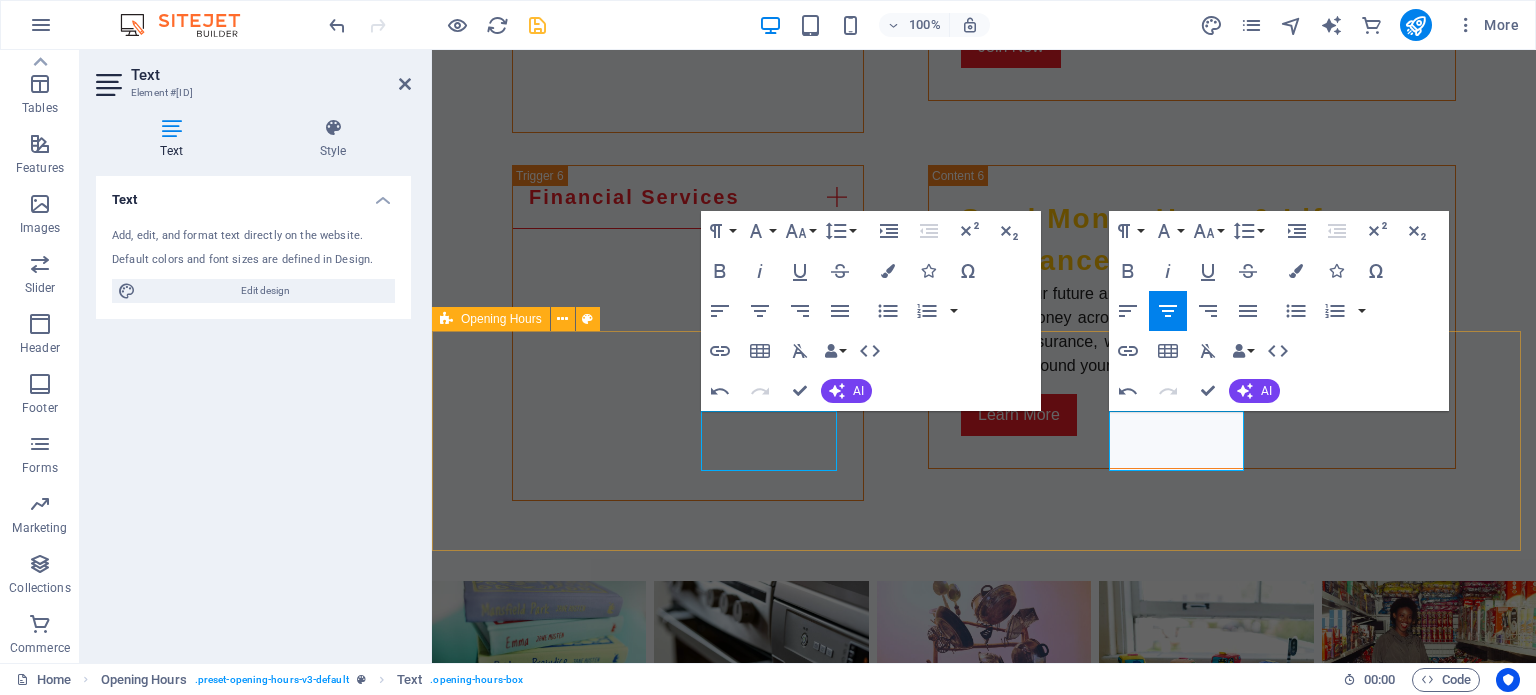 click on "[DAY] [TIME] - [TIME] [DAY] [TIME] - [TIME] [DAY] [TIME] - [TIME] [DAY] [TIME] - [TIME] [DAY] [TIME] - [TIME] [DAY] [TIME] - [TIME] [DAY] Closed" at bounding box center (984, 2231) 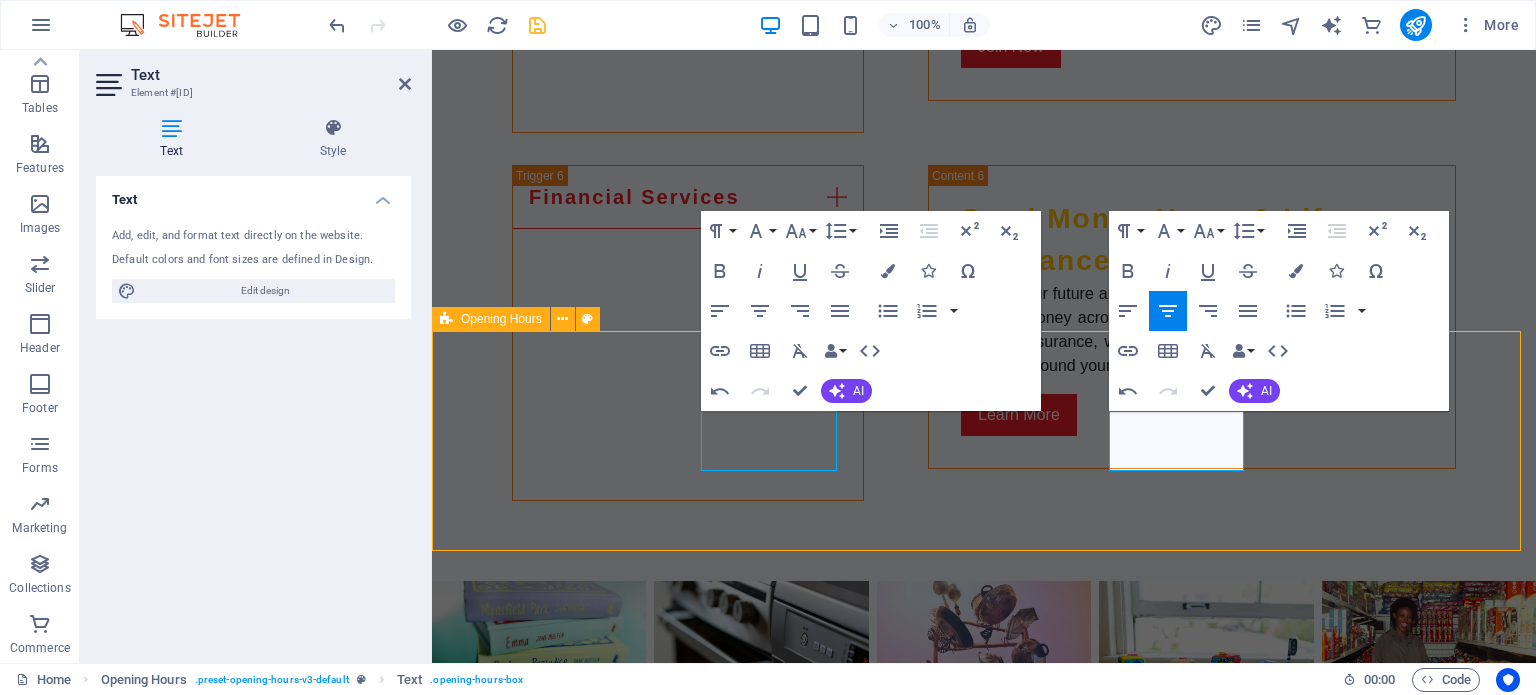 scroll, scrollTop: 4953, scrollLeft: 0, axis: vertical 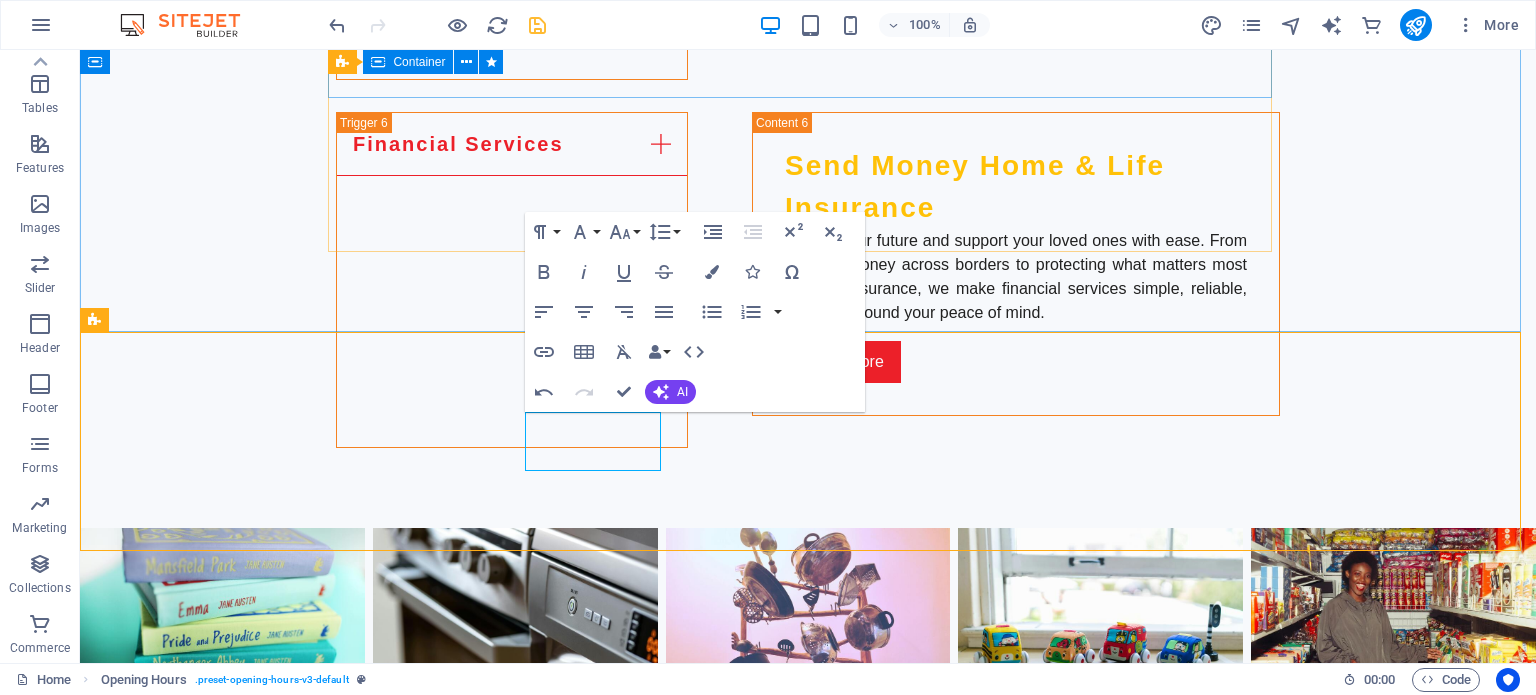 click at bounding box center [537, 25] 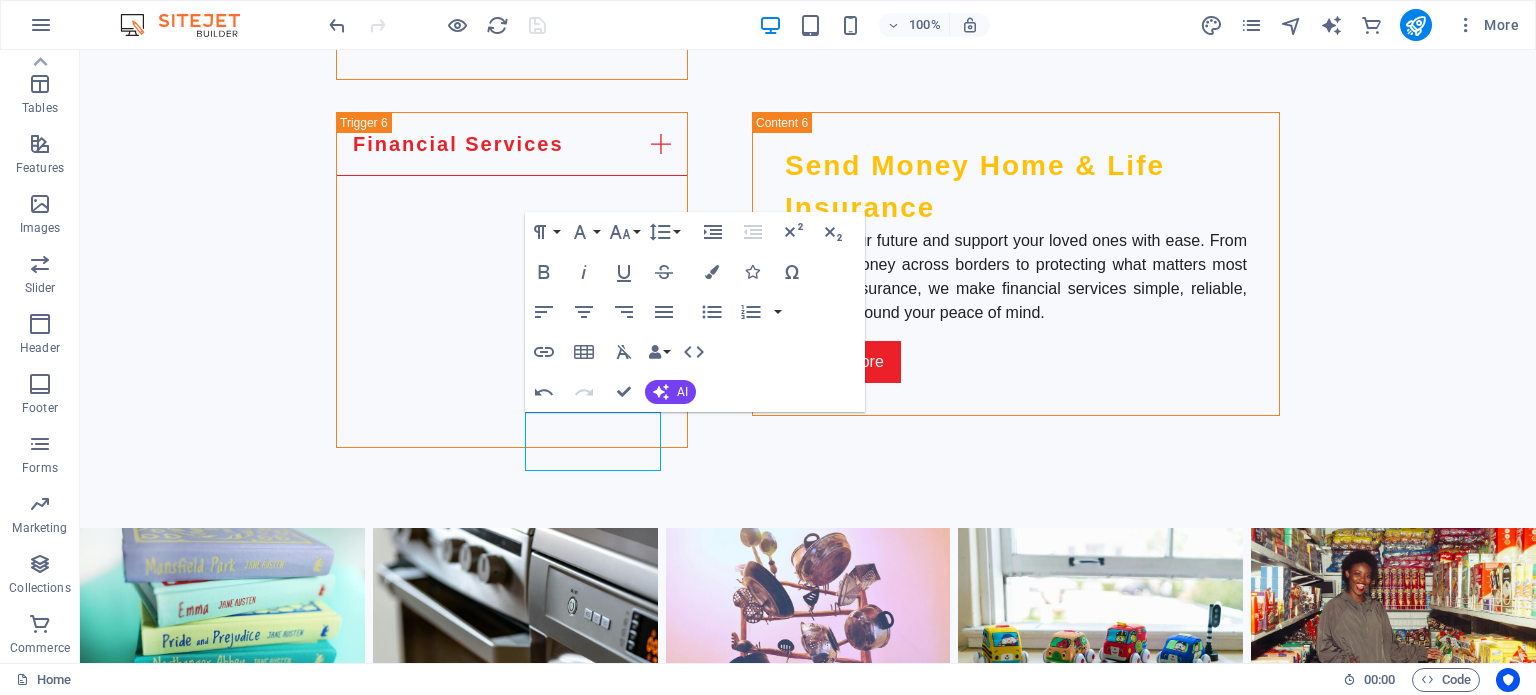 click on "FAQs What locations do you deliver to? We deliver to South Africa, Zimbabwe, Botswana, and Zambia. What payment methods do you accept? We accept credit/debit cards, PayPal, and other secure payment options. How can I track my order? Once your order has shipped, you will receive a tracking link via email. What is your return policy? You can return or exchange items within 30 days of purchase, provided they are unused. Do you offer discounts for bulk orders? Yes! Contact us to discuss bulk order discounts. How can I contact customer support? You can reach us via email at [EMAIL] or by phone at [PHONE]." at bounding box center (808, 1327) 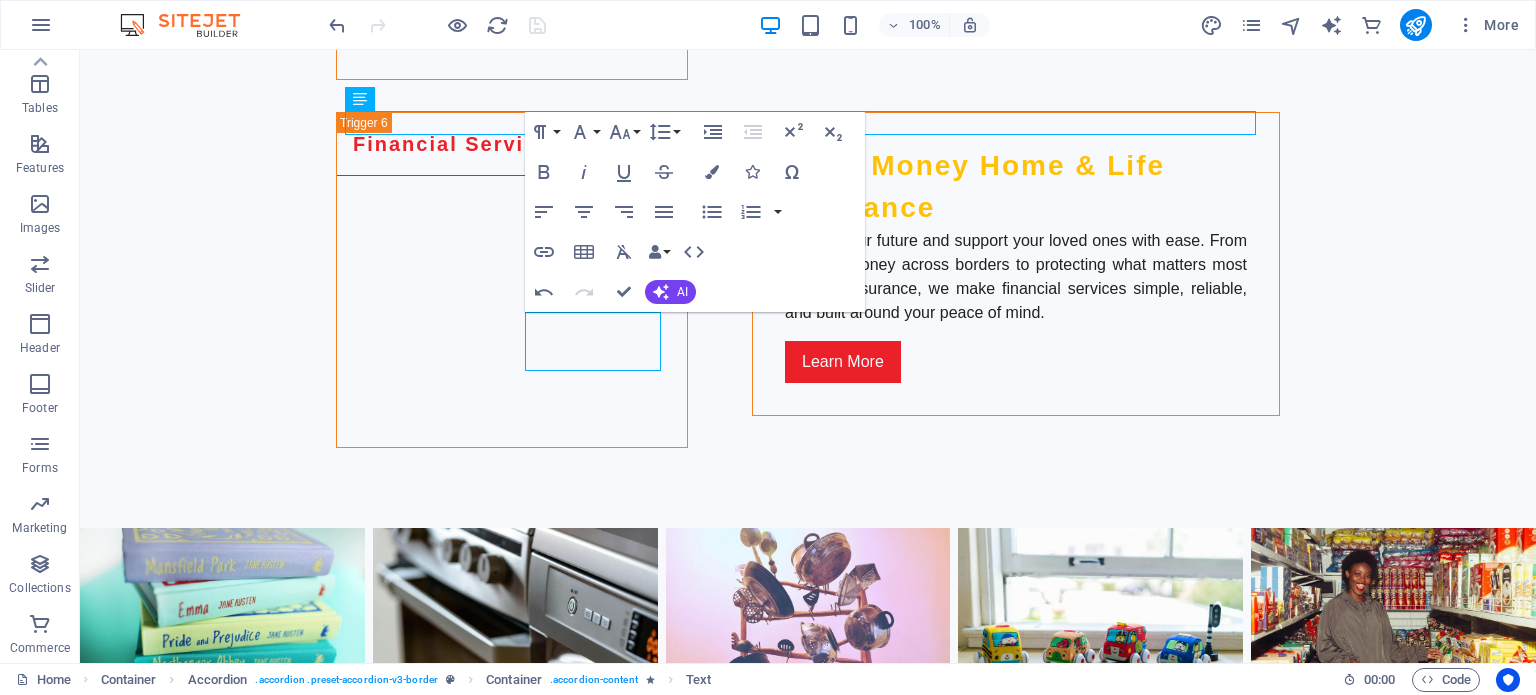 scroll, scrollTop: 5053, scrollLeft: 0, axis: vertical 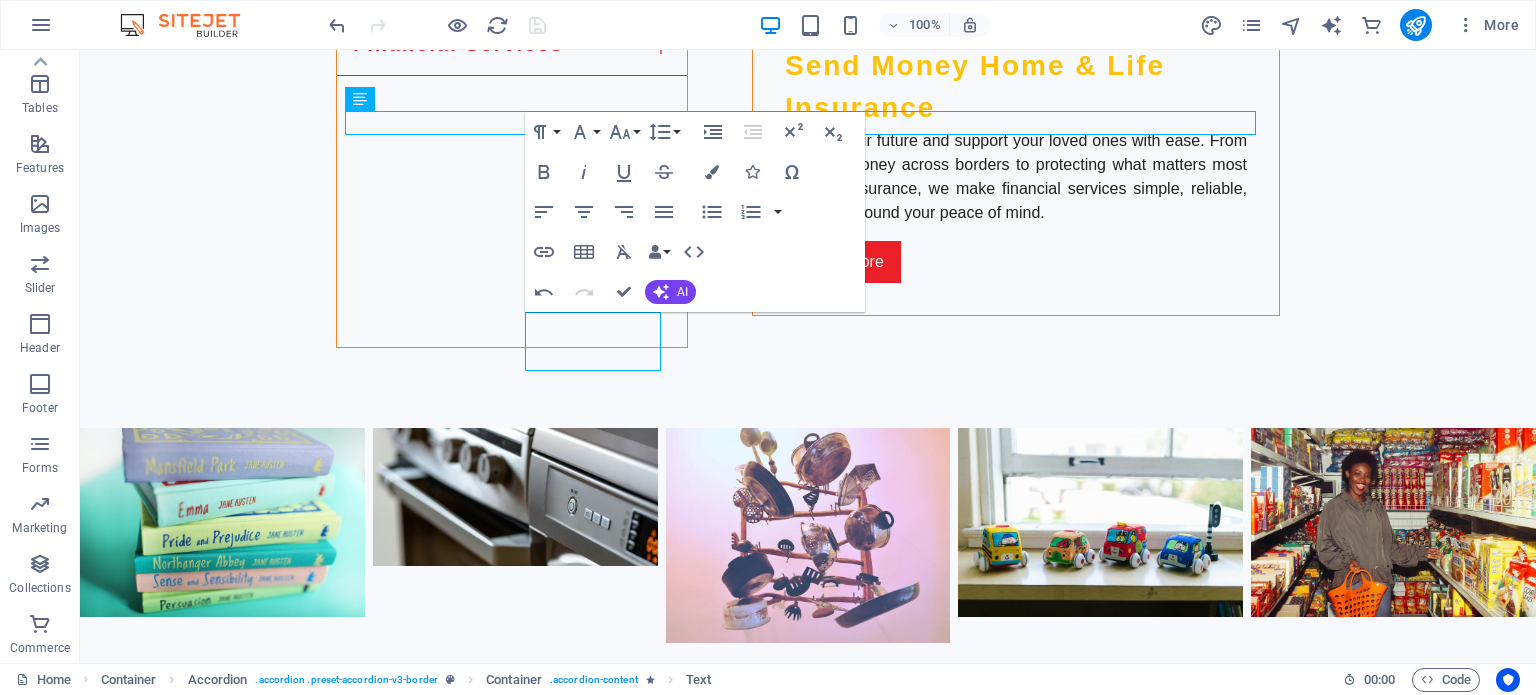 click on "You can reach us via email at [EMAIL] or by phone at [PHONE]." at bounding box center [808, 1702] 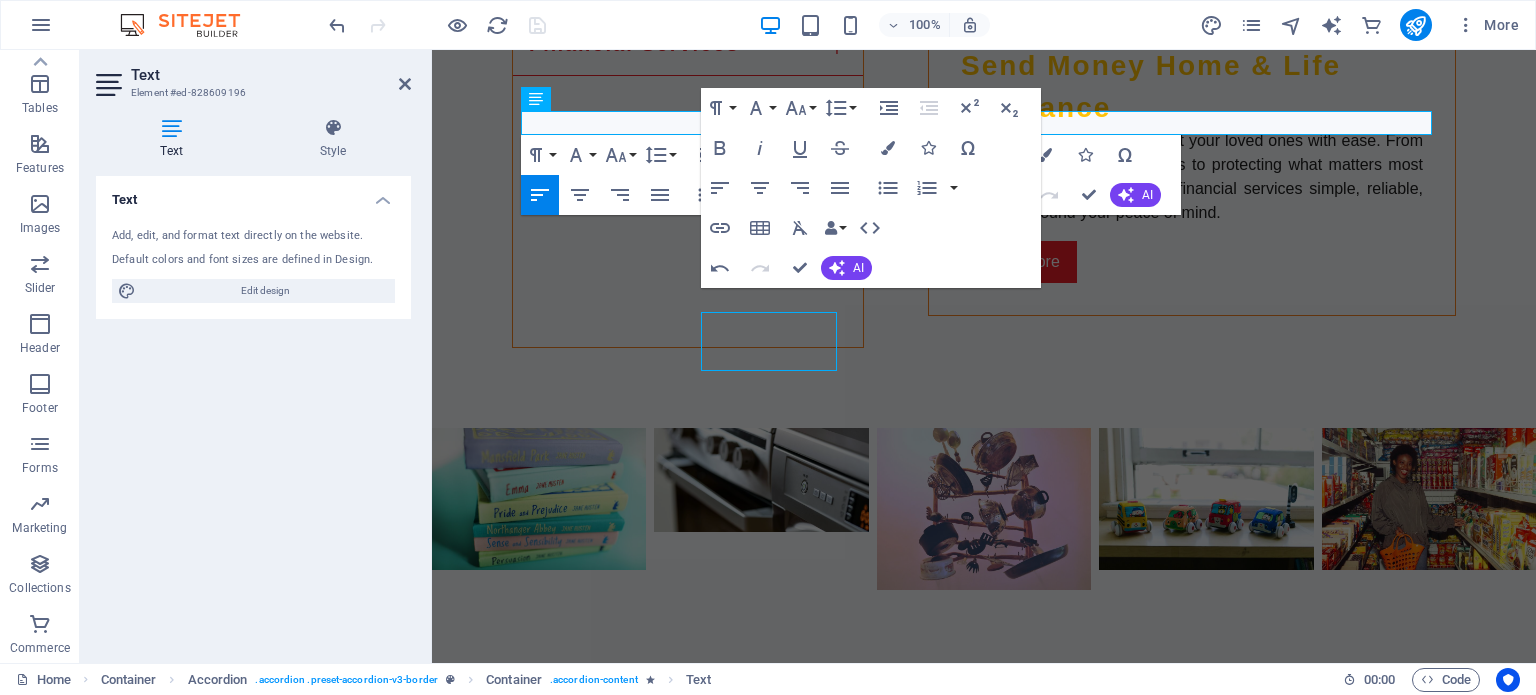 scroll, scrollTop: 5000, scrollLeft: 0, axis: vertical 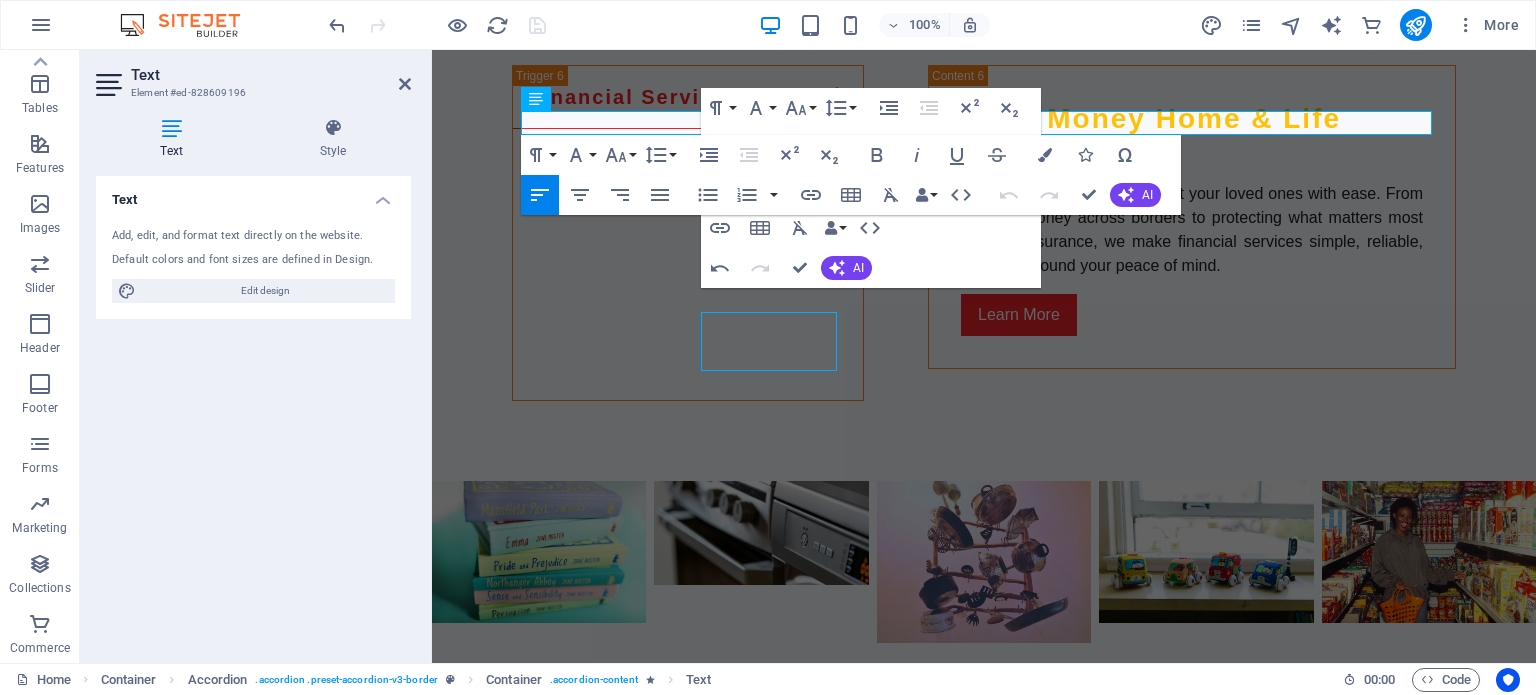click on "[DAY] [TIME] - [TIME] [DAY] [TIME] - [TIME] [DAY] [TIME] - [TIME] [DAY] [TIME] - [TIME] [DAY] [TIME] - [TIME] [DAY] [TIME] - [TIME] [DAY] Closed" at bounding box center (984, 2131) 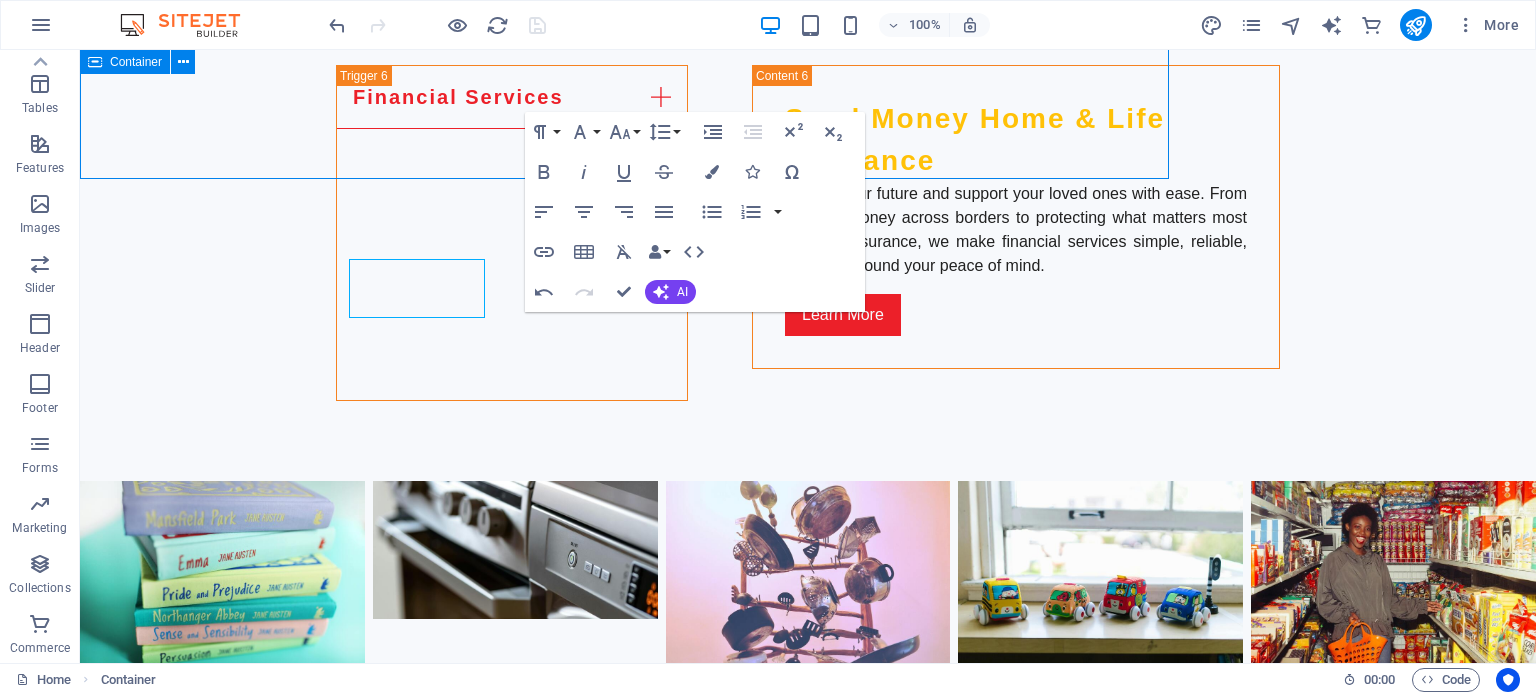 scroll, scrollTop: 5053, scrollLeft: 0, axis: vertical 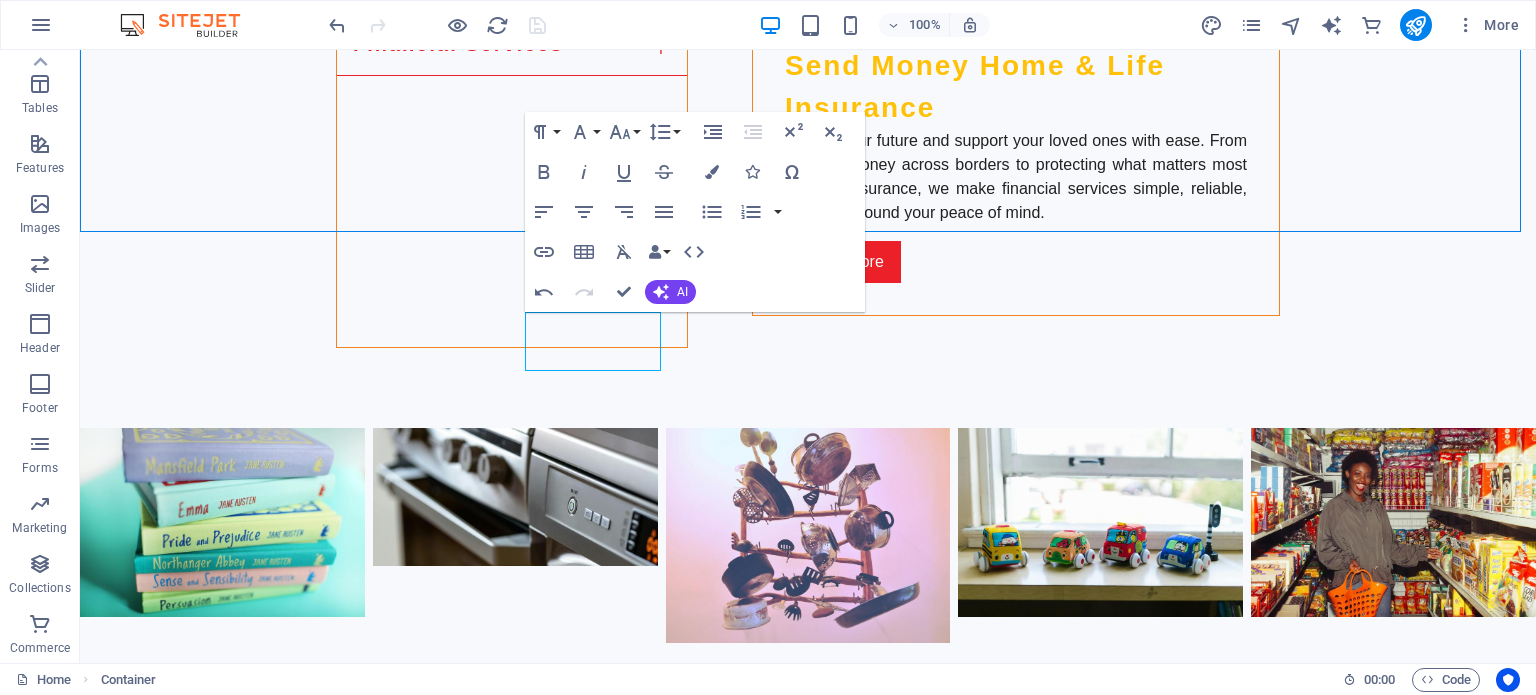 click on "[DAY] [TIME] - [TIME] [DAY] [TIME] - [TIME] [DAY] [TIME] - [TIME] [DAY] [TIME] - [TIME] [DAY] [TIME] - [TIME] [DAY] [TIME] - [TIME] [DAY] Closed" at bounding box center (808, 2131) 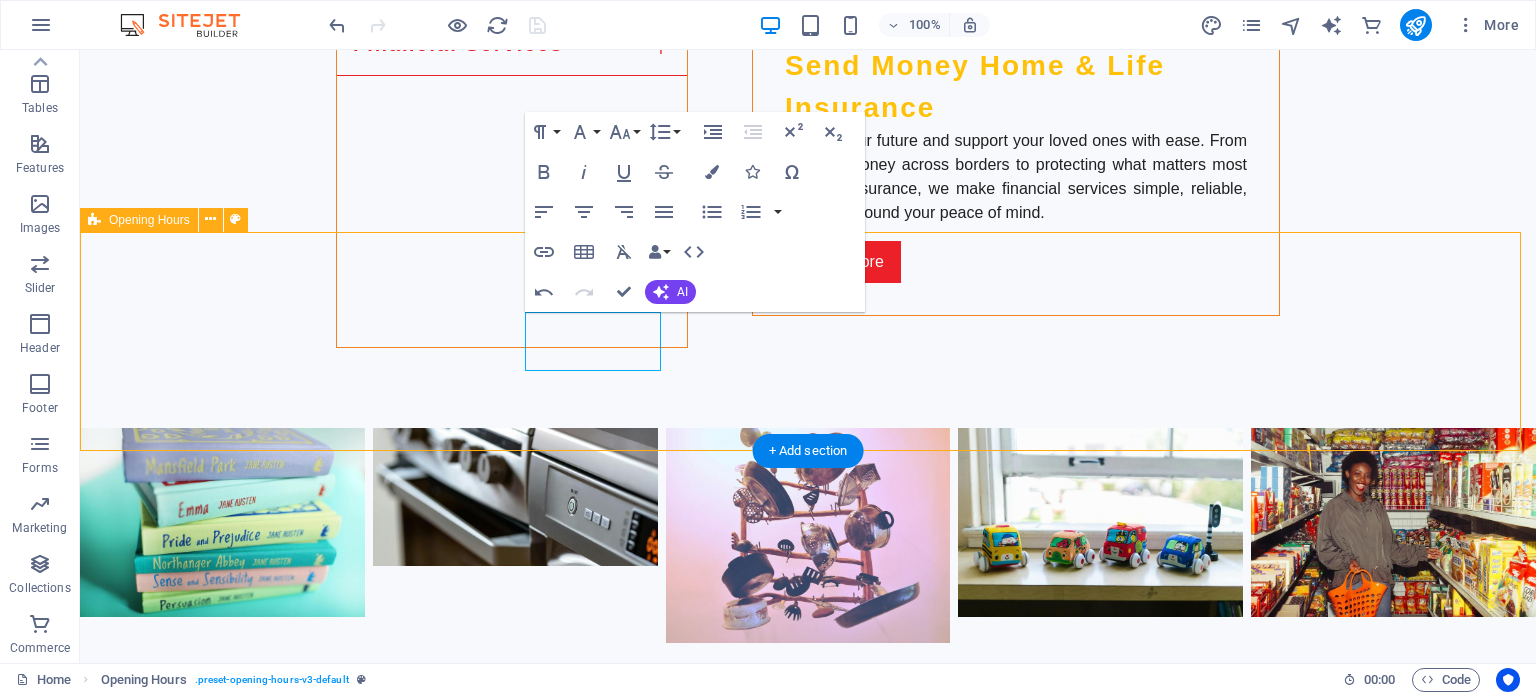 click on "You can reach us via email at [EMAIL] or by phone at [PHONE]." at bounding box center [808, 1702] 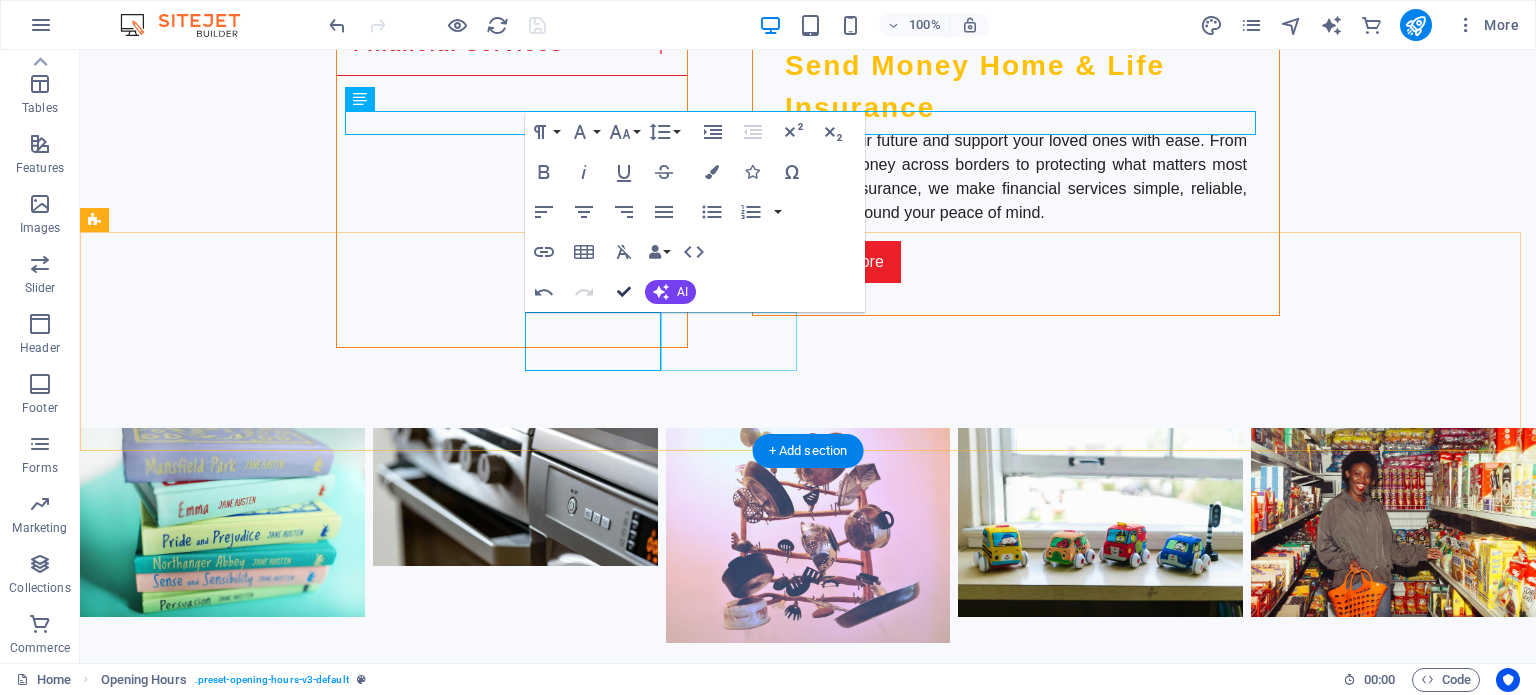 click at bounding box center [624, 292] 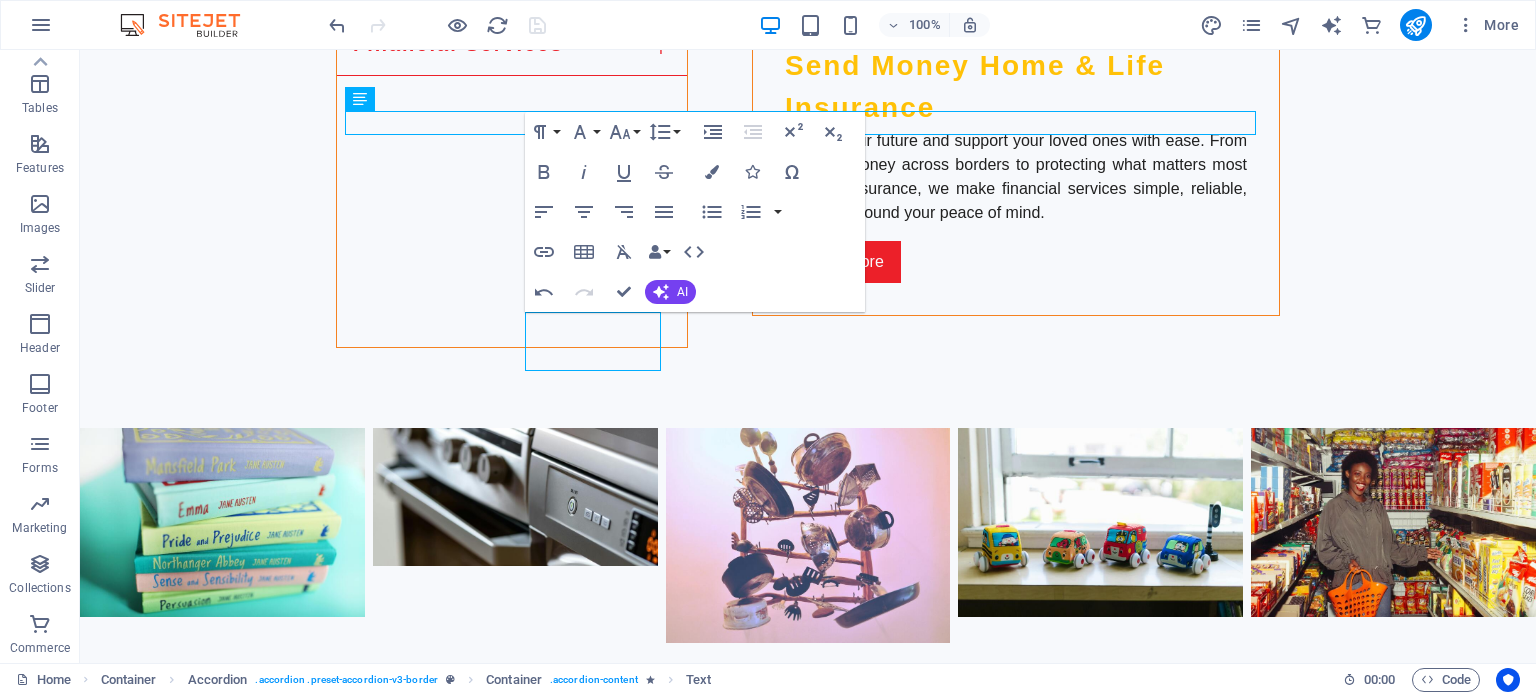 click on "Get in Touch with Us [FIRST] [LAST]  I have read and understand the privacy policy. Unreadable? Load new Submit Inquiry" at bounding box center [808, 2737] 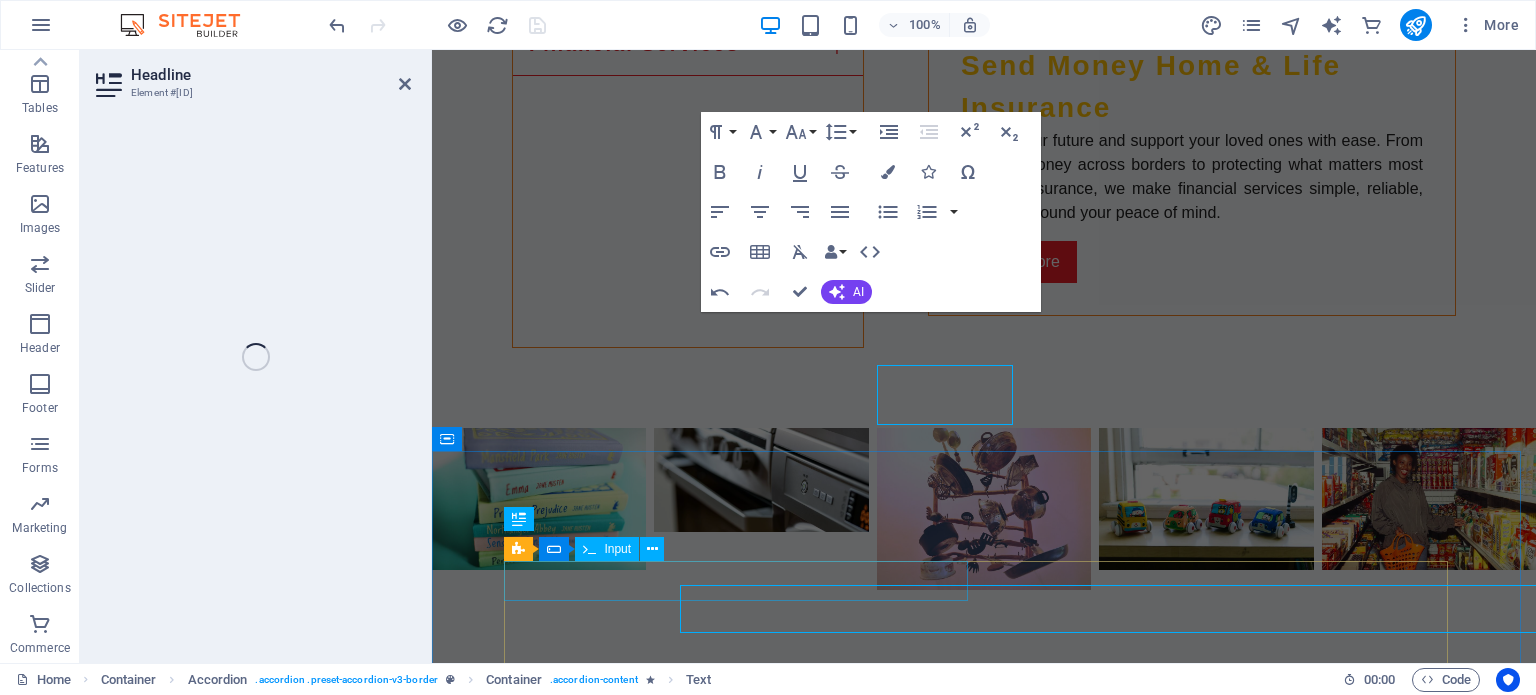 click at bounding box center [984, 2540] 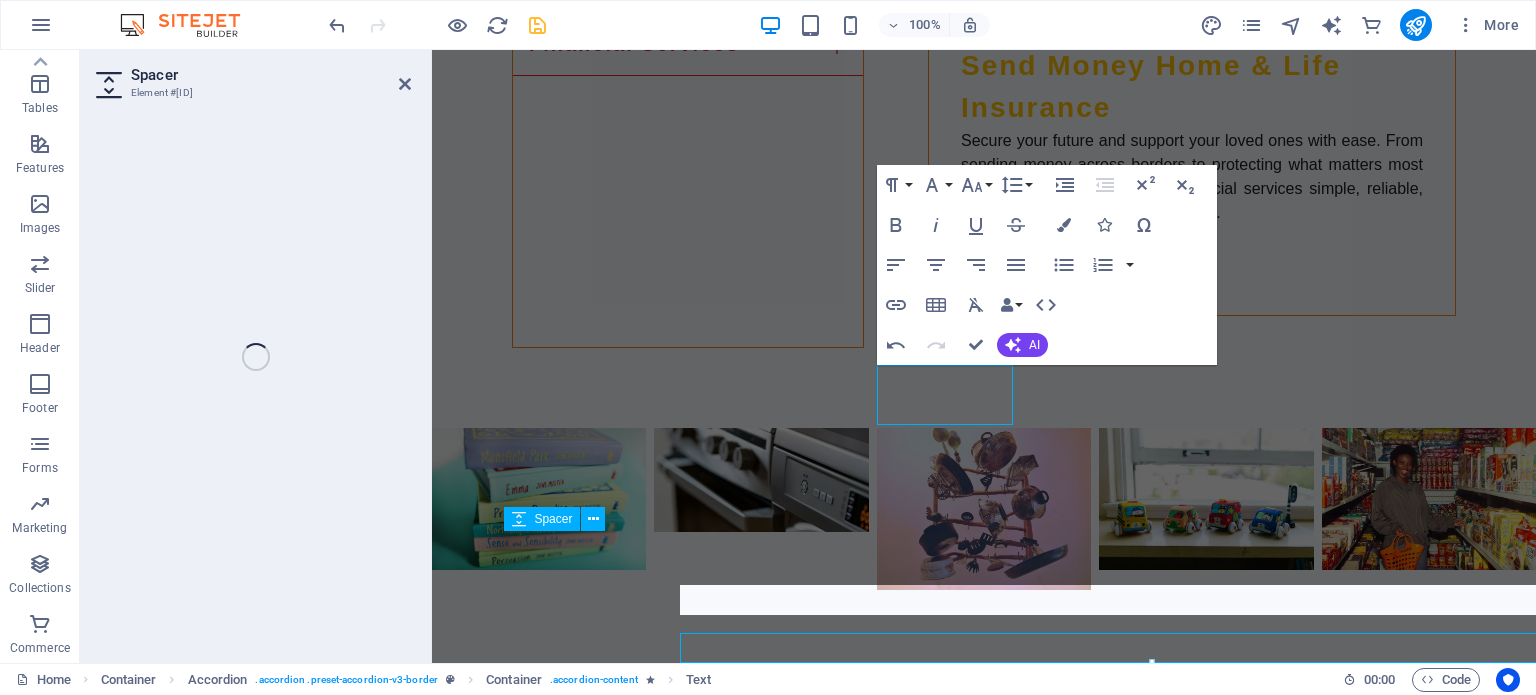 drag, startPoint x: 1365, startPoint y: 401, endPoint x: 1050, endPoint y: 120, distance: 422.12085 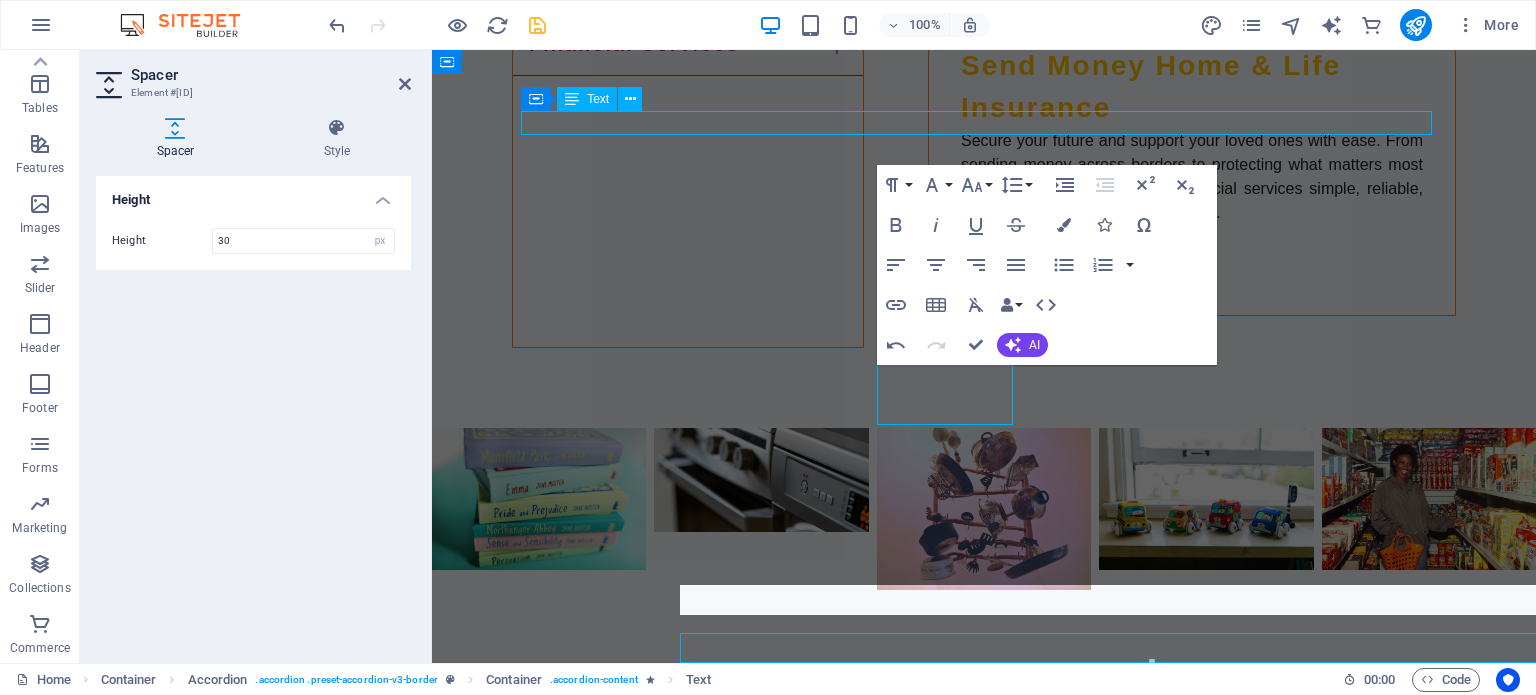 scroll, scrollTop: 5000, scrollLeft: 0, axis: vertical 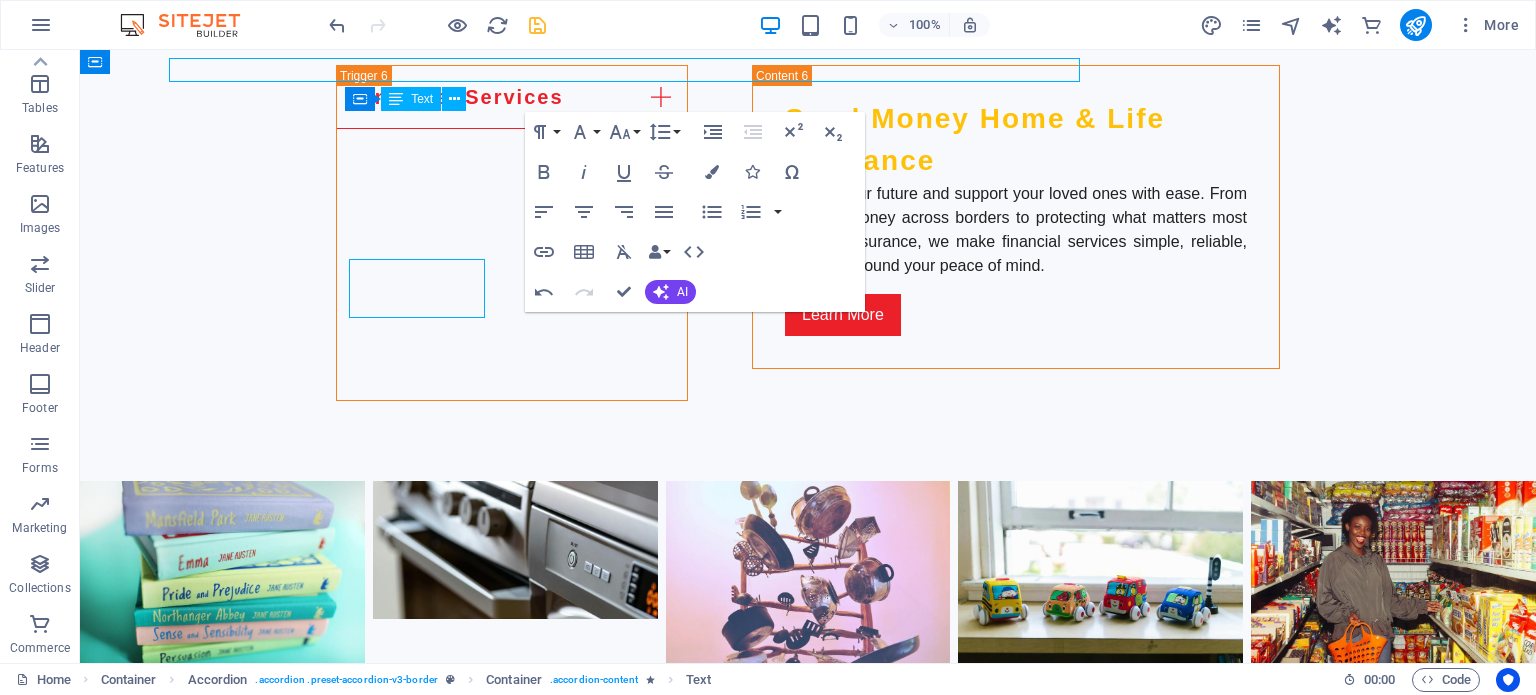 click on "You can reach us via email at [EMAIL] or by phone at [PHONE]." at bounding box center [808, 1755] 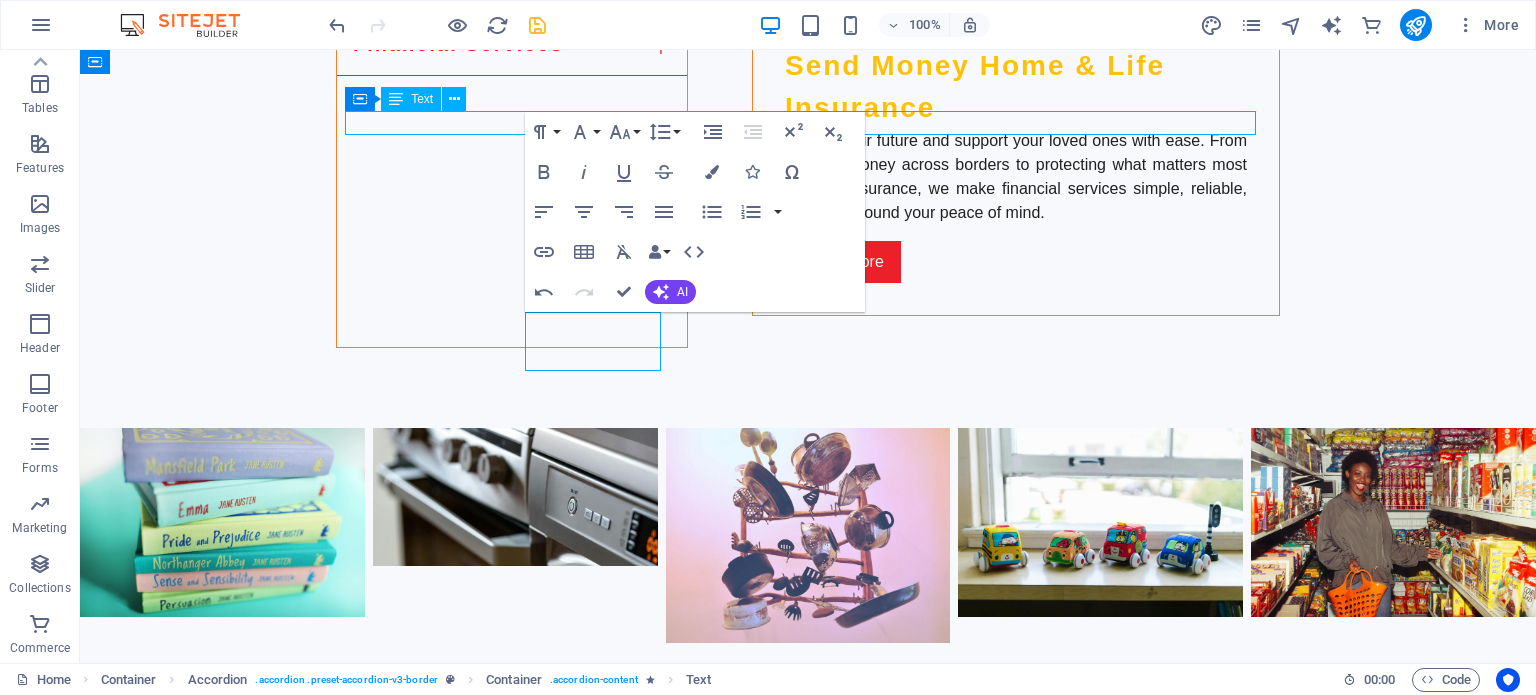 click on "You can reach us via email at [EMAIL] or by phone at [PHONE]." at bounding box center (808, 1702) 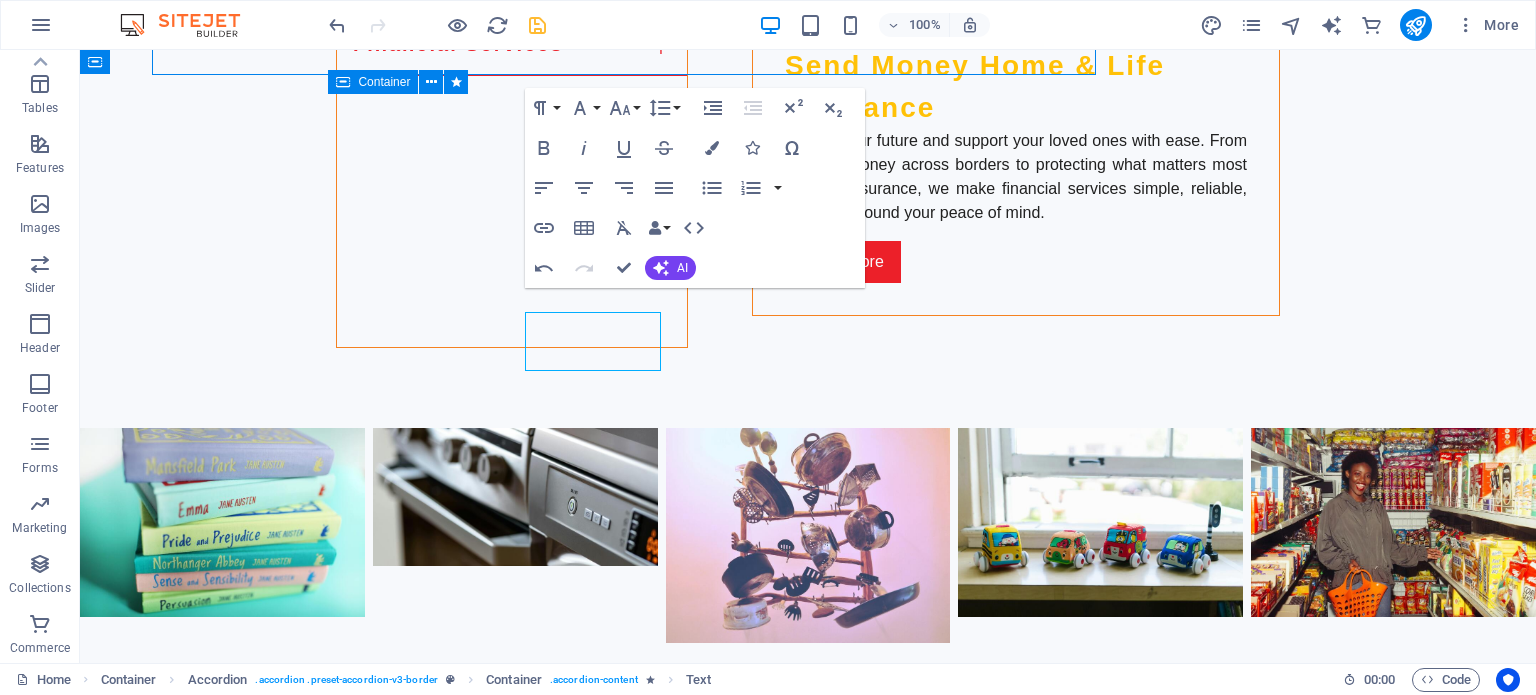 click at bounding box center [808, 1690] 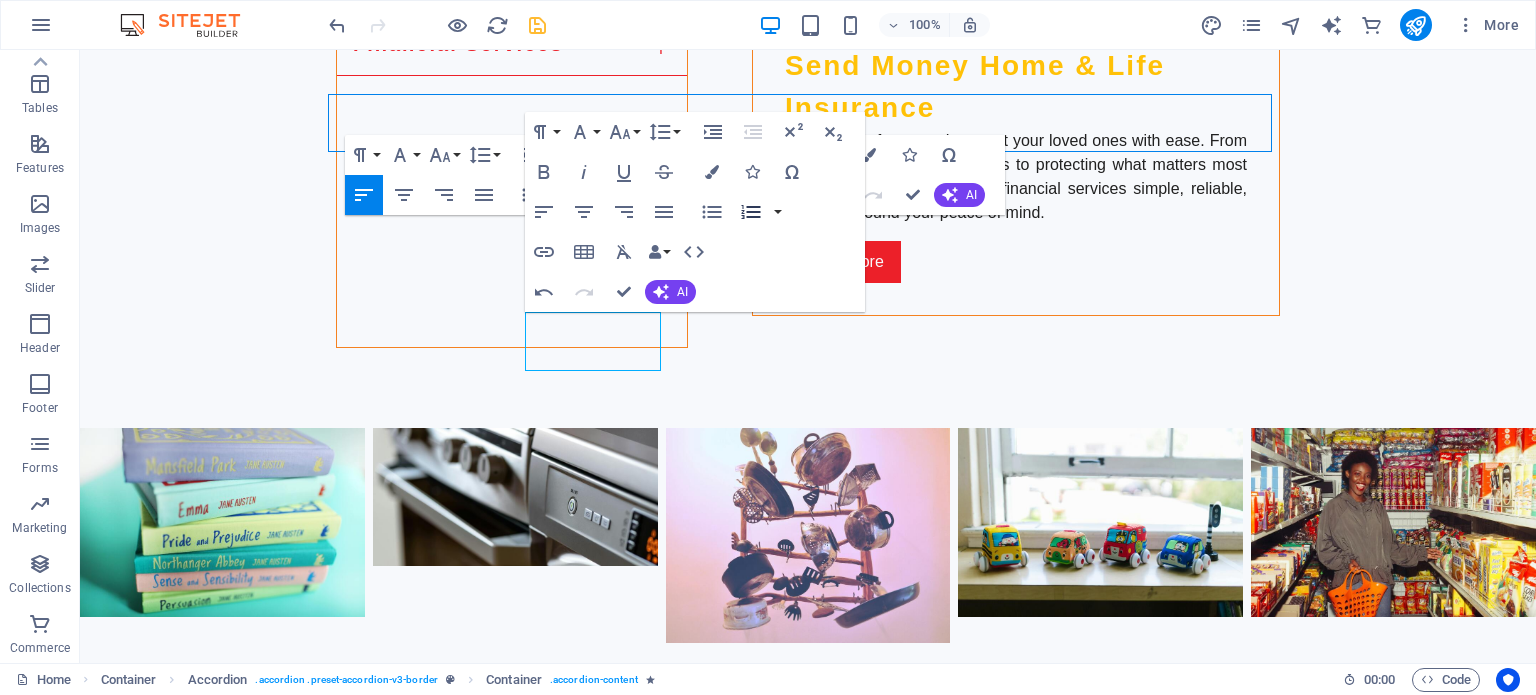 drag, startPoint x: 764, startPoint y: 115, endPoint x: 736, endPoint y: 199, distance: 88.54378 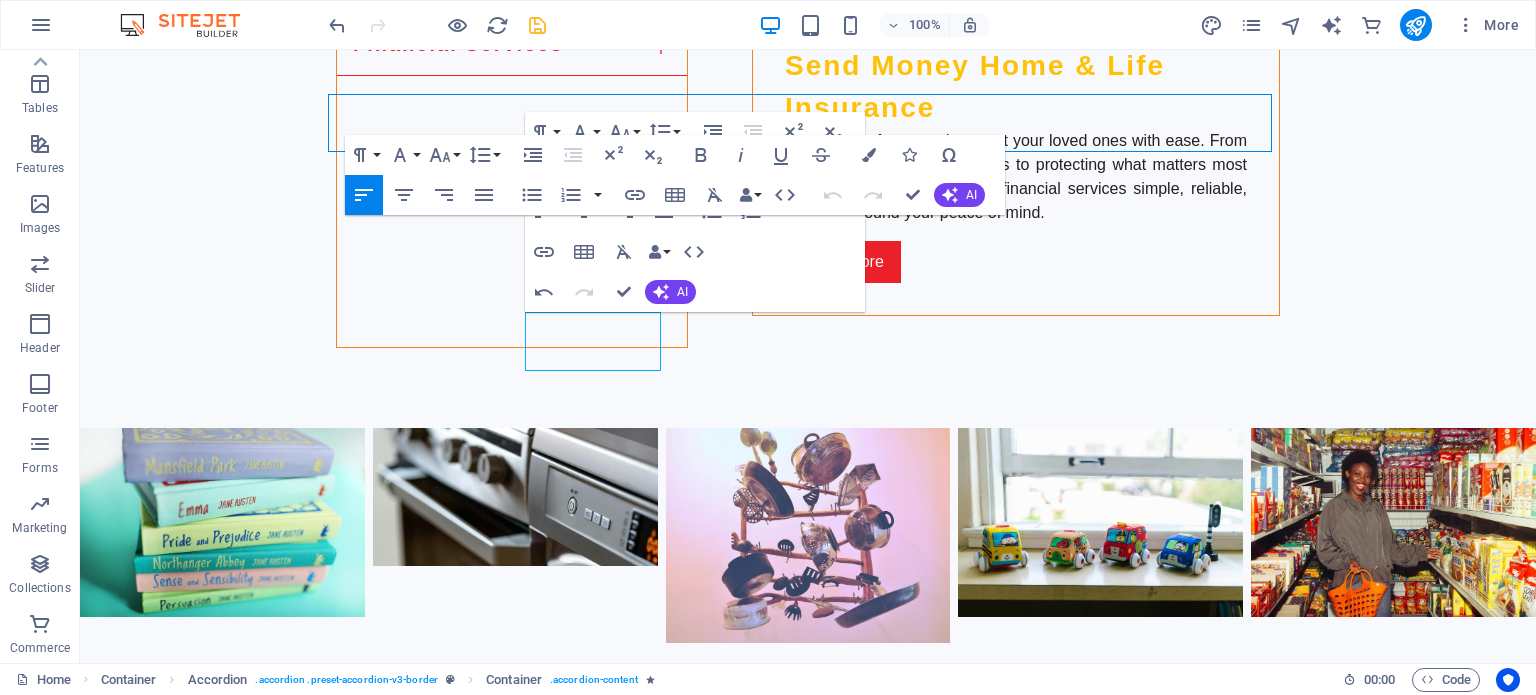 drag, startPoint x: 836, startPoint y: 332, endPoint x: 1054, endPoint y: 259, distance: 229.8978 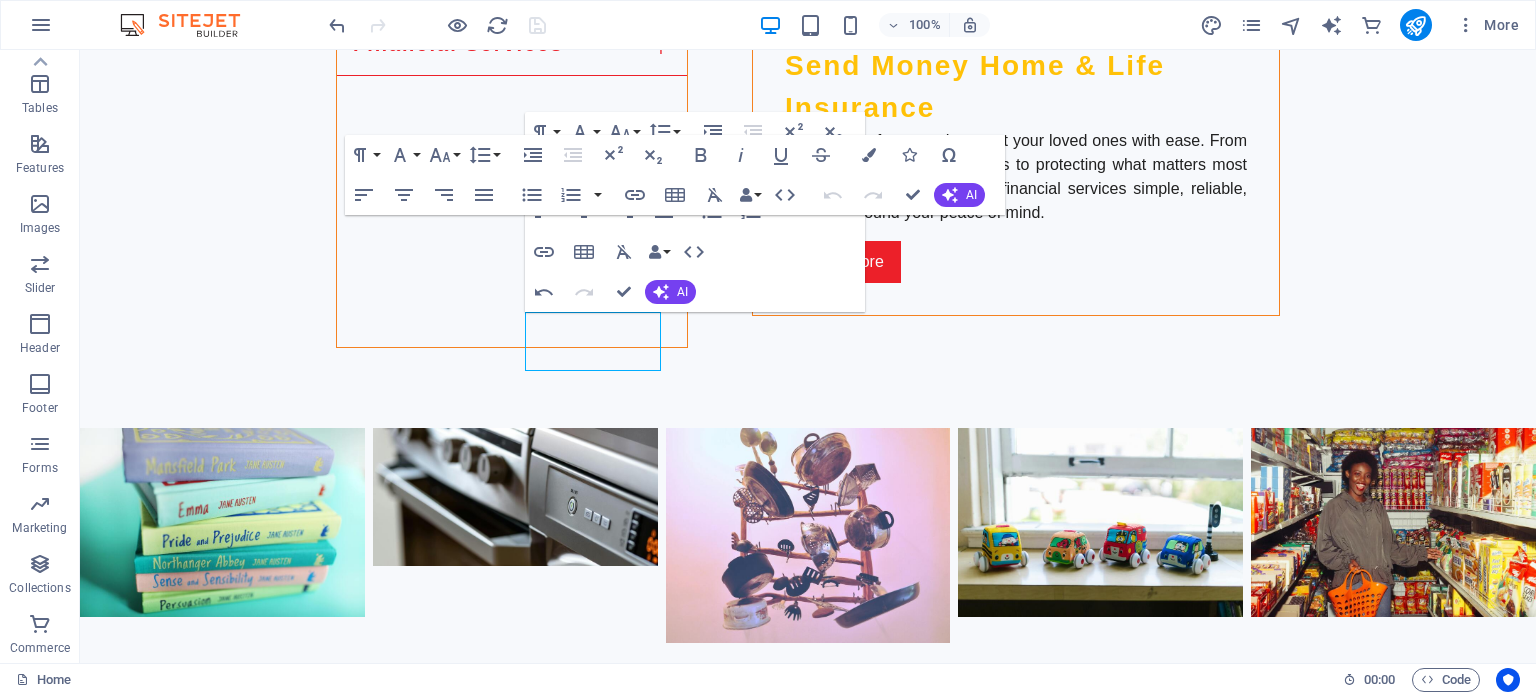 click on "You can reach us via email at [EMAIL] or by phone at [PHONE]." at bounding box center [808, 1702] 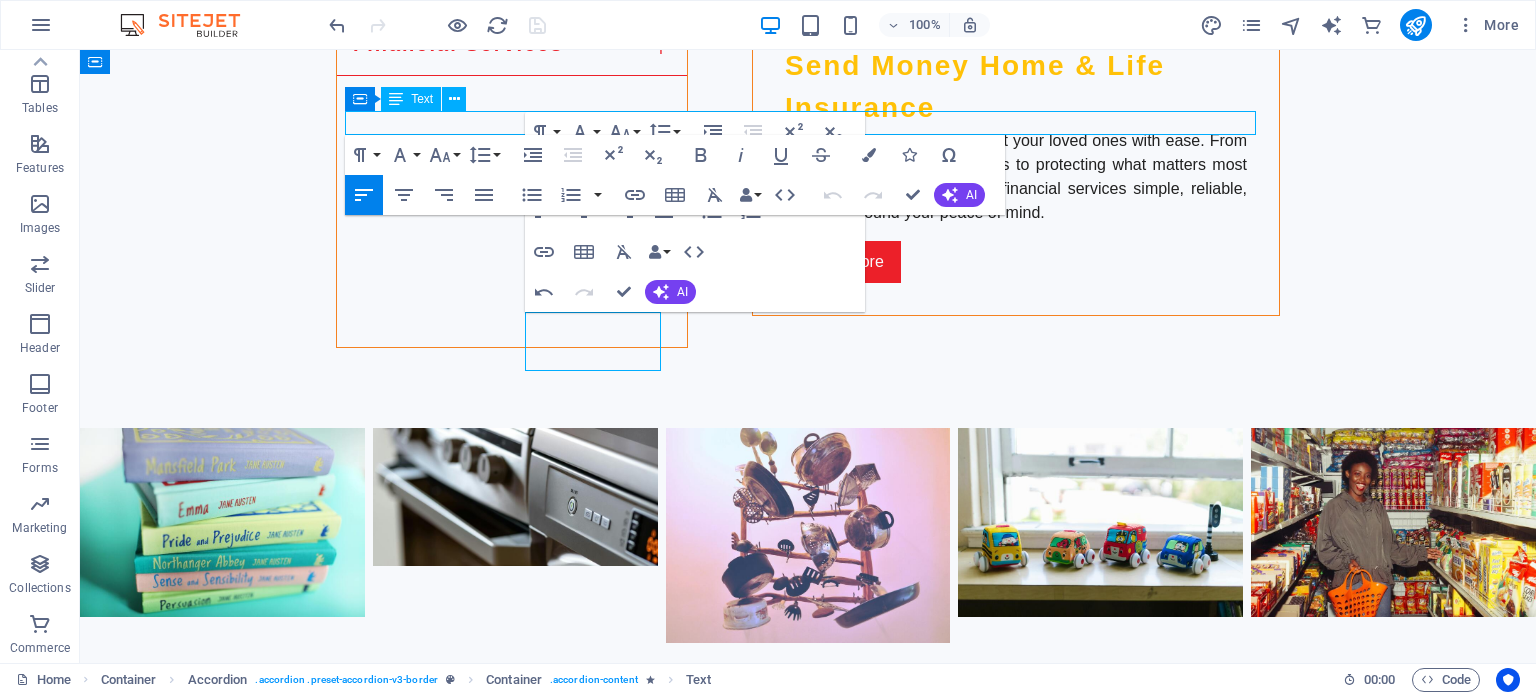 click on "You can reach us via email at [EMAIL] or by phone at [PHONE]." at bounding box center [808, 1702] 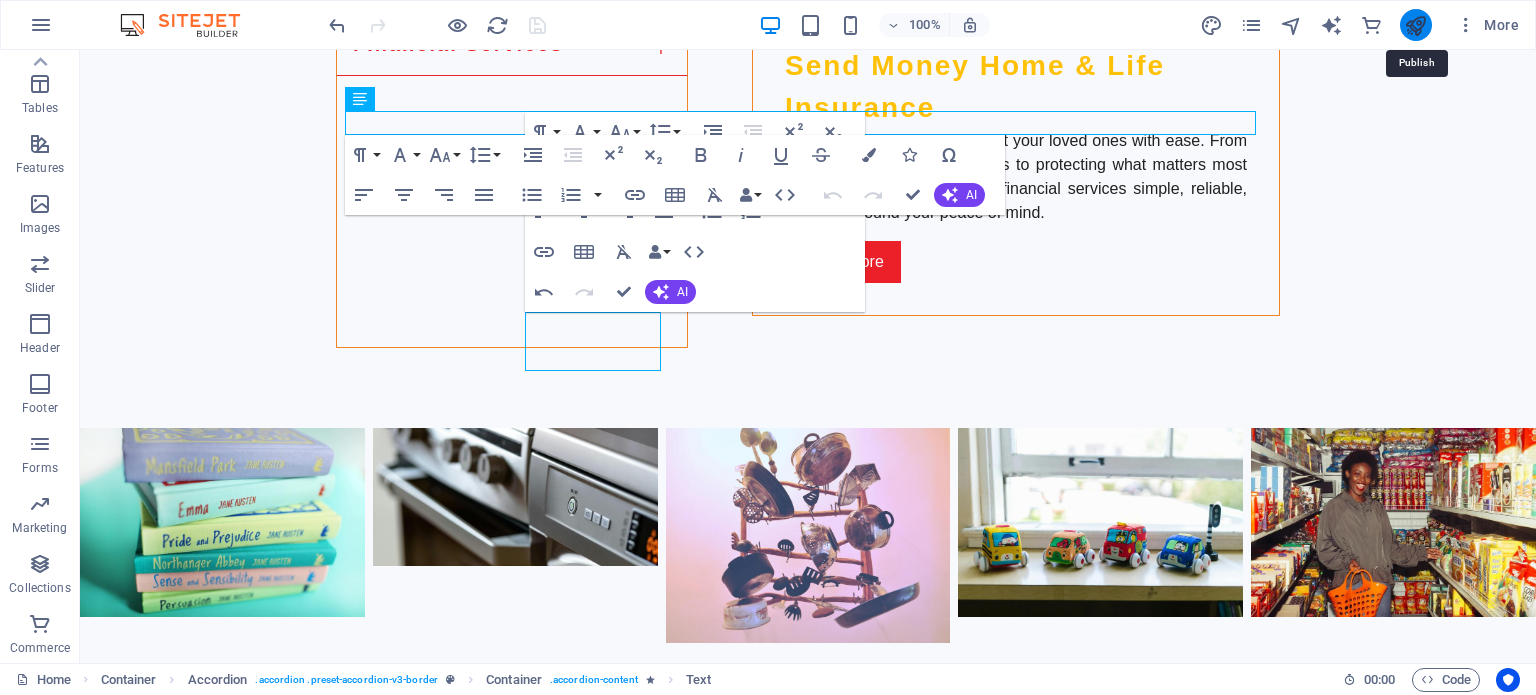 click at bounding box center (1415, 25) 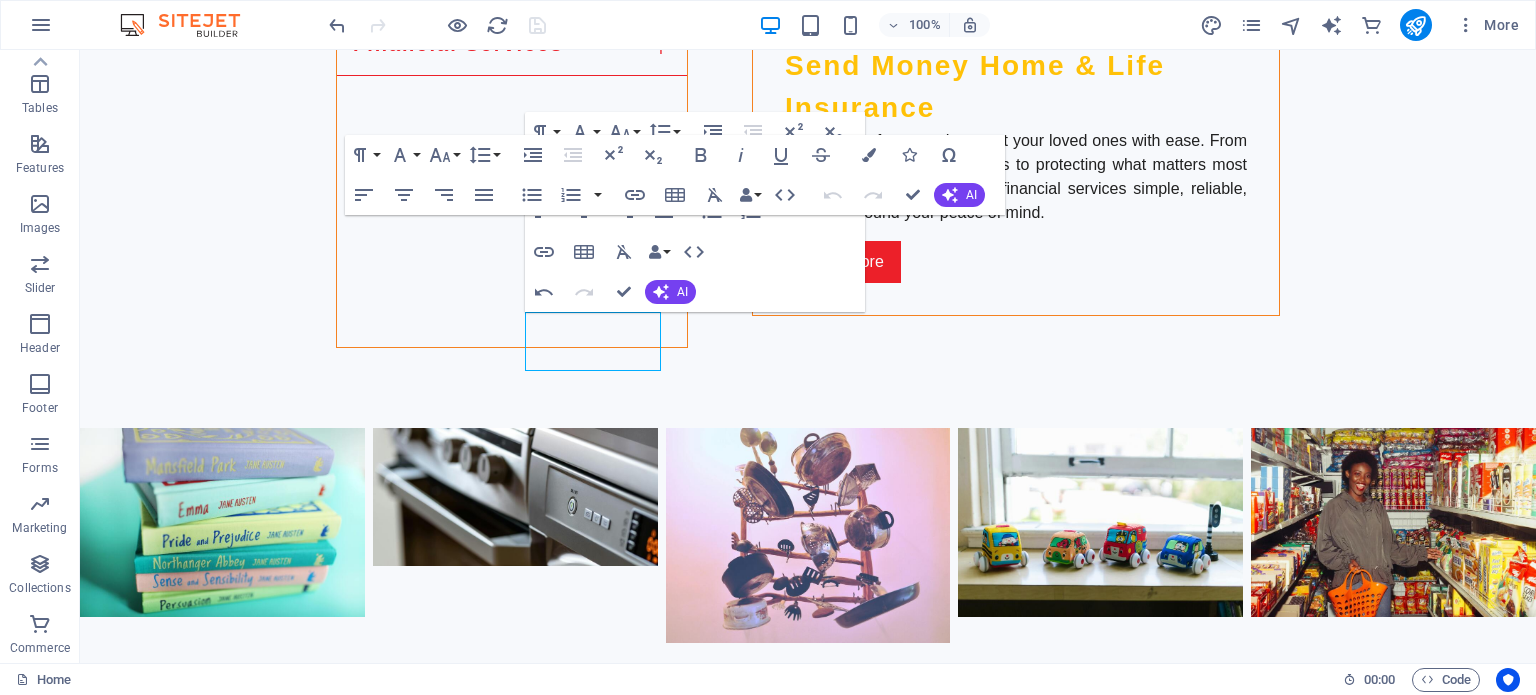 click at bounding box center [1415, 25] 